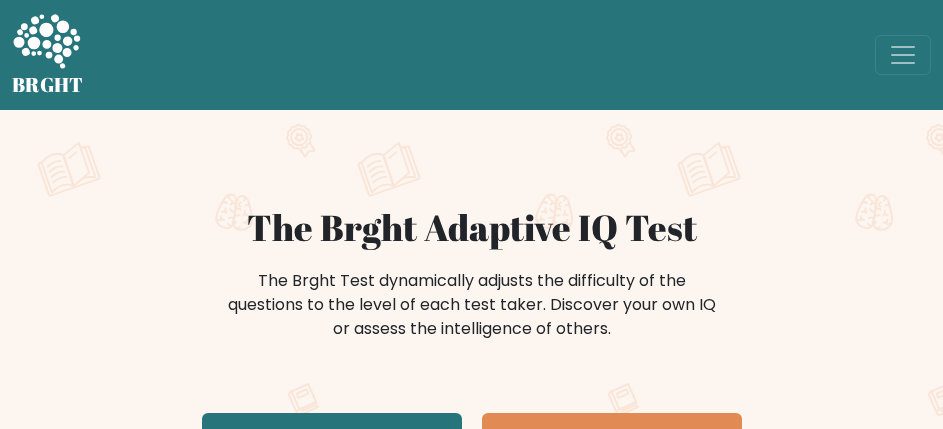 scroll, scrollTop: 100, scrollLeft: 0, axis: vertical 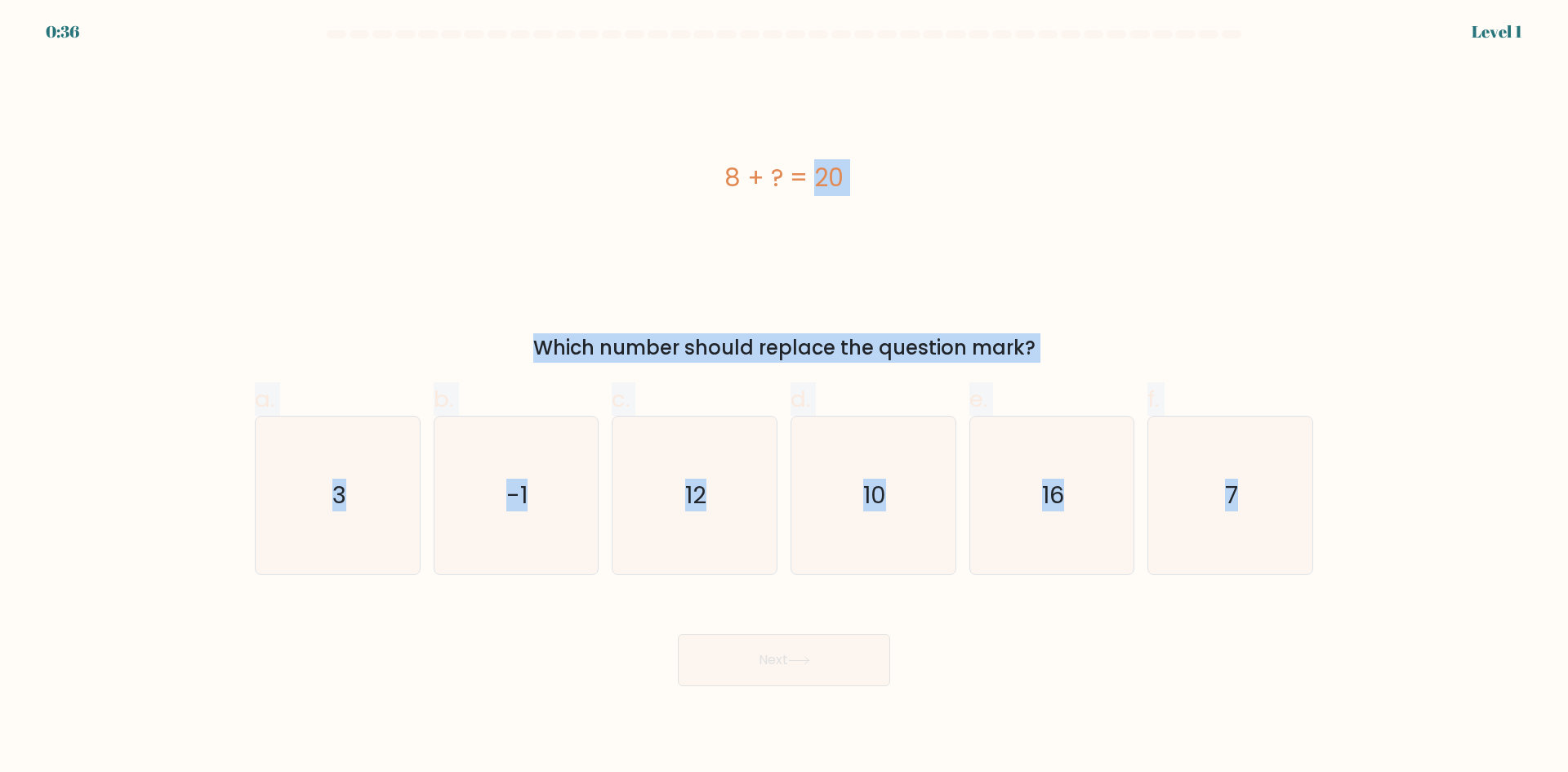 drag, startPoint x: 715, startPoint y: 166, endPoint x: 1423, endPoint y: 601, distance: 830.9567 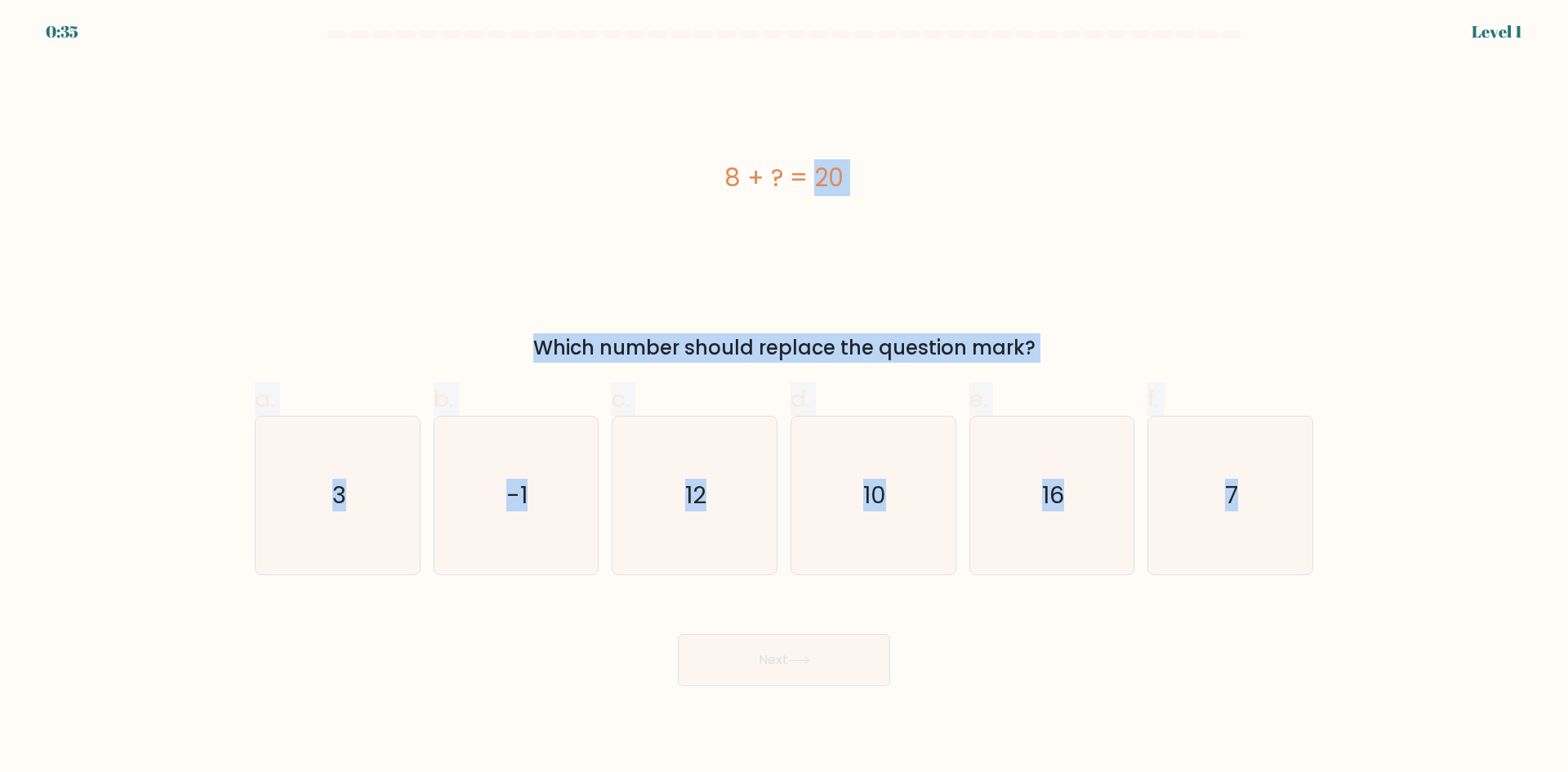copy on "8 + ?  = 20
Which number should replace the question mark?
a.
3
b.
-1
c.
12
d.
10
e.
16
f.
7" 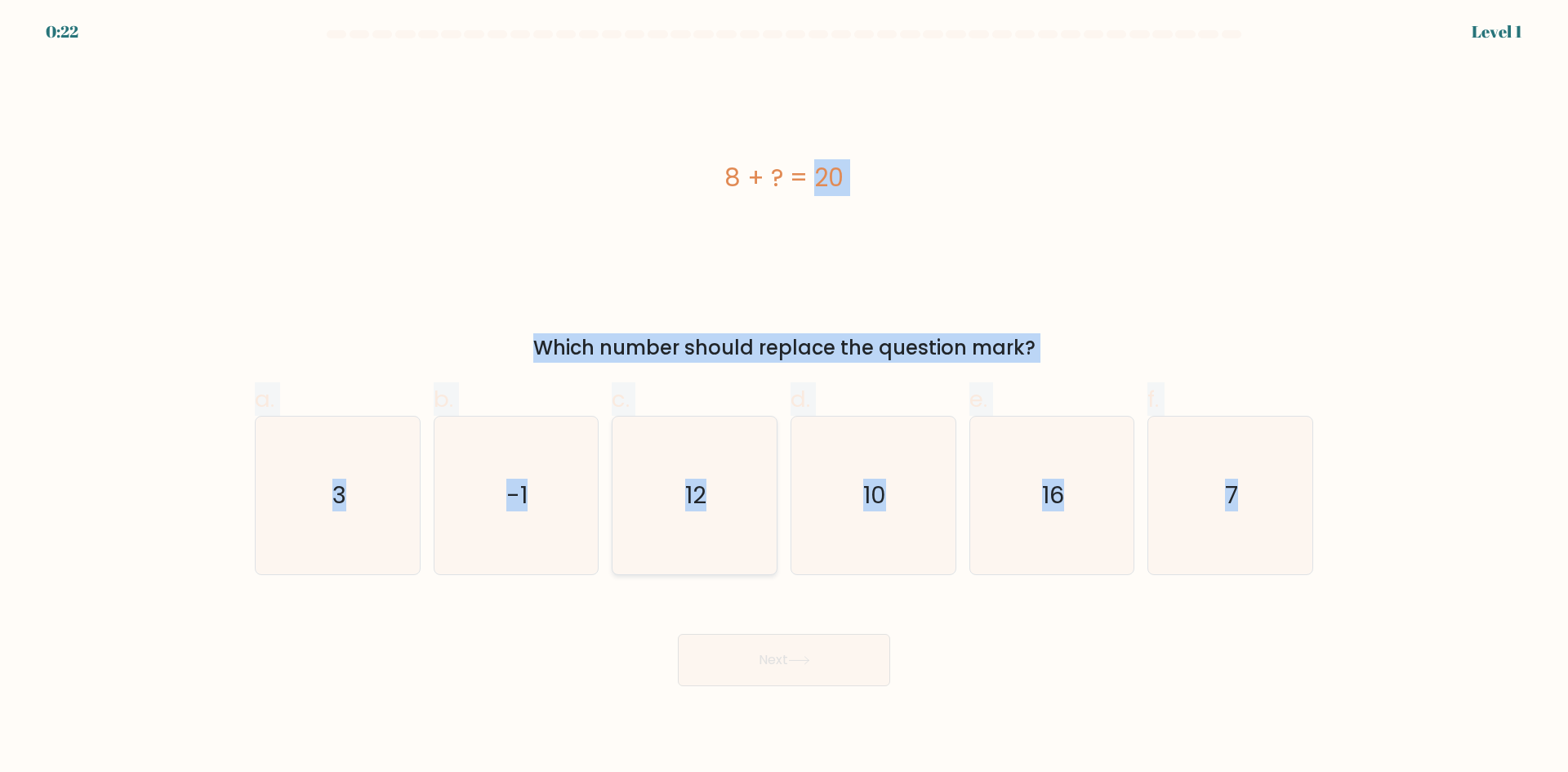 click on "12" at bounding box center [694, 495] 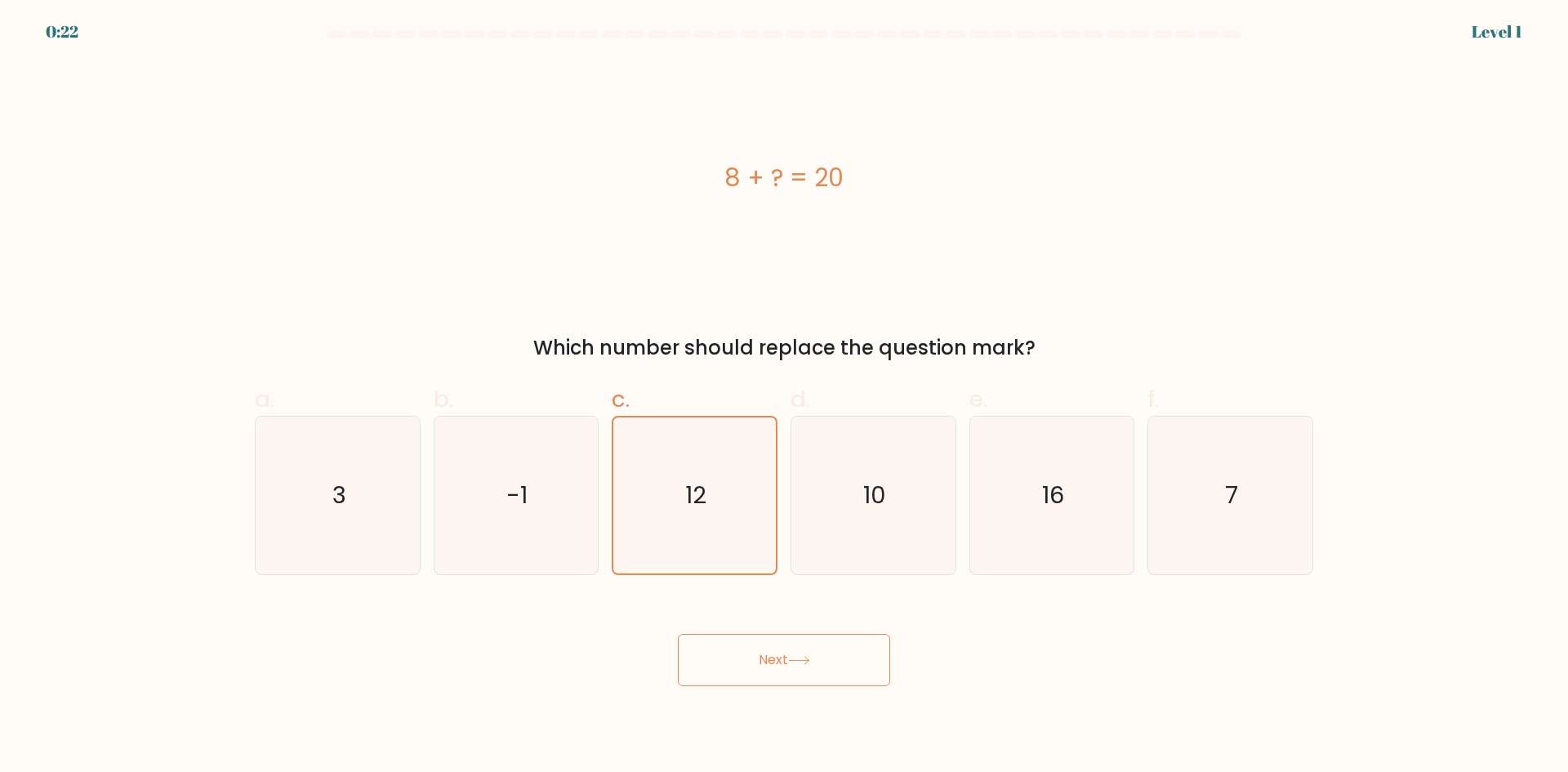 click on "Next" at bounding box center (784, 660) 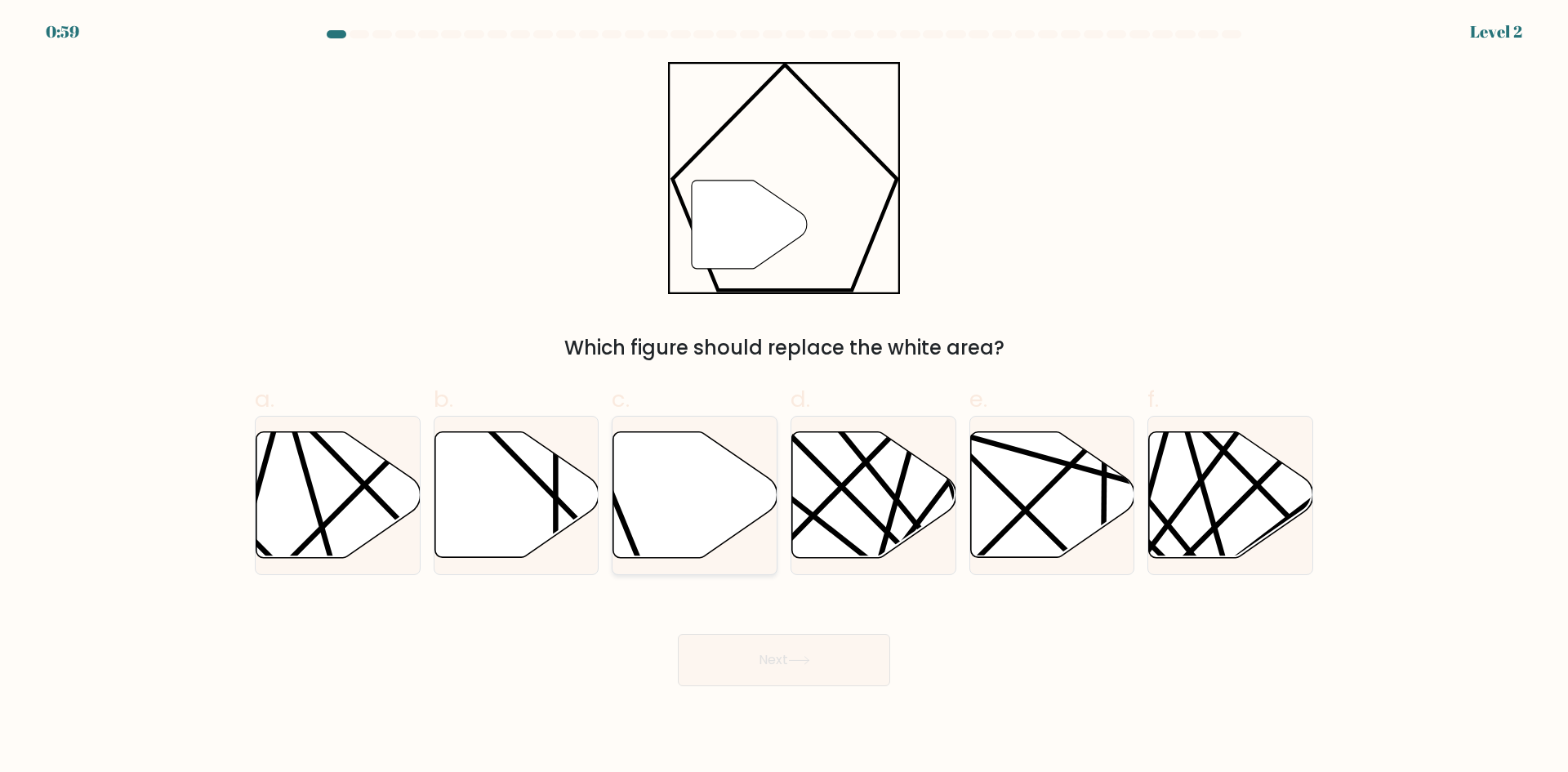 click at bounding box center (695, 495) 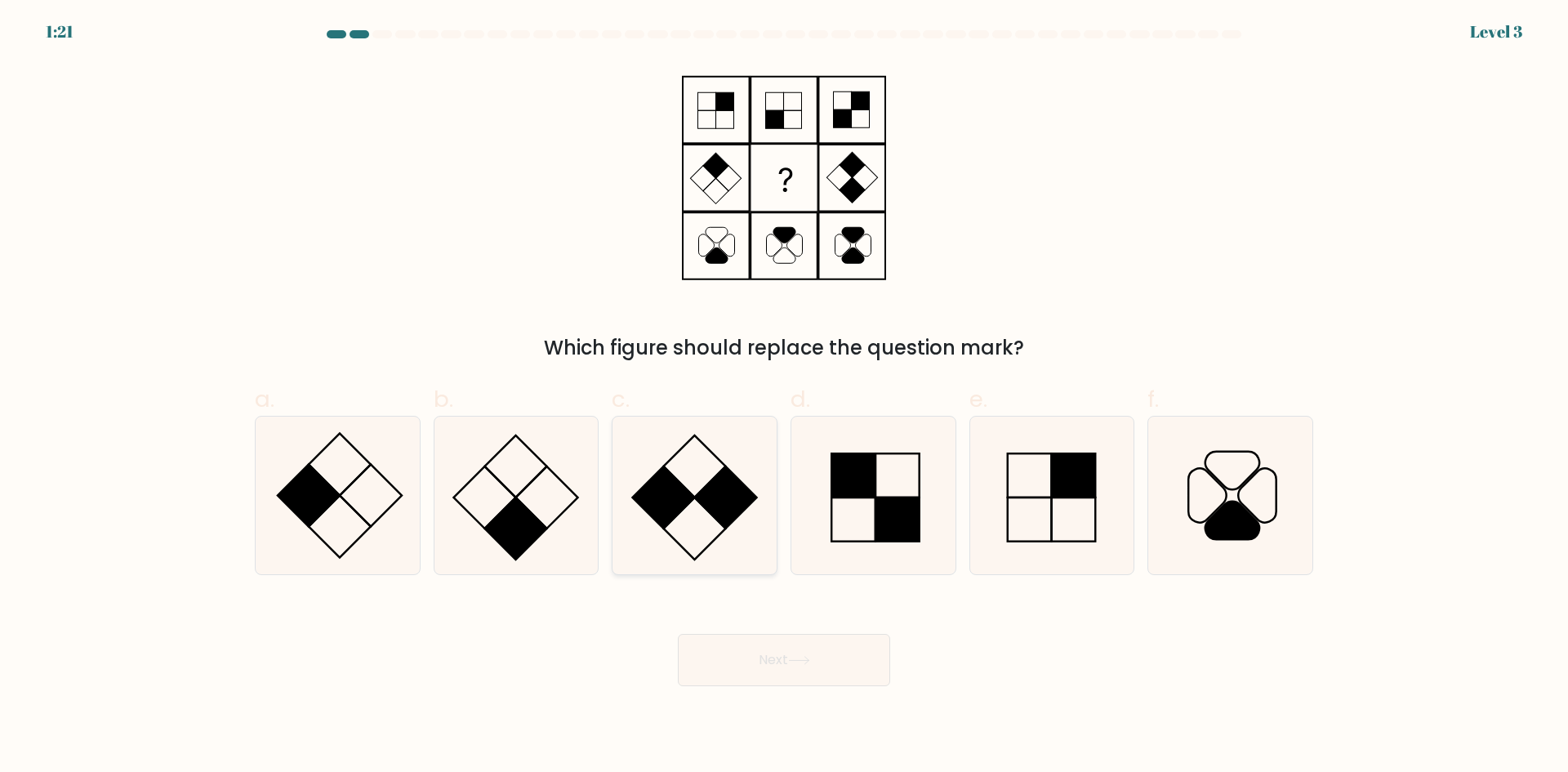 click at bounding box center [726, 498] 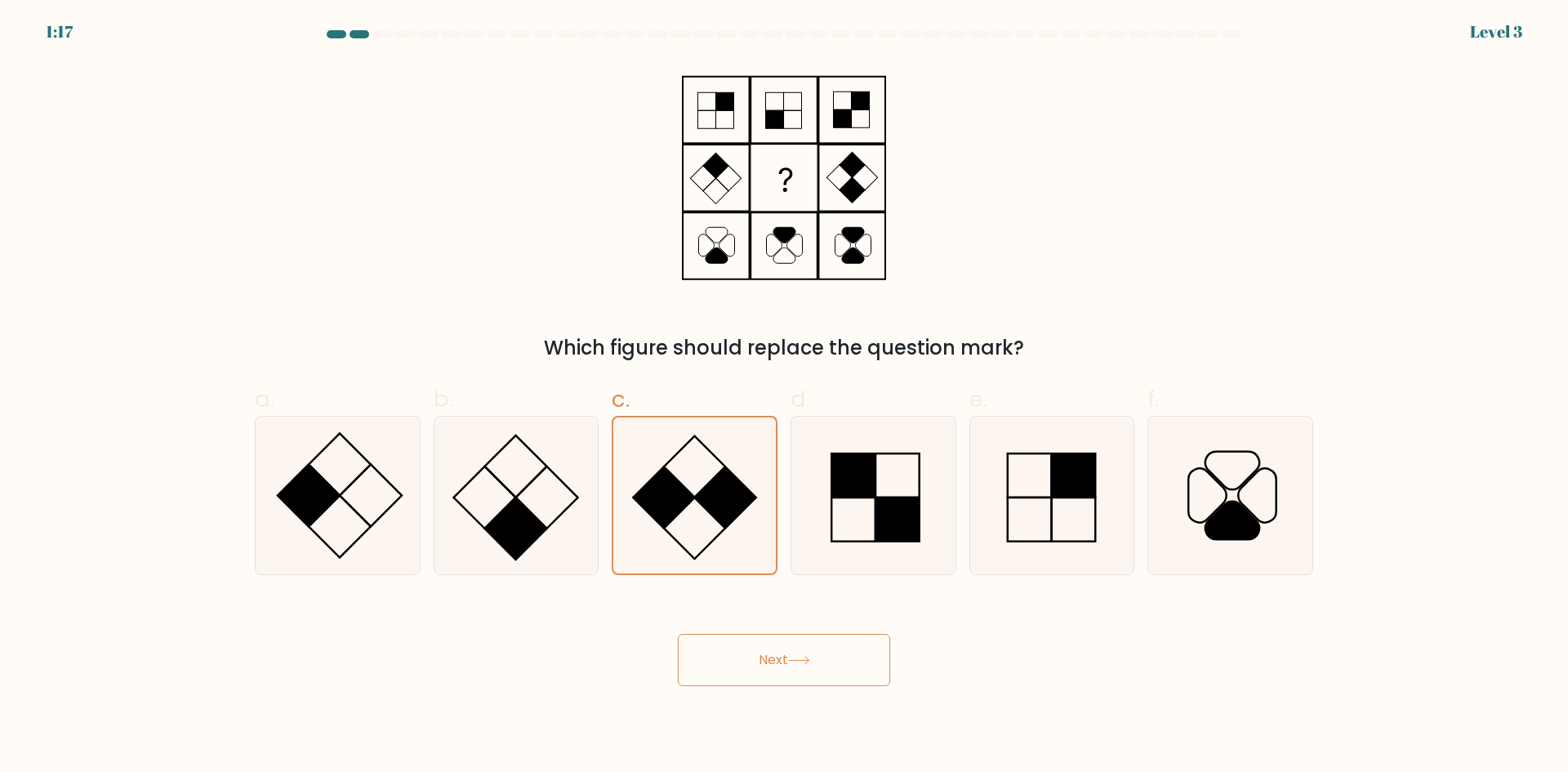 click on "Next" at bounding box center (784, 660) 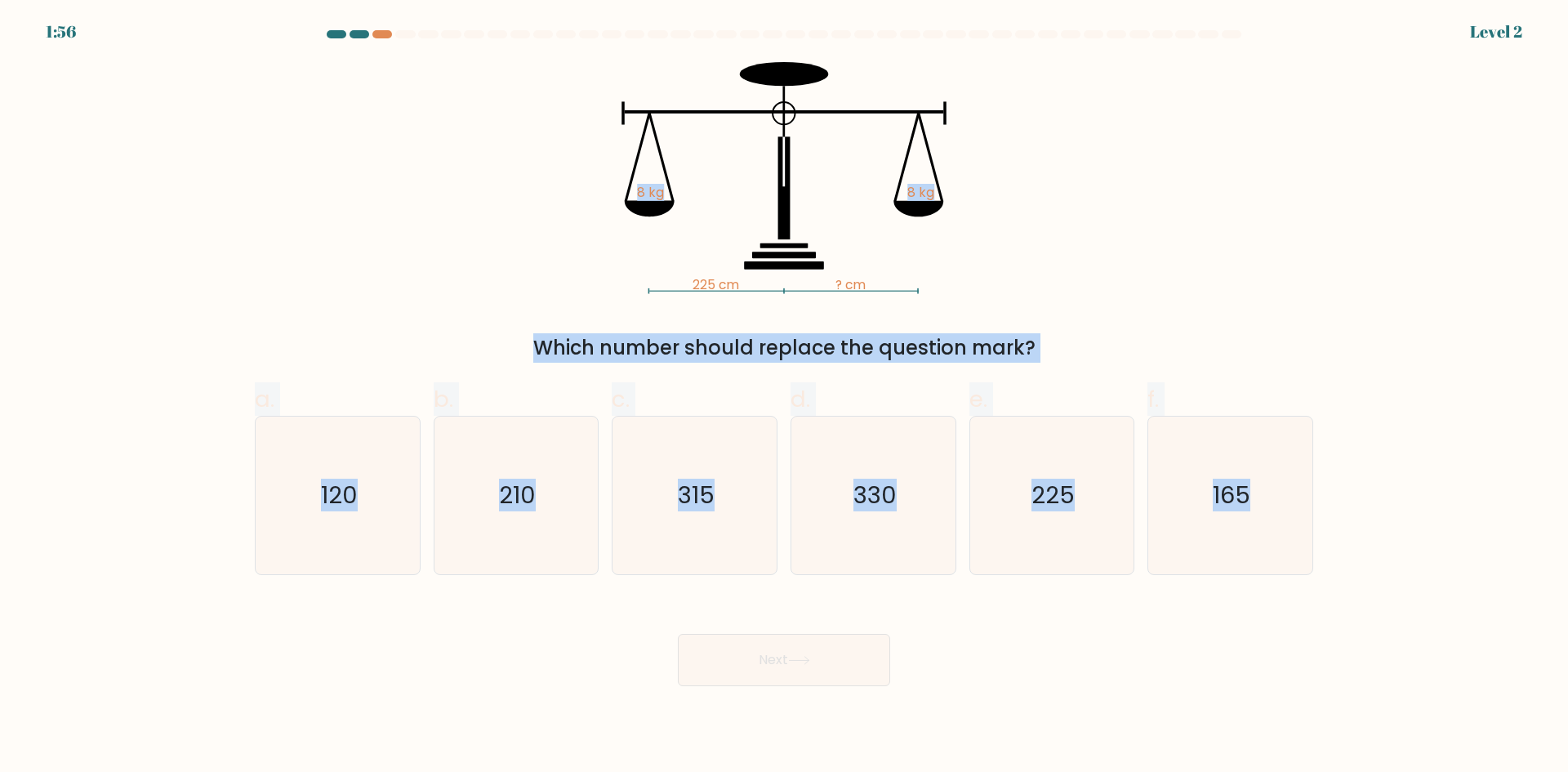 drag, startPoint x: 605, startPoint y: 82, endPoint x: 1331, endPoint y: 573, distance: 876.45 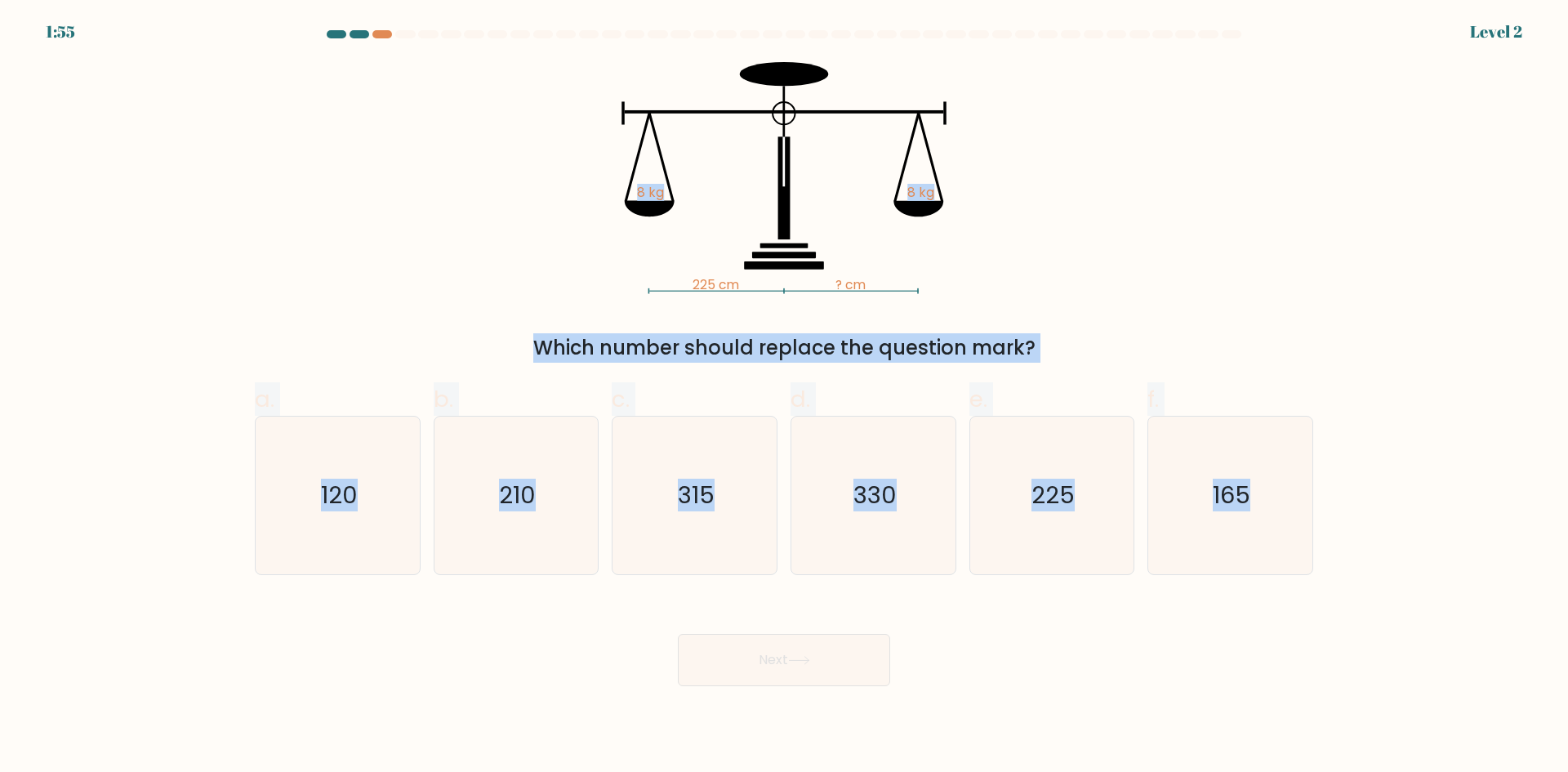 click on "225 cm   ? cm   8 kg   8 kg
Which number should replace the question mark?" at bounding box center (784, 212) 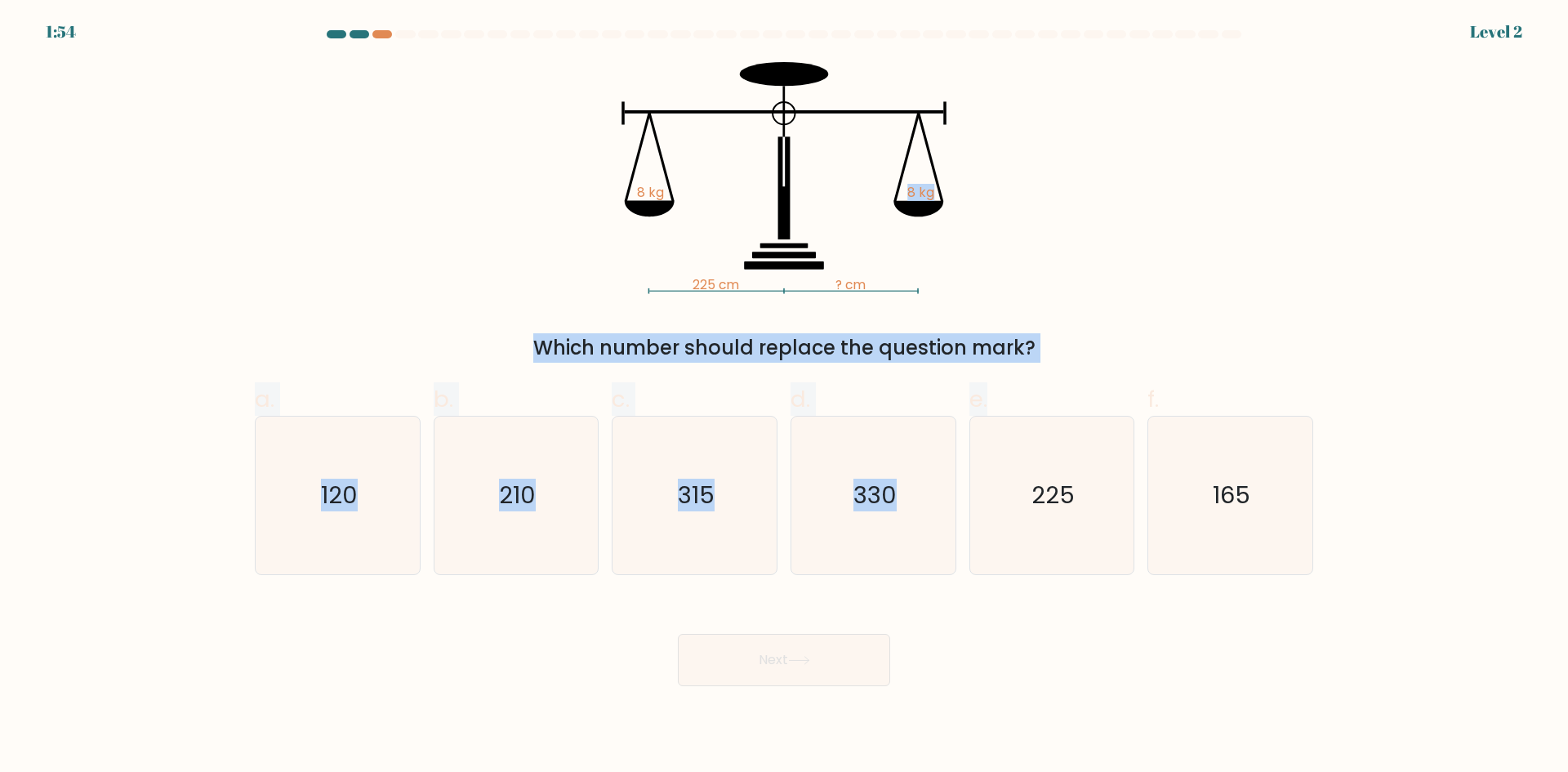 drag, startPoint x: 715, startPoint y: 62, endPoint x: 1077, endPoint y: 384, distance: 484.4874 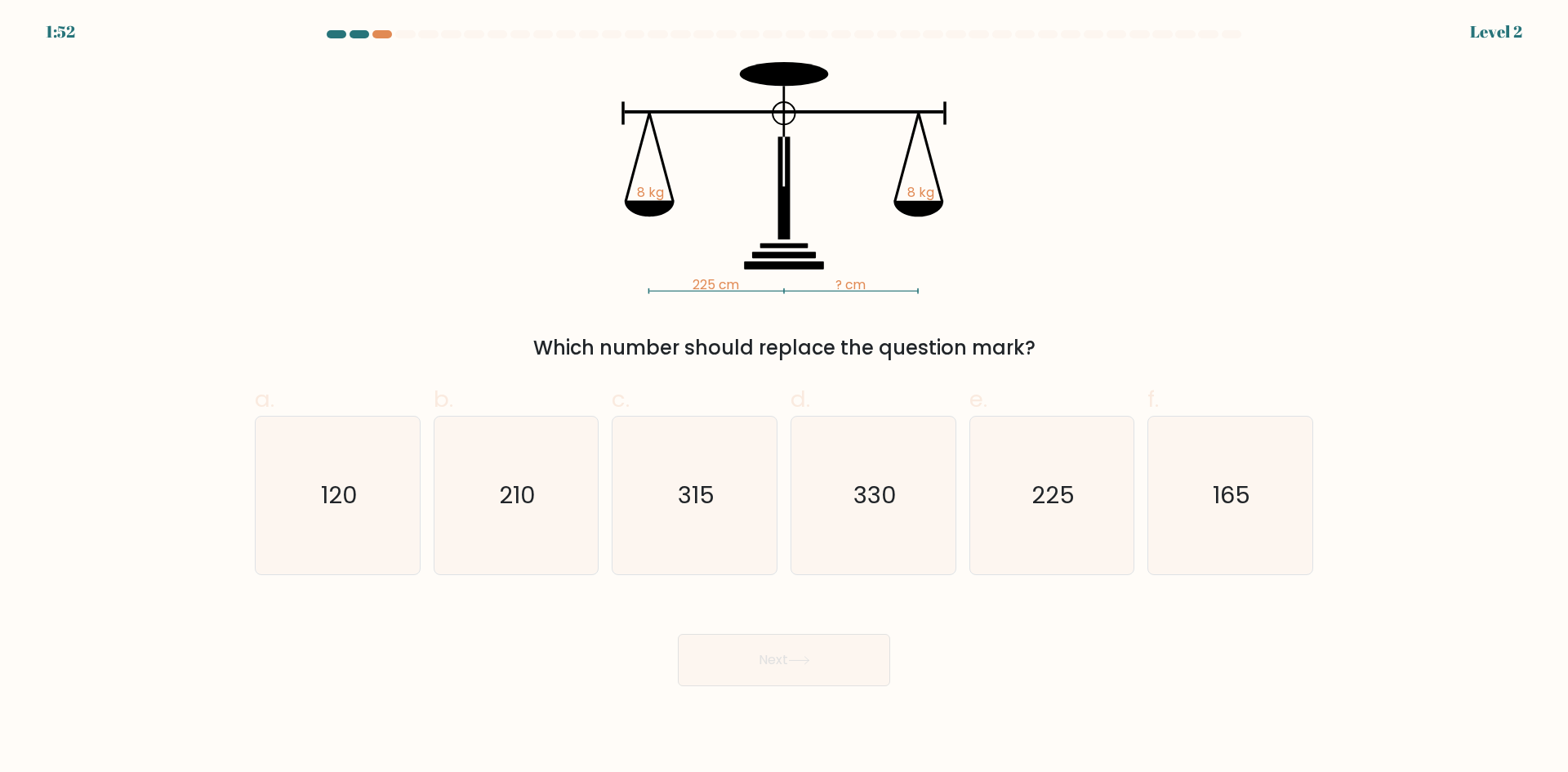 drag, startPoint x: 617, startPoint y: 109, endPoint x: 949, endPoint y: 291, distance: 378.61326 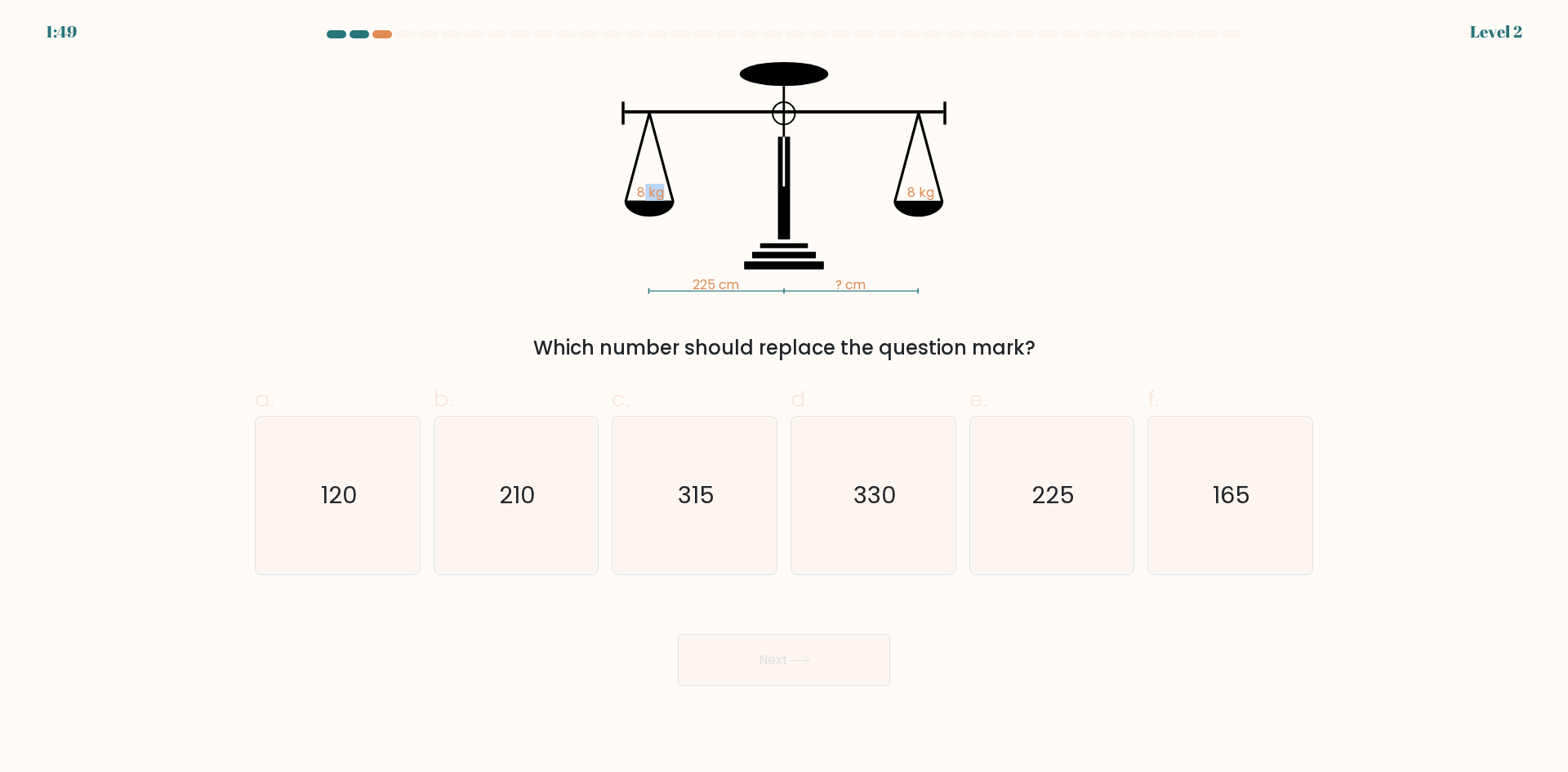 drag, startPoint x: 643, startPoint y: 118, endPoint x: 703, endPoint y: 186, distance: 90.68627 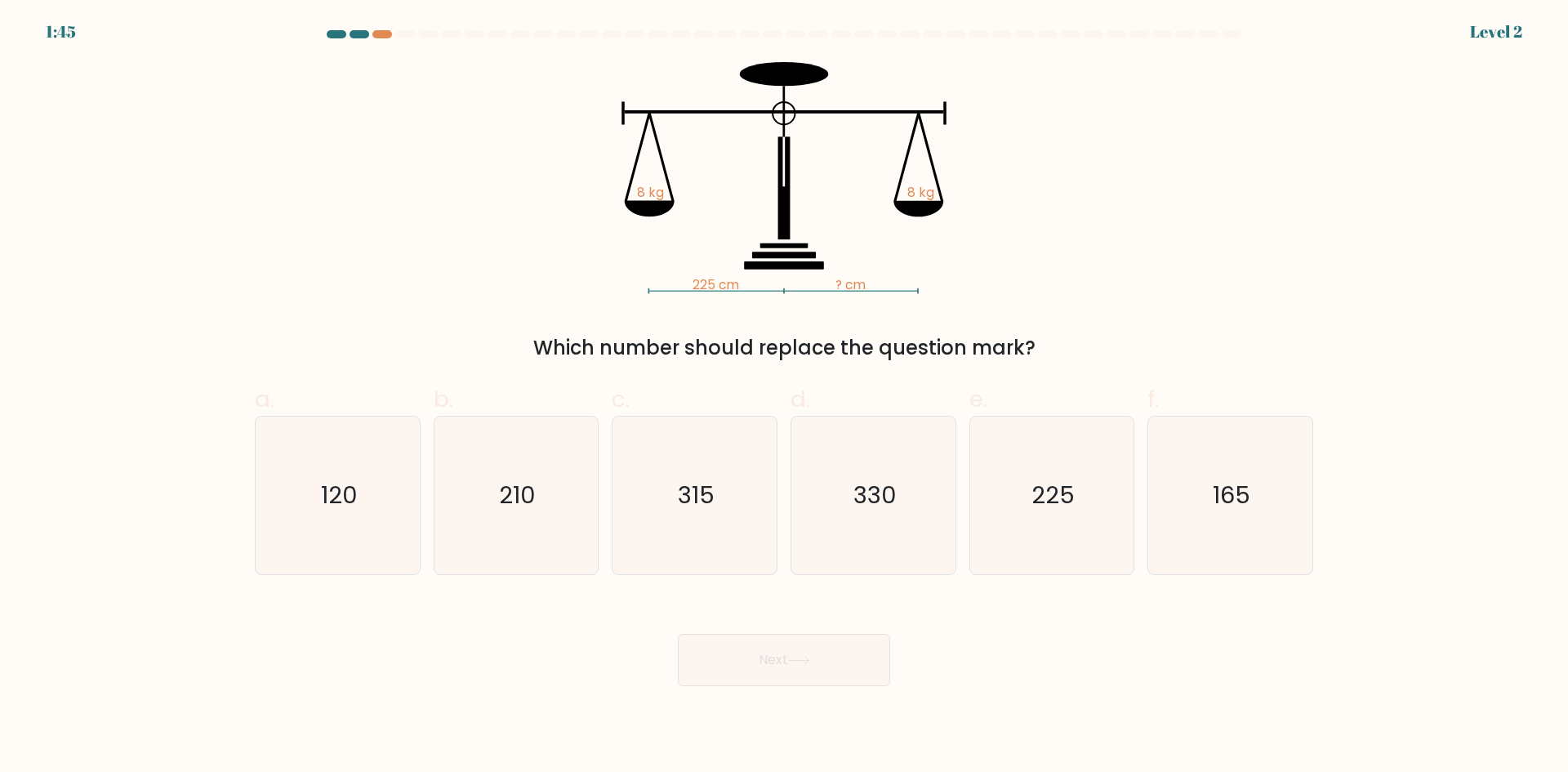 drag, startPoint x: 638, startPoint y: 187, endPoint x: 581, endPoint y: 170, distance: 59.481089 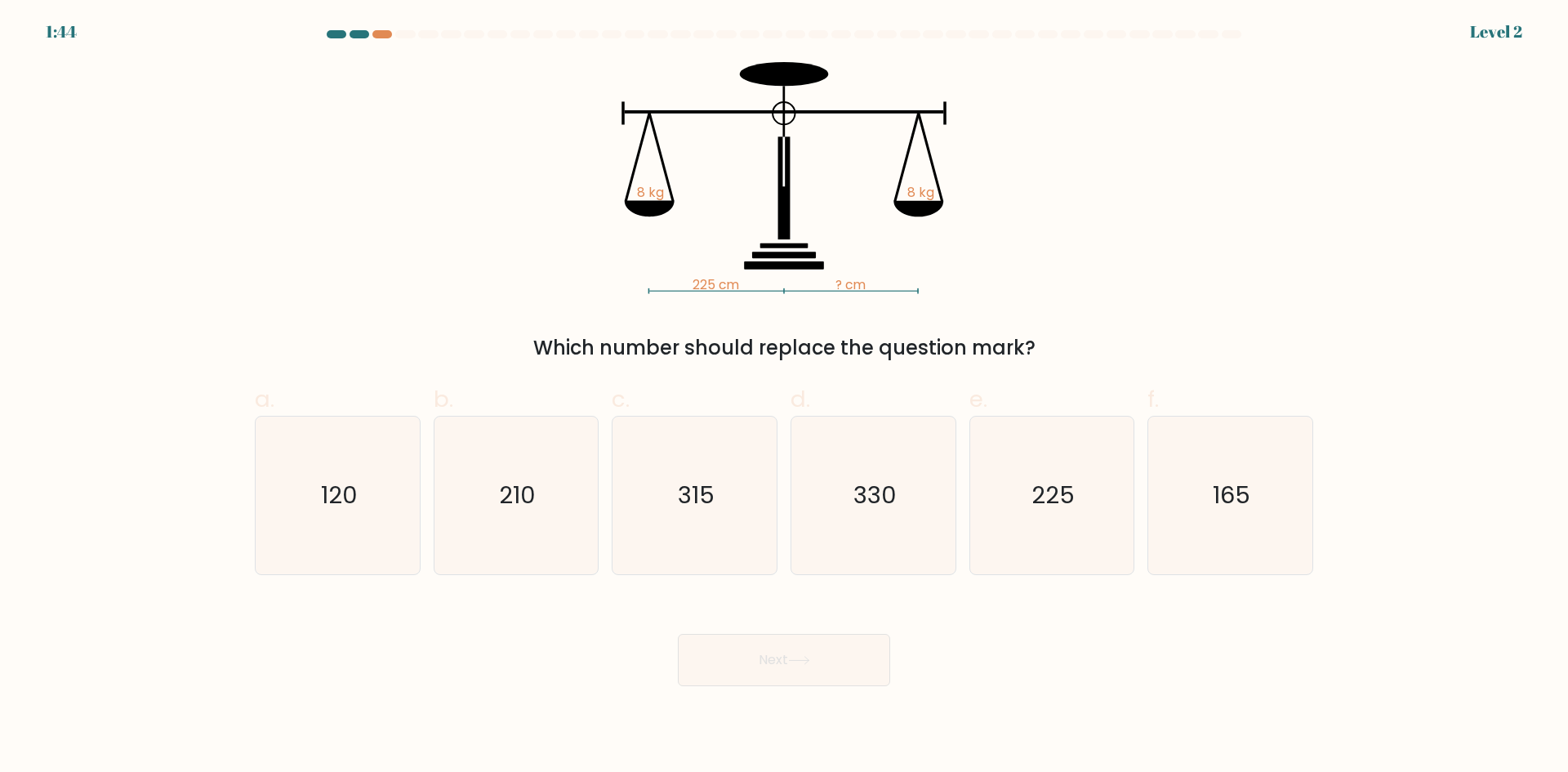 click on "225 cm   ? cm   8 kg   8 kg
Which number should replace the question mark?" at bounding box center (784, 212) 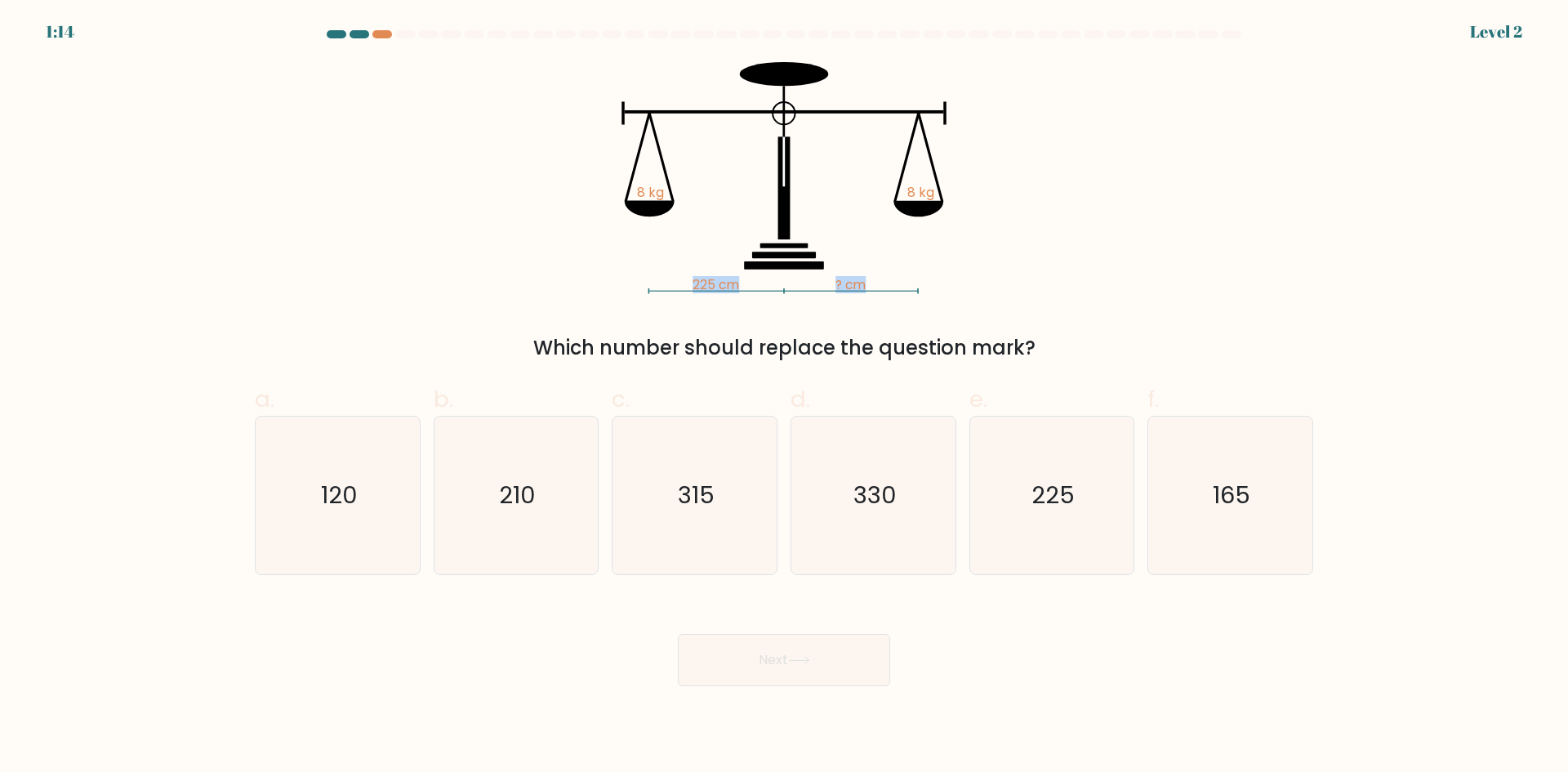 drag, startPoint x: 632, startPoint y: 187, endPoint x: 943, endPoint y: 201, distance: 311.315 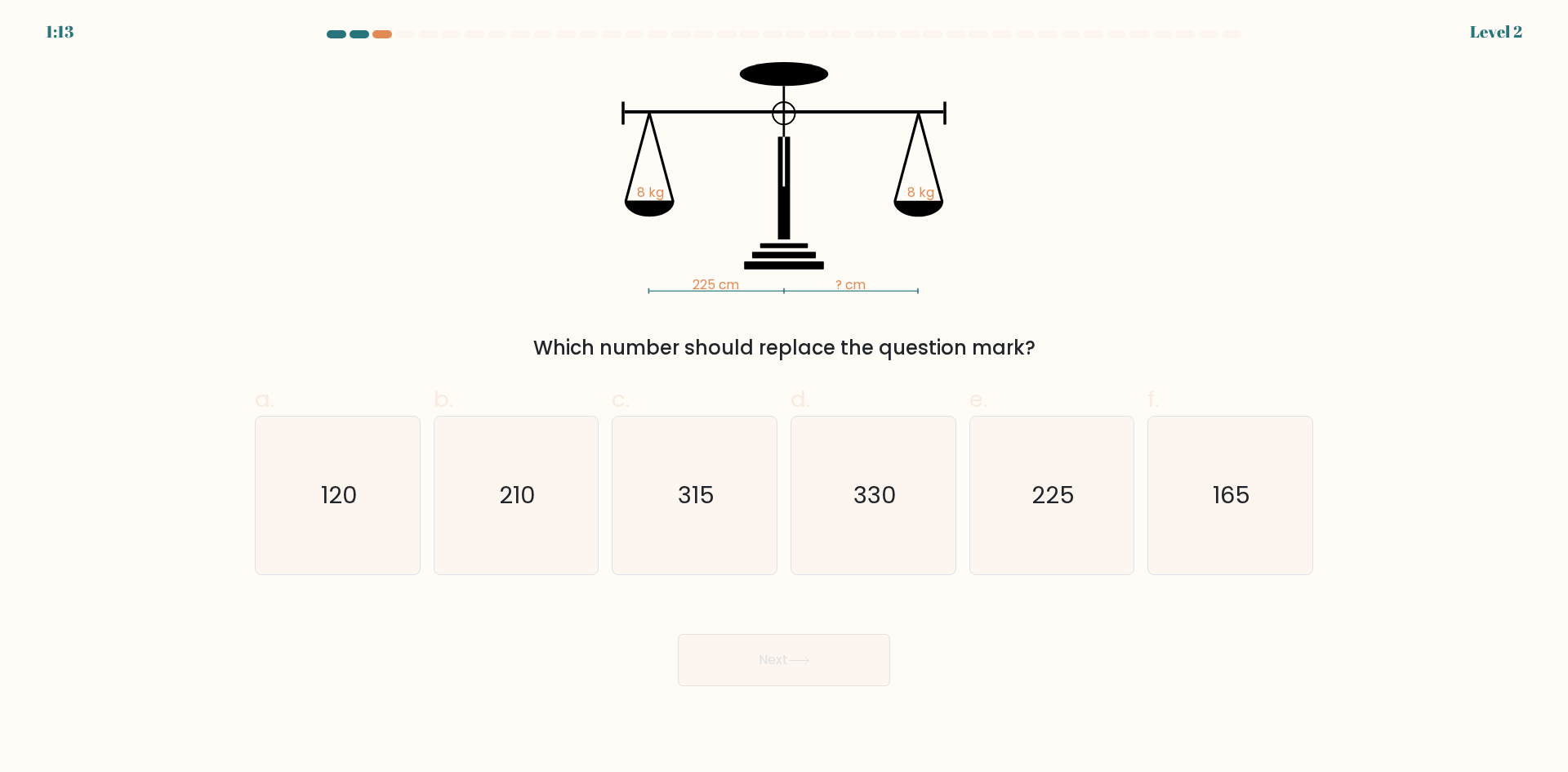 click on "225 cm   ? cm   8 kg   8 kg" at bounding box center [784, 178] 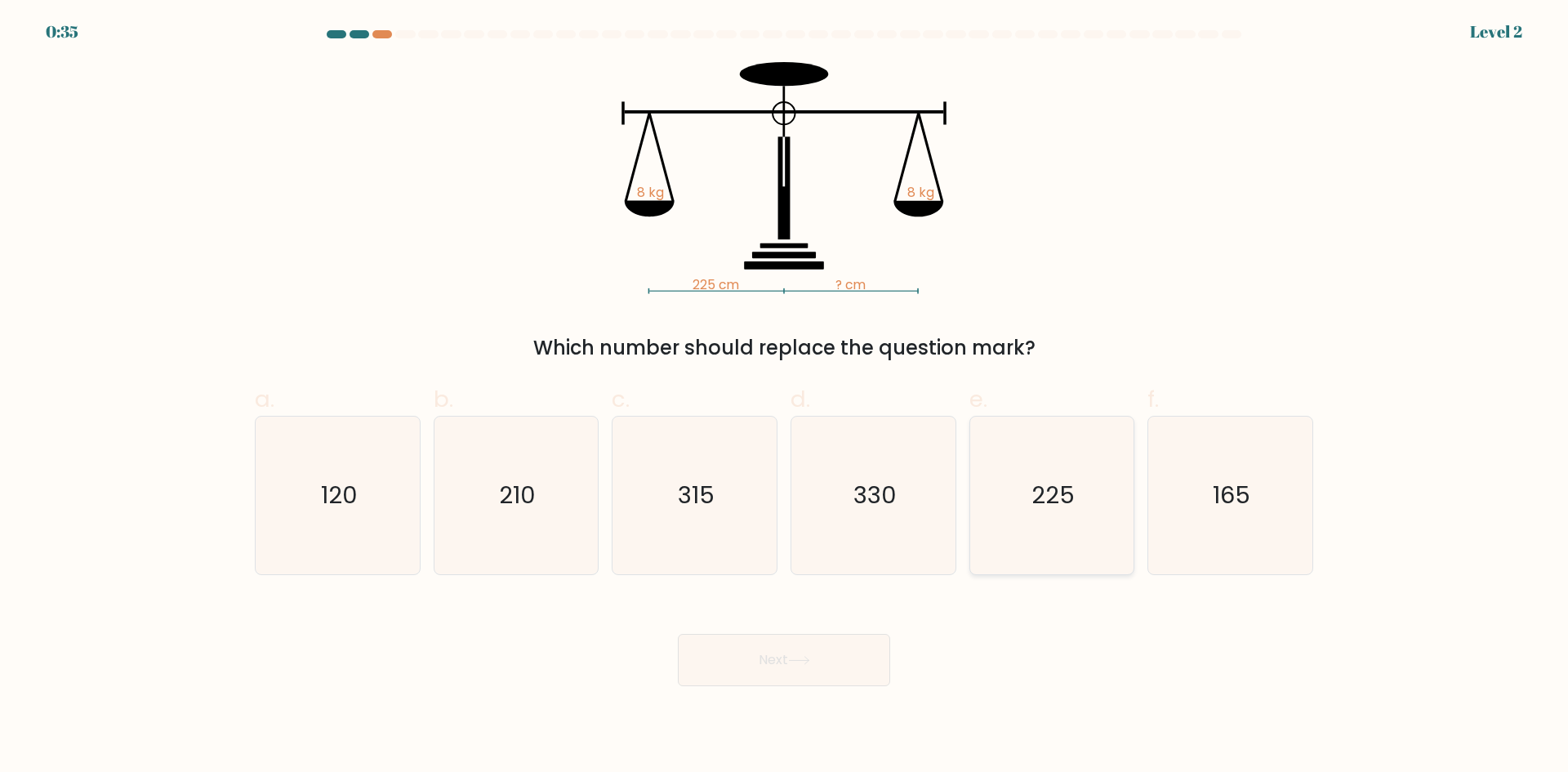 drag, startPoint x: 1003, startPoint y: 497, endPoint x: 994, endPoint y: 515, distance: 20.124612 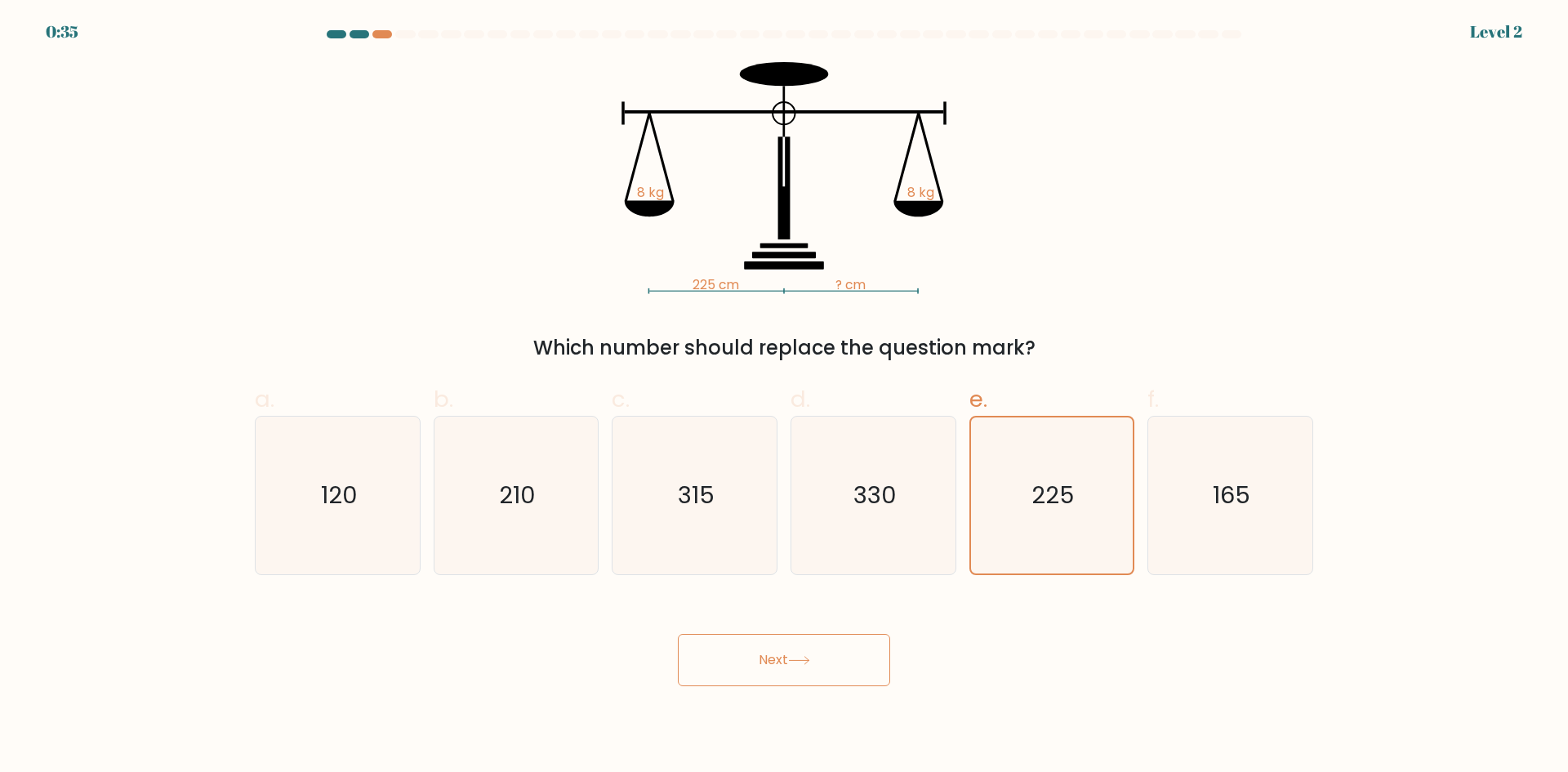 click on "Next" at bounding box center (784, 660) 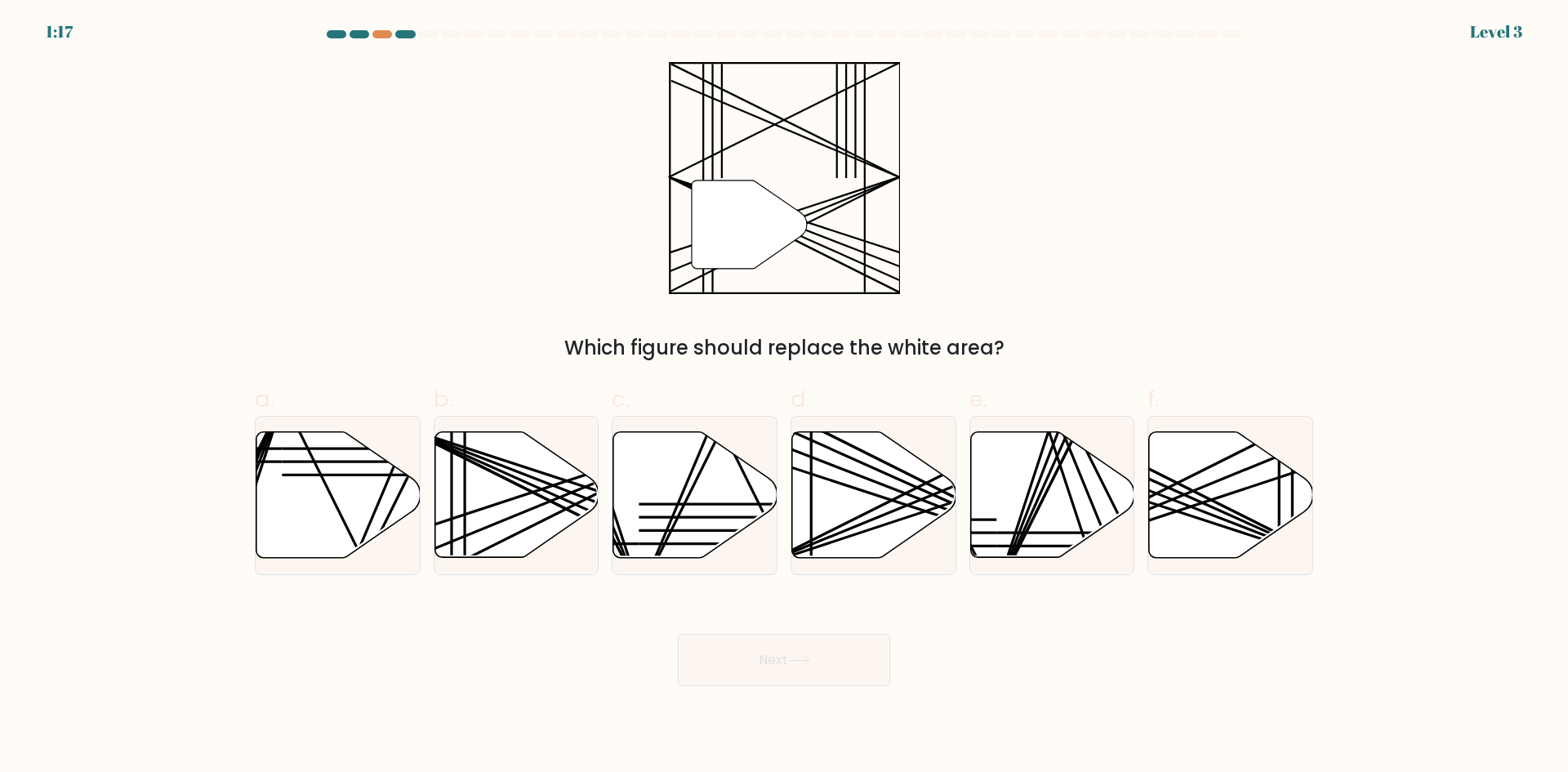 click on ""
Which figure should replace the white area?" at bounding box center [784, 212] 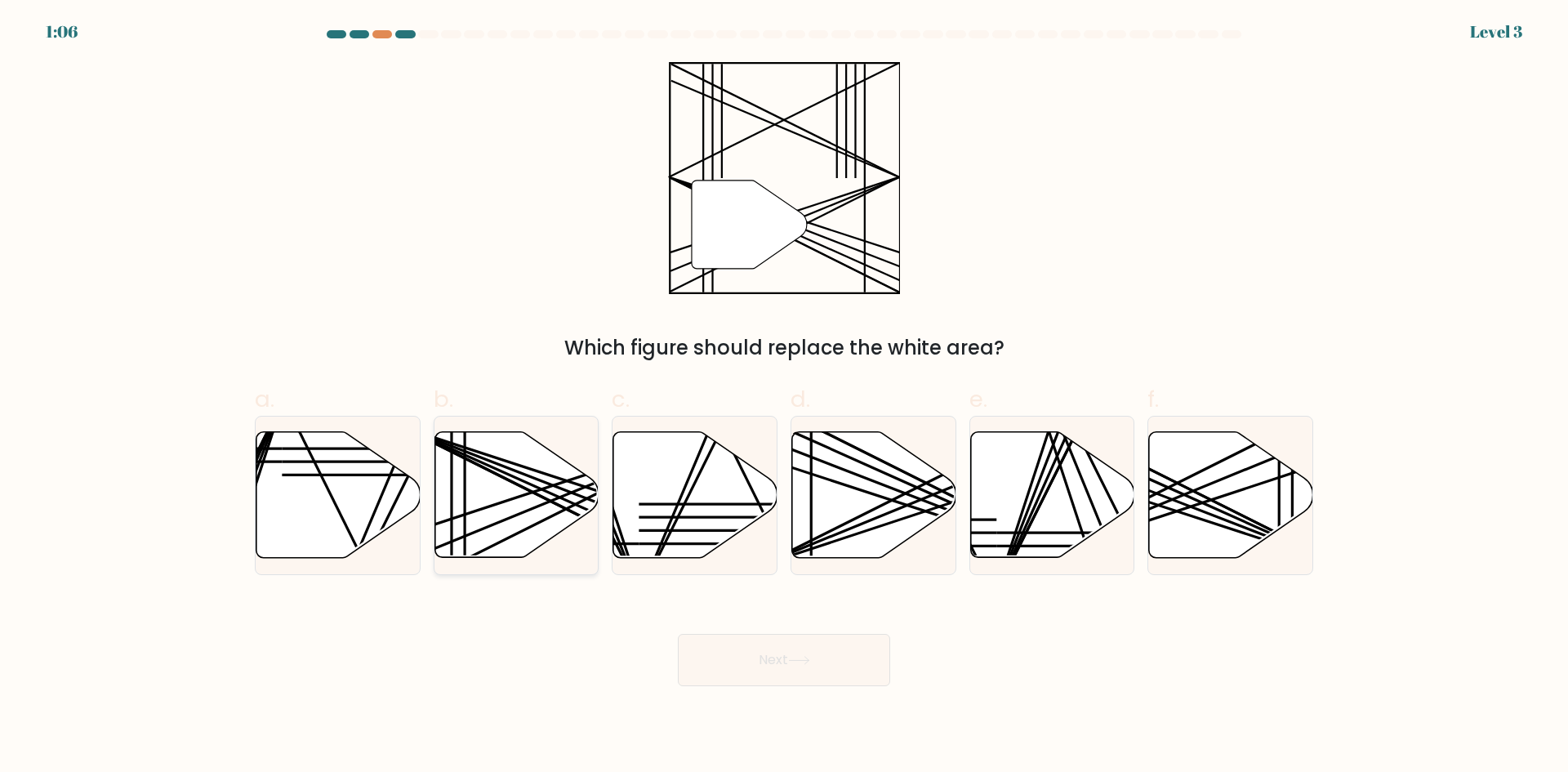 click at bounding box center (516, 495) 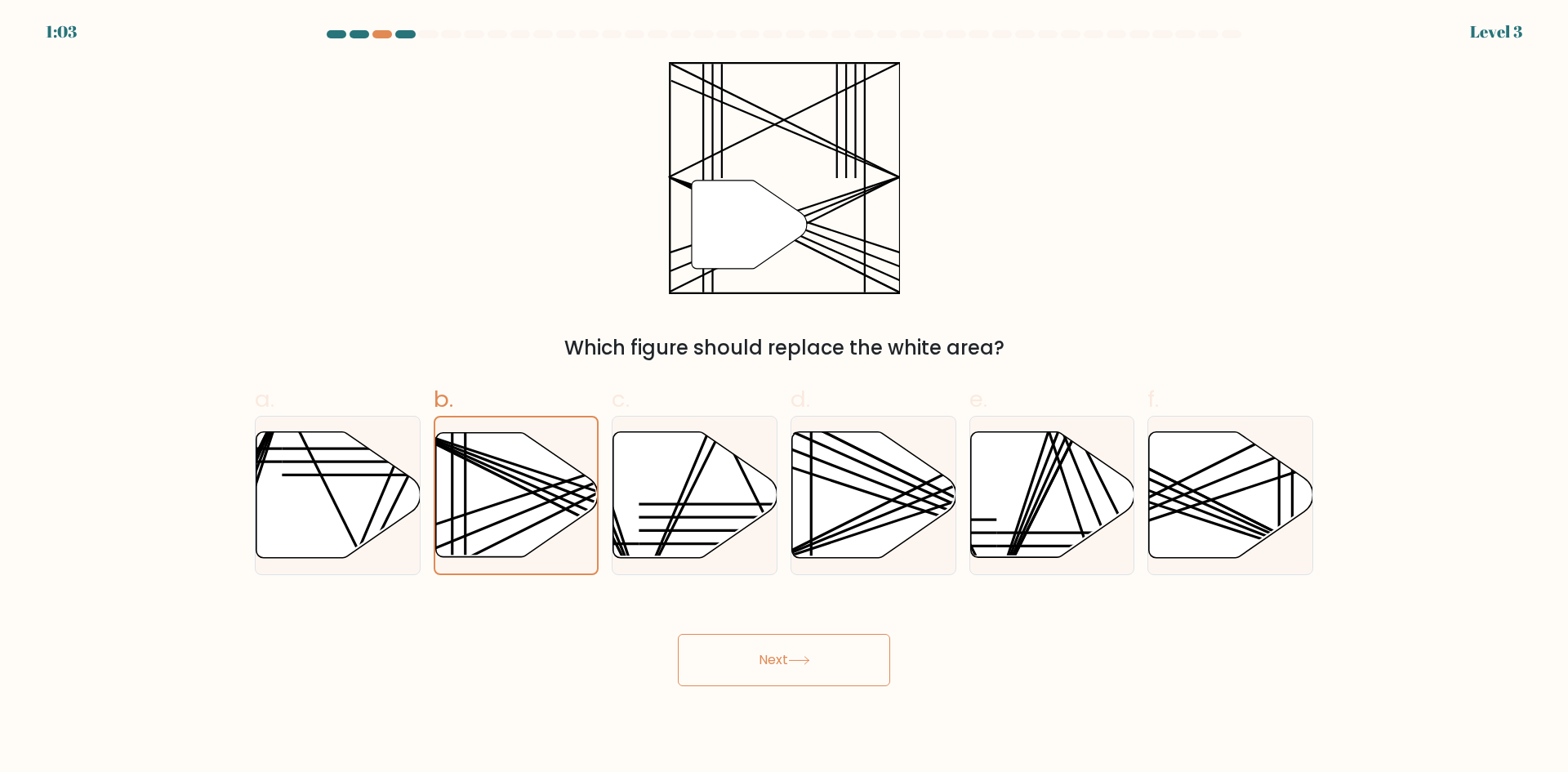 click at bounding box center (799, 660) 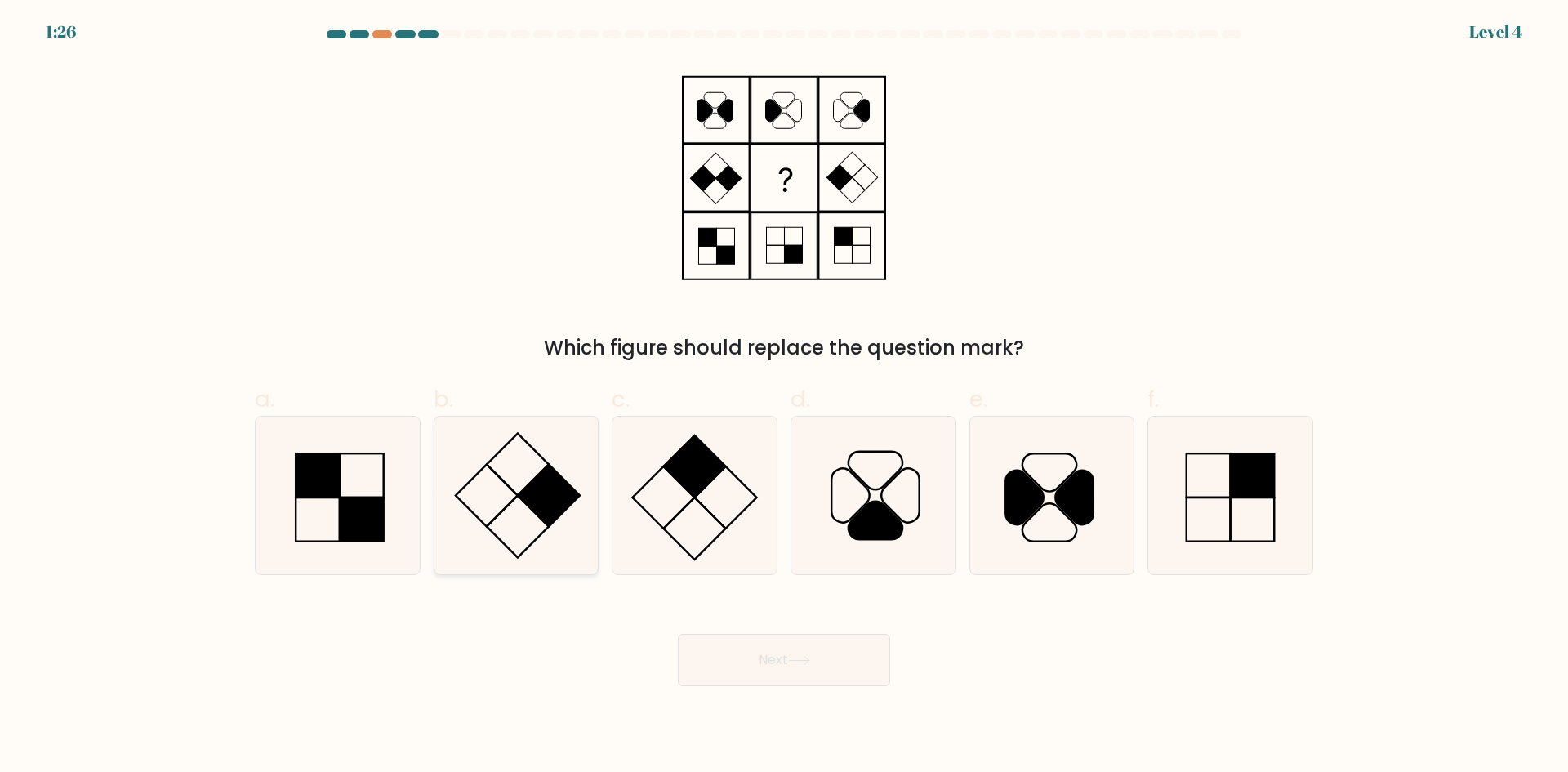 click at bounding box center [515, 495] 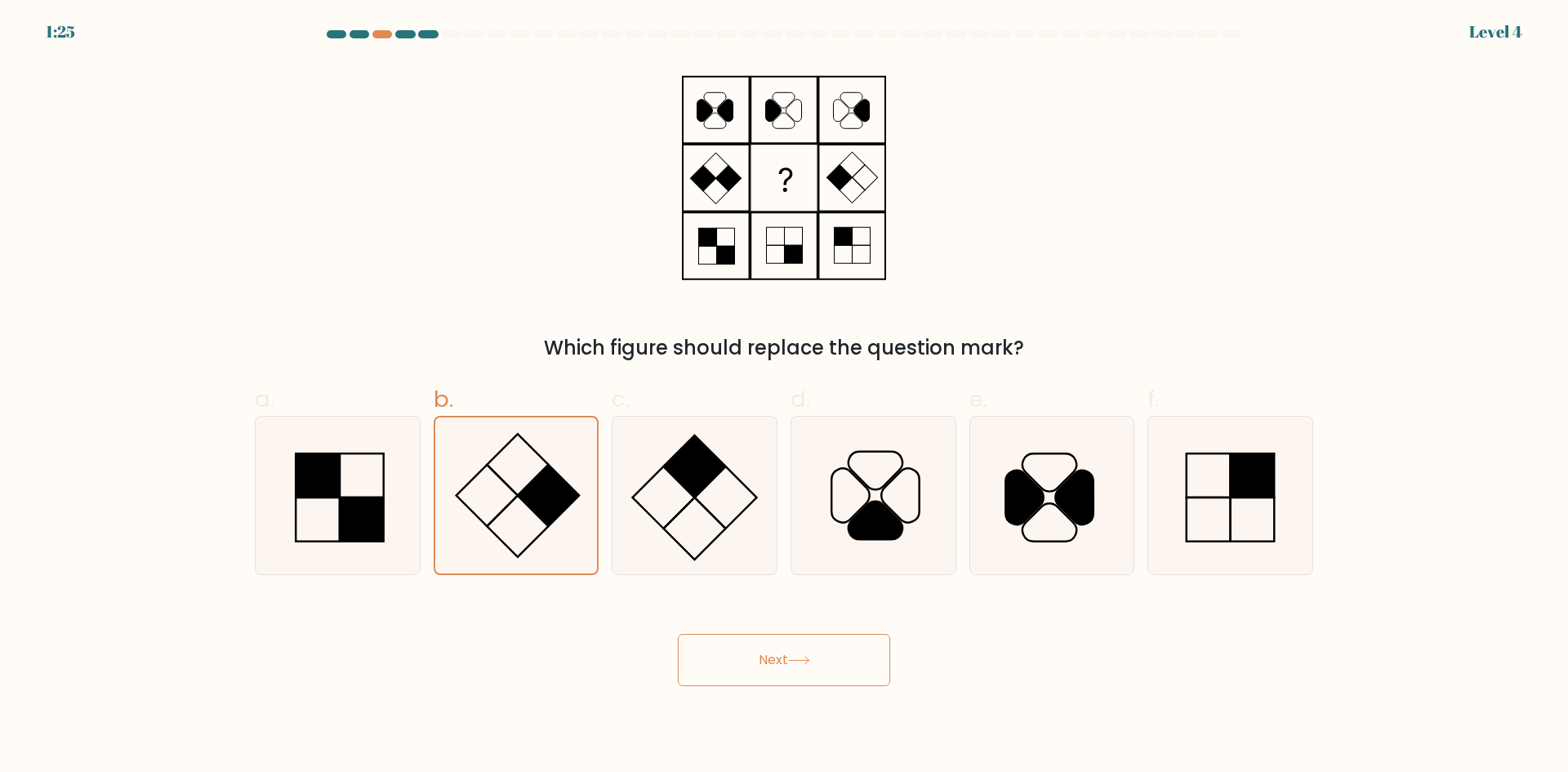 click on "Next" at bounding box center [784, 660] 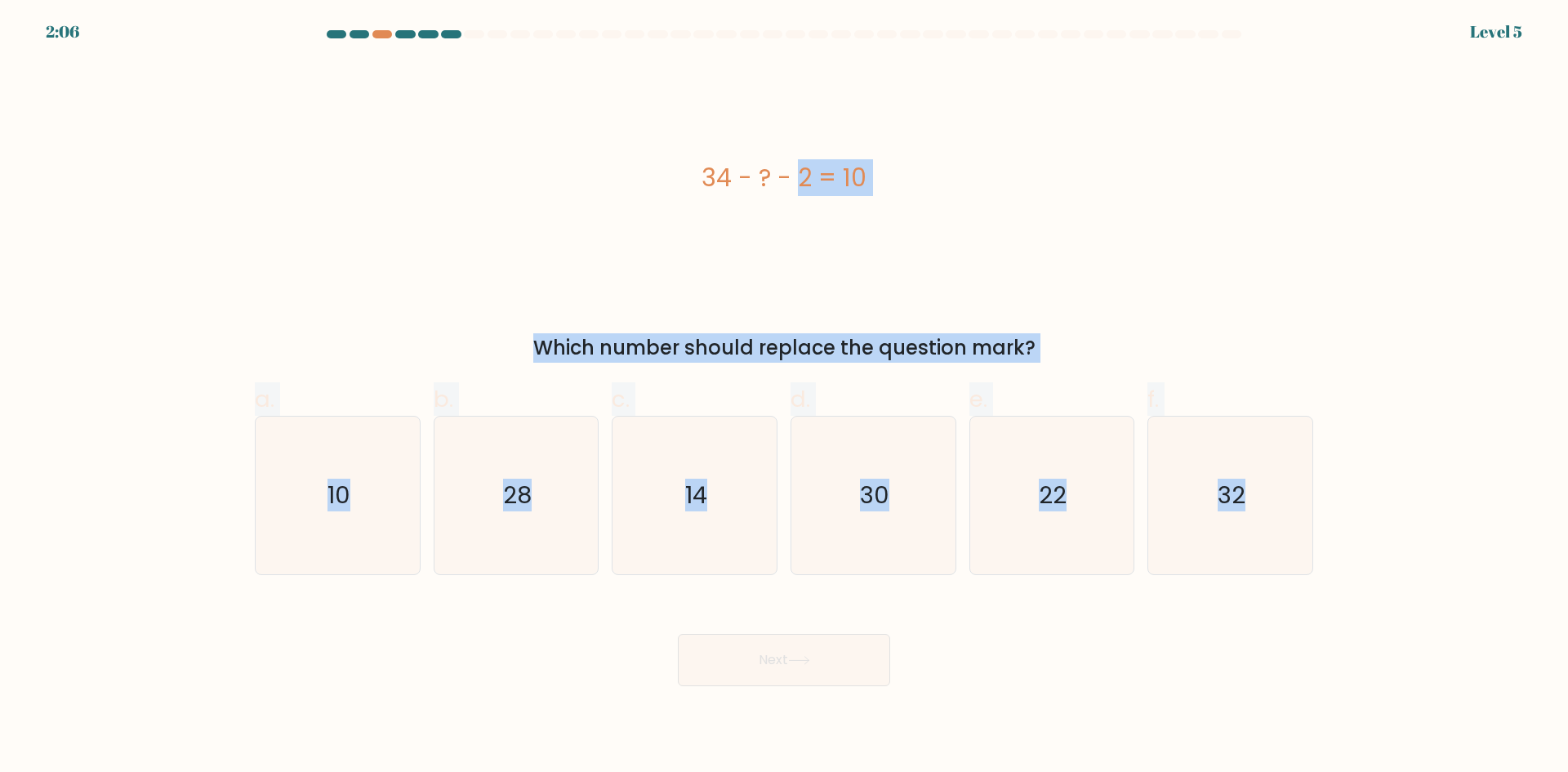 drag, startPoint x: 704, startPoint y: 181, endPoint x: 1327, endPoint y: 554, distance: 726.1253 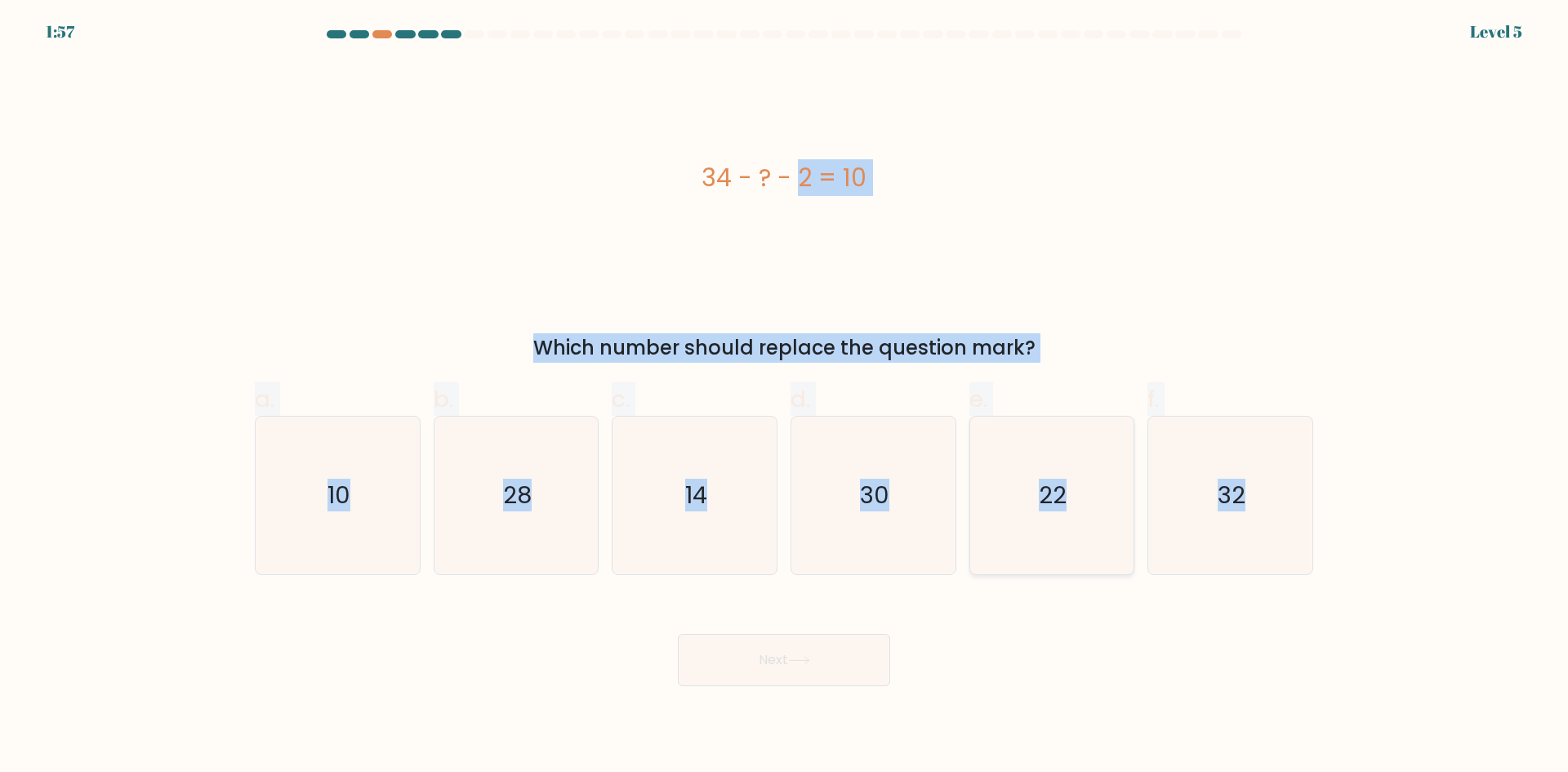 click on "22" at bounding box center [1051, 495] 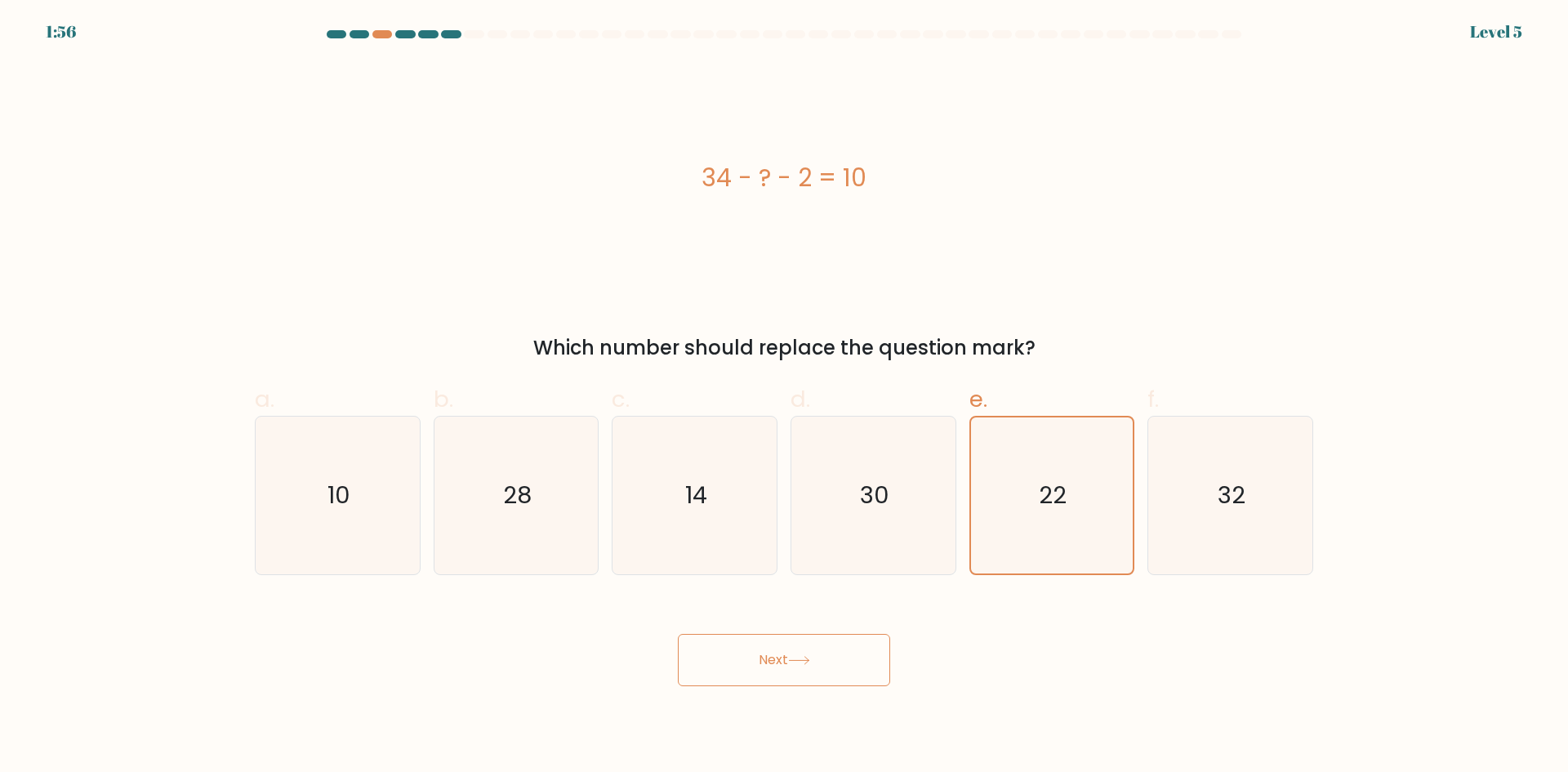 click on "Next" at bounding box center [784, 660] 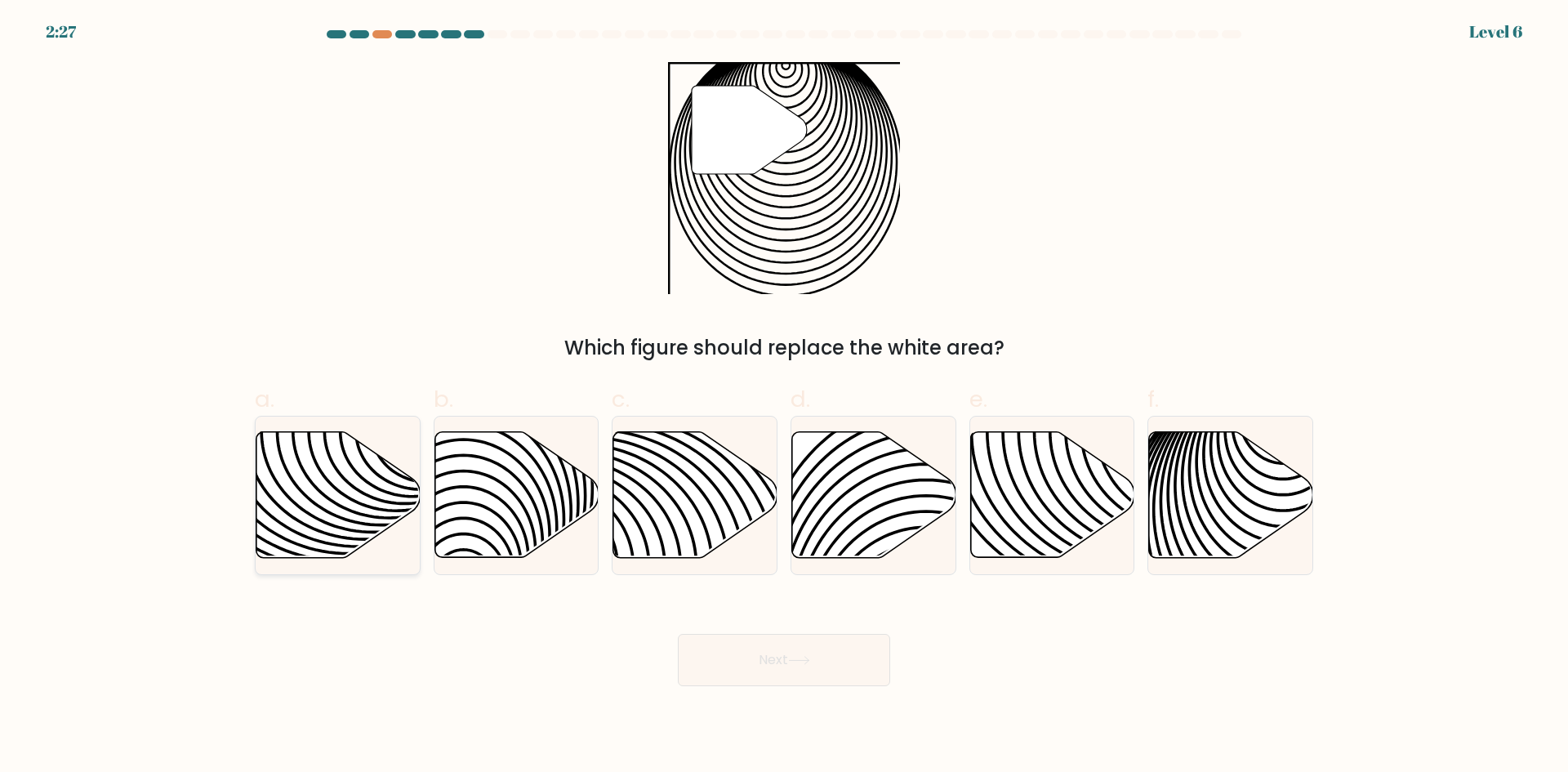click at bounding box center (338, 495) 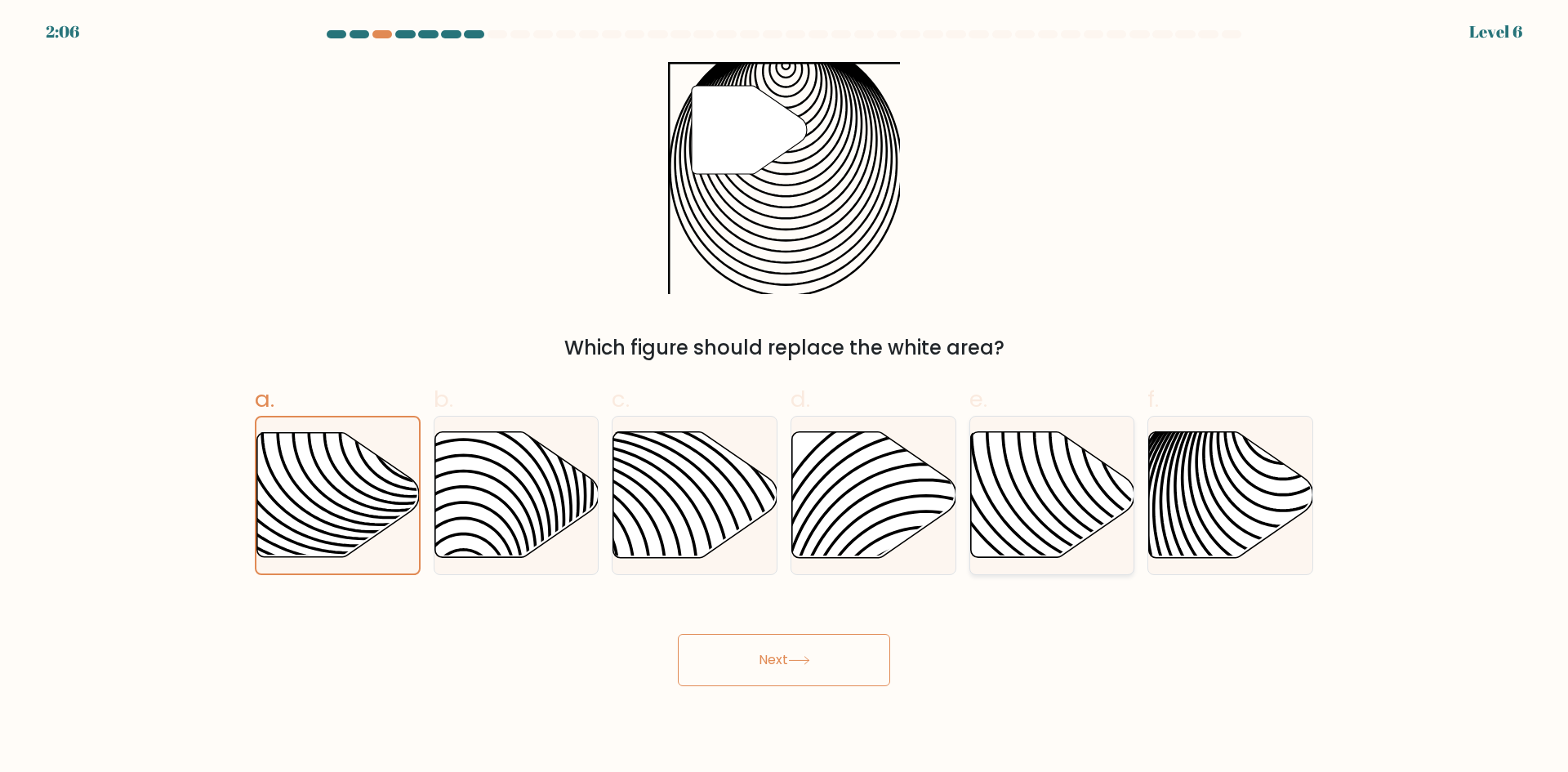 click at bounding box center (1104, 431) 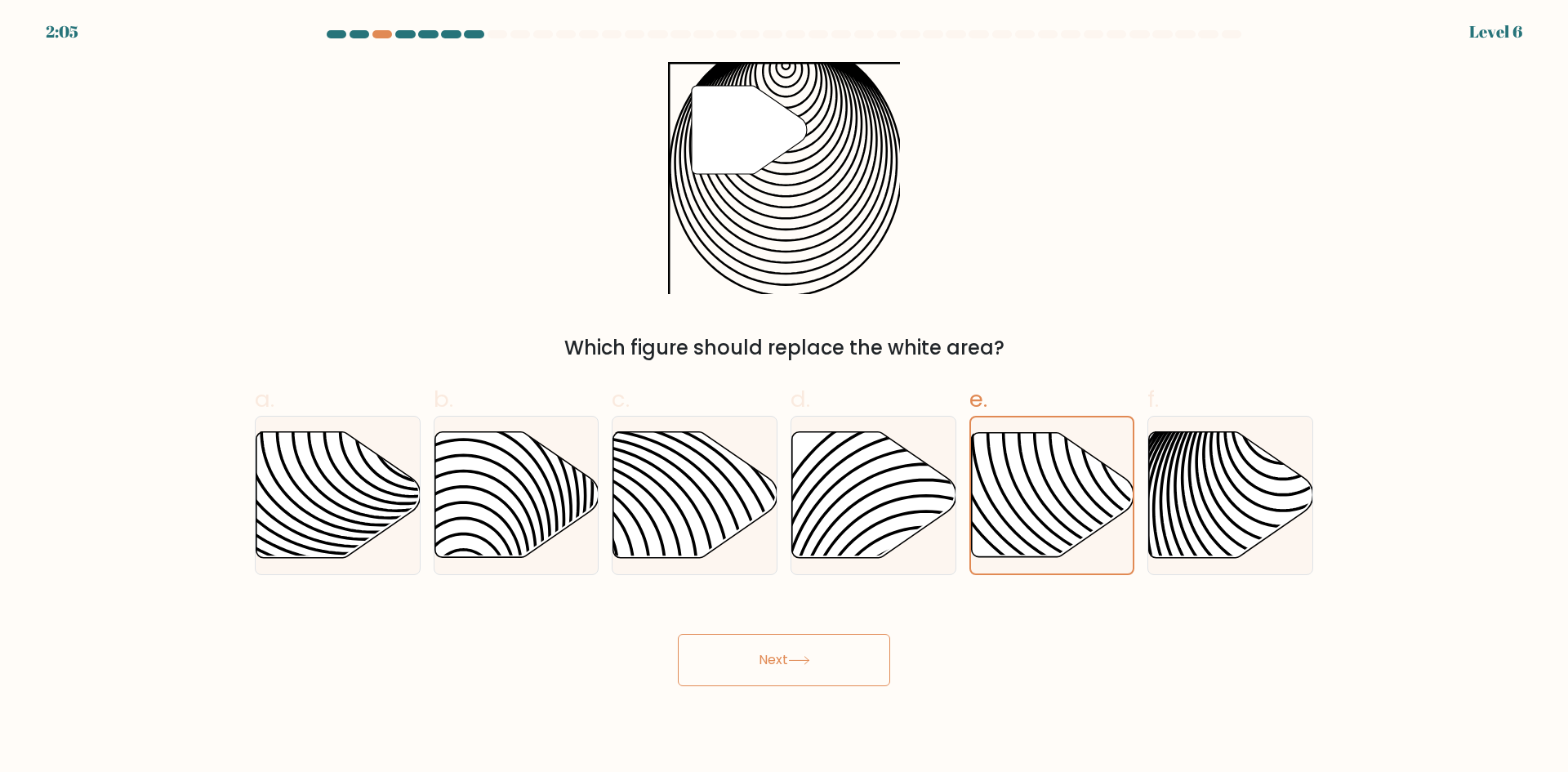 click on "Next" at bounding box center (784, 660) 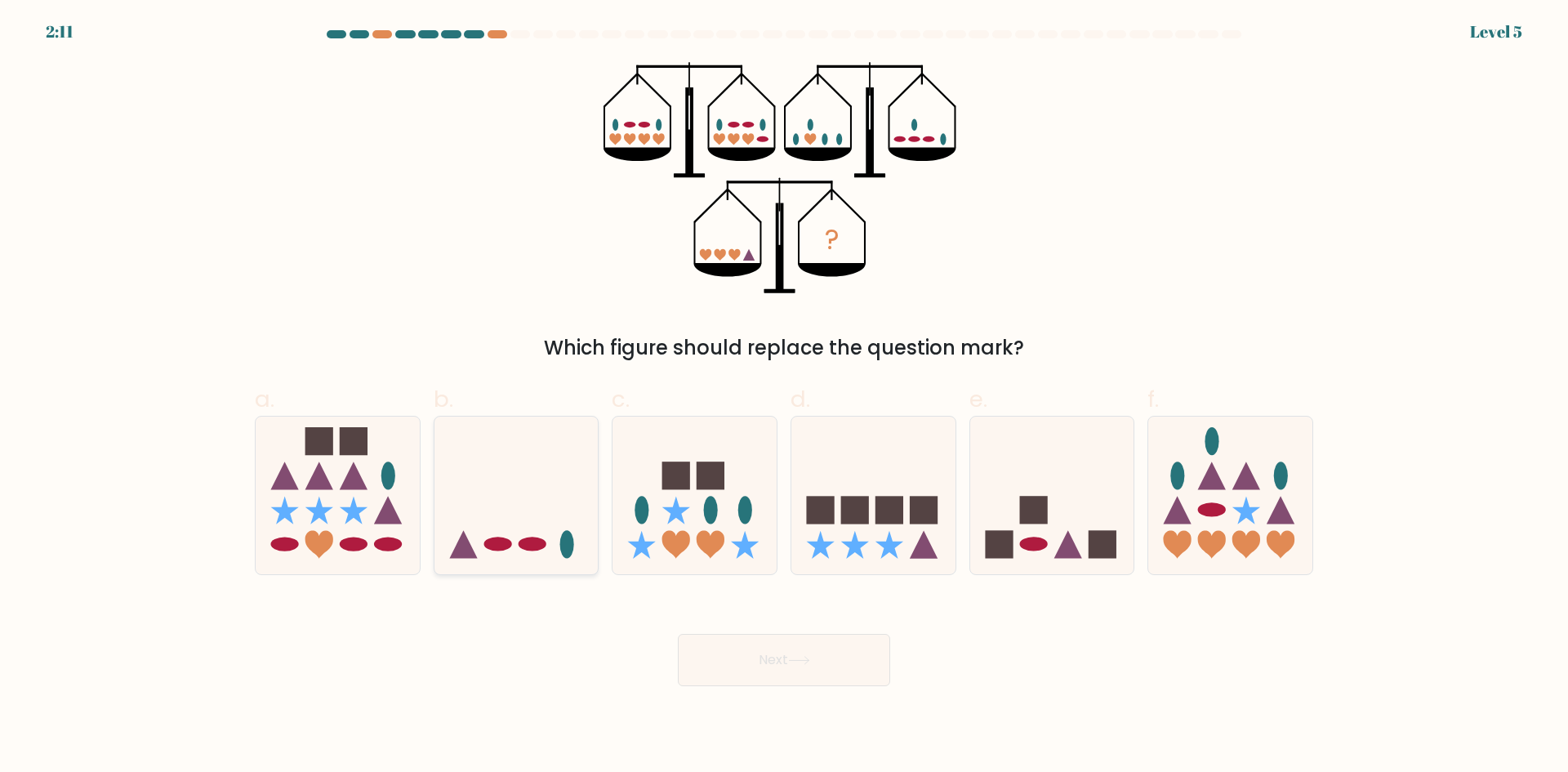 click at bounding box center [516, 495] 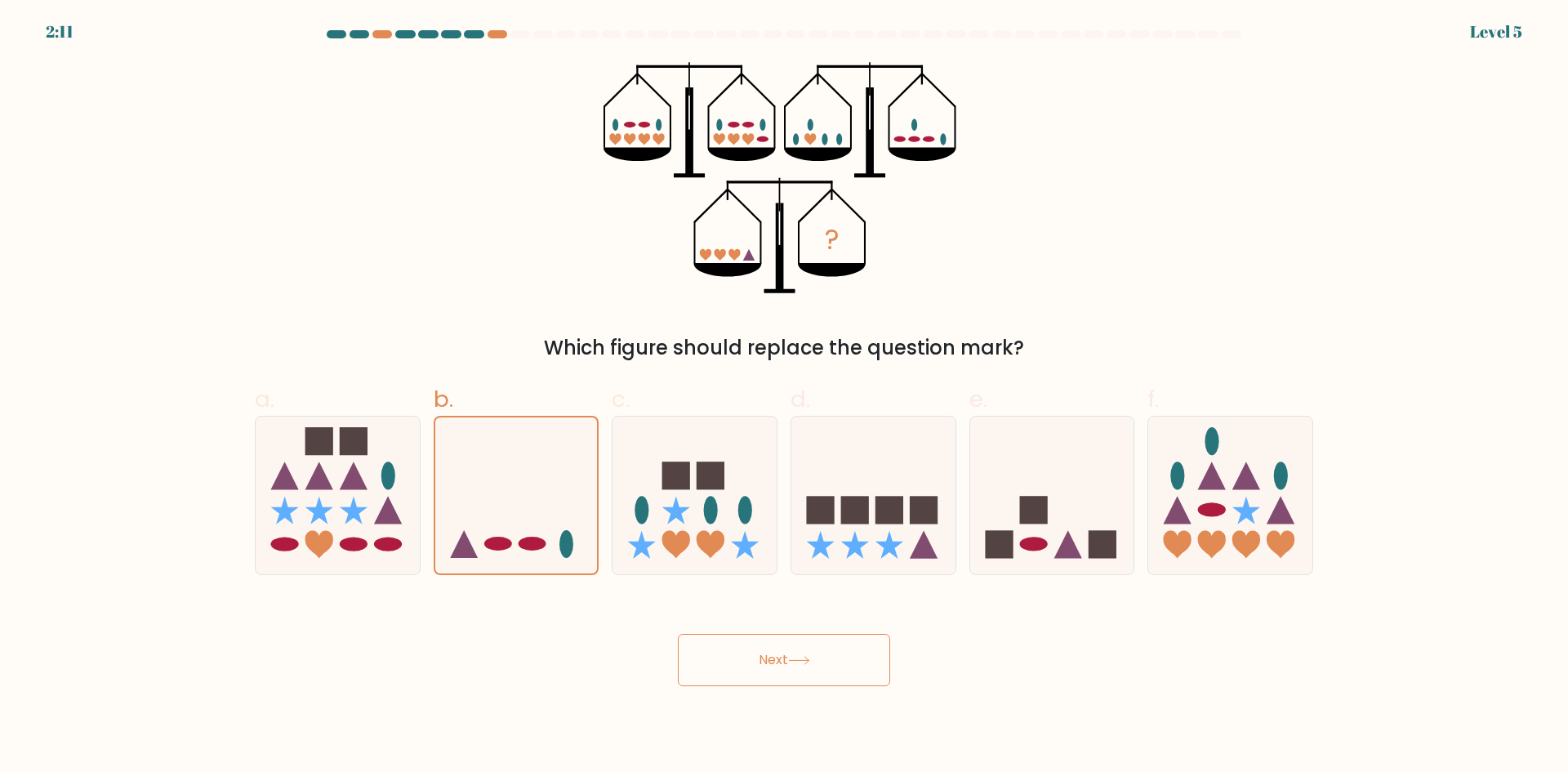 click on "Next" at bounding box center (784, 660) 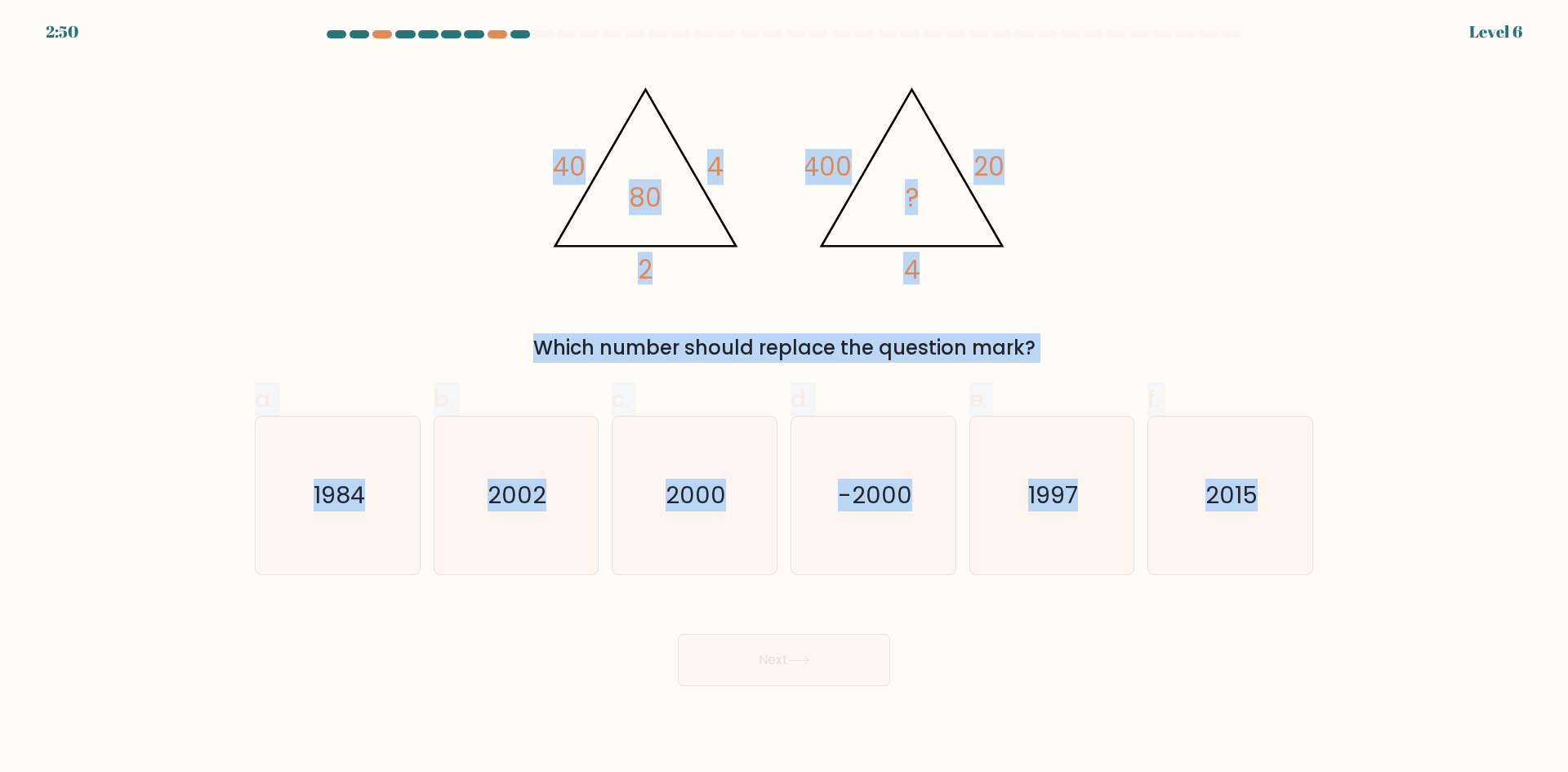 drag, startPoint x: 537, startPoint y: 132, endPoint x: 1361, endPoint y: 559, distance: 928.0652 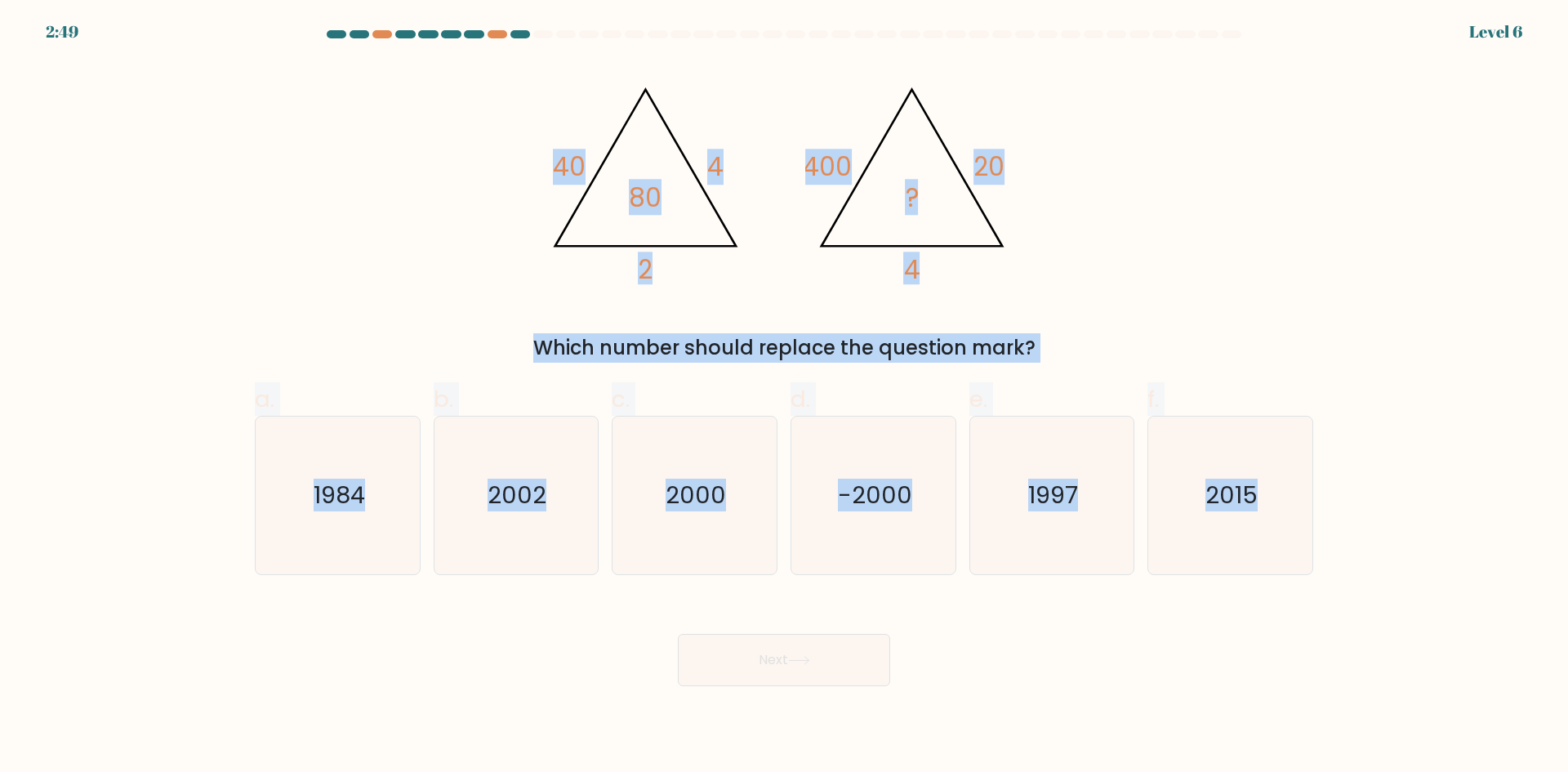 copy on "40       4       2       80                                       @import url('https://fonts.googleapis.com/css?family=Abril+Fatface:400,100,100italic,300,300italic,400italic,500,500italic,700,700italic,900,900italic');                        400       20       4       ?
Which number should replace the question mark?
a.
1984
b.
2002
c.
2000
d.
-2000
e.
1997
f.
2015" 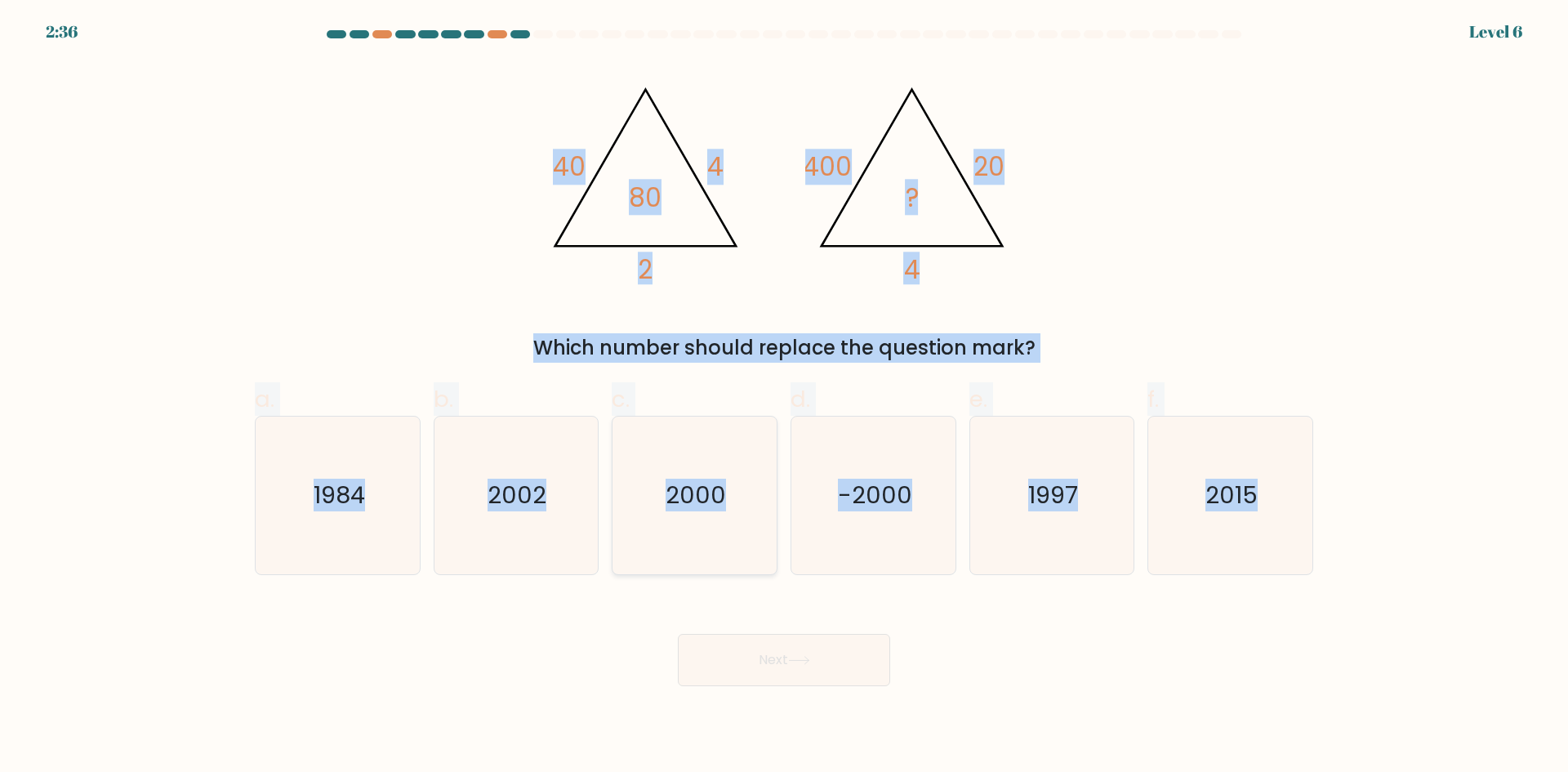 drag, startPoint x: 702, startPoint y: 505, endPoint x: 710, endPoint y: 515, distance: 12.806248 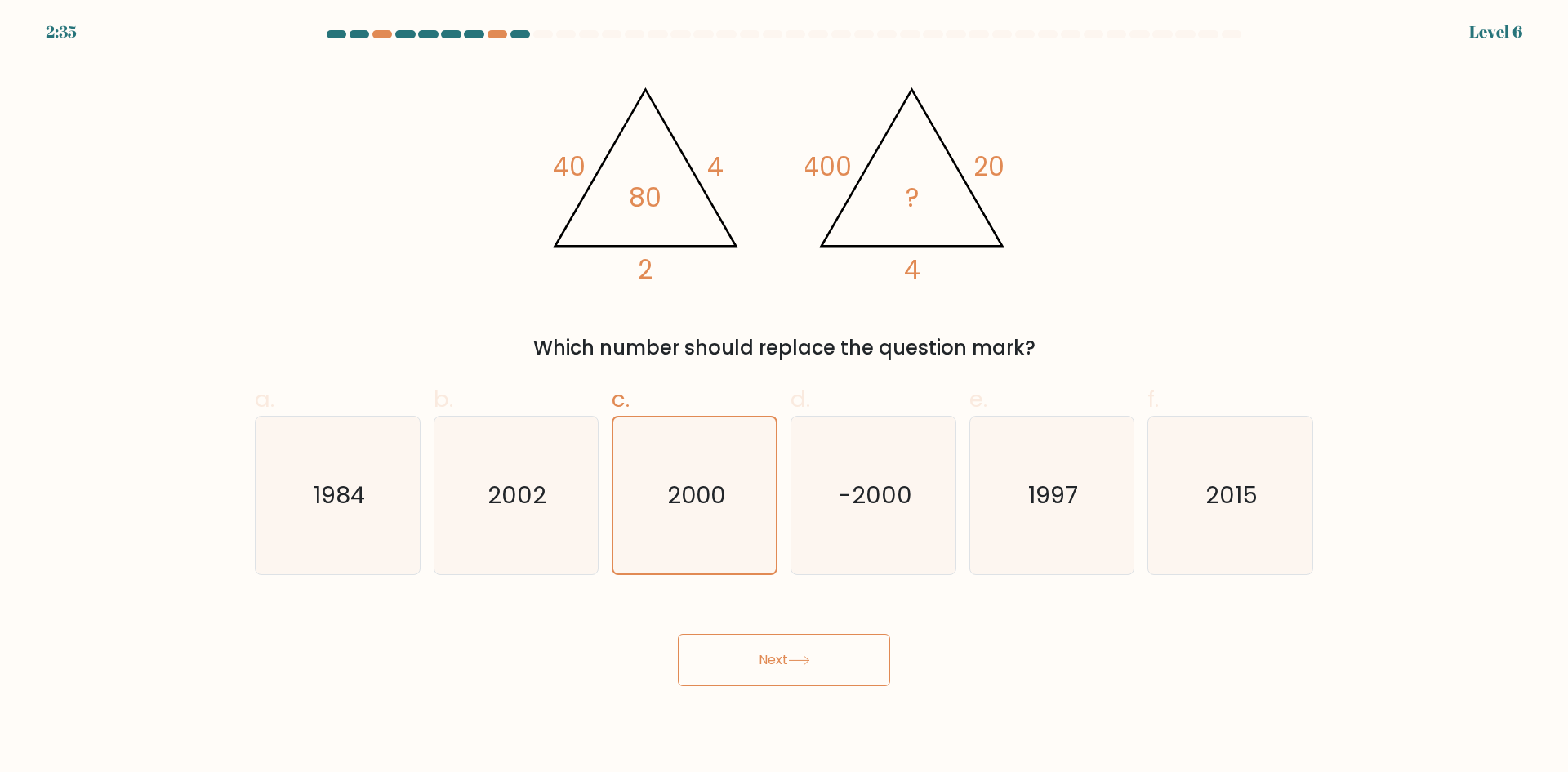 click on "Next" at bounding box center [784, 660] 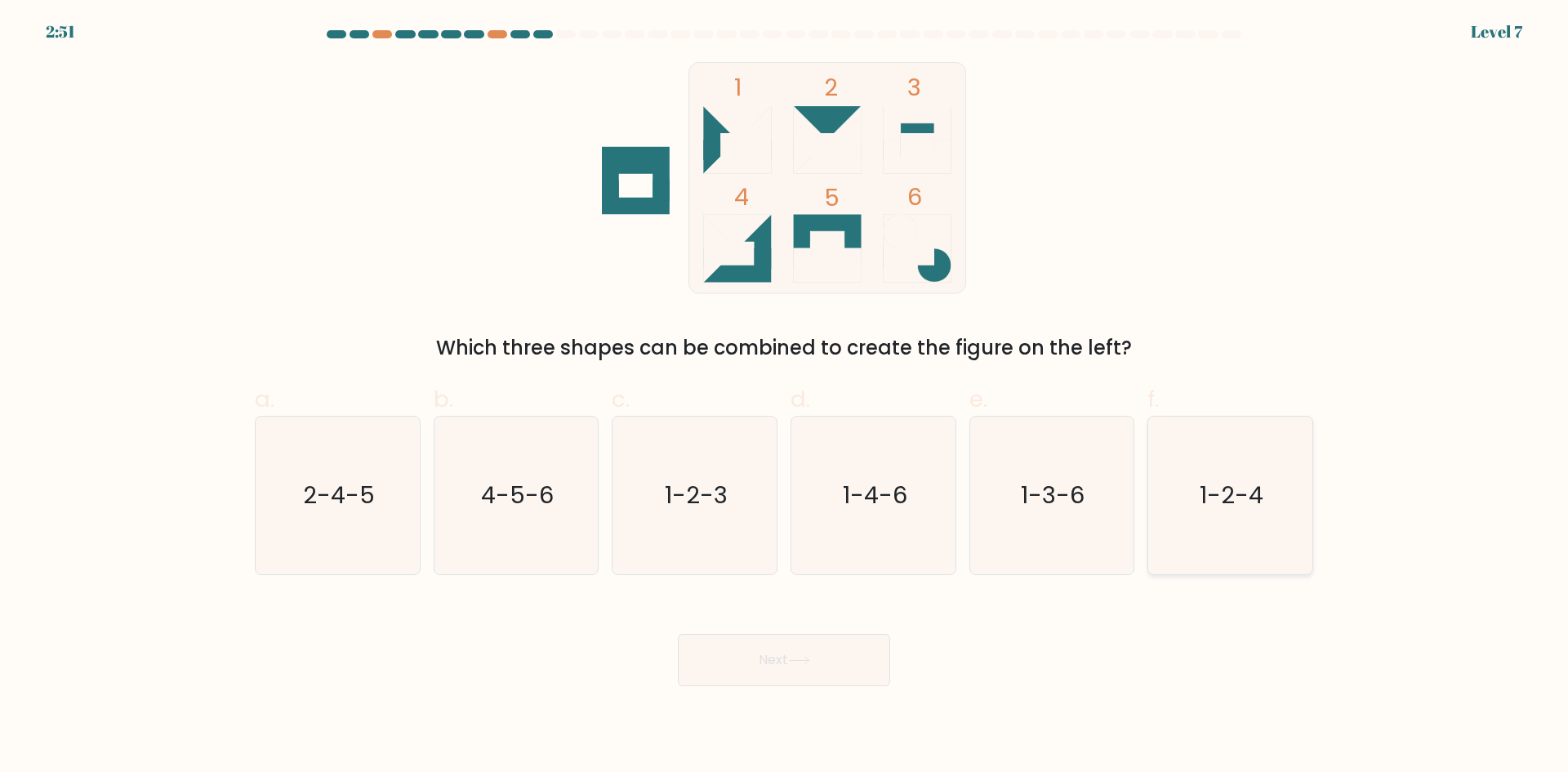 click on "1-2-4" at bounding box center (1230, 495) 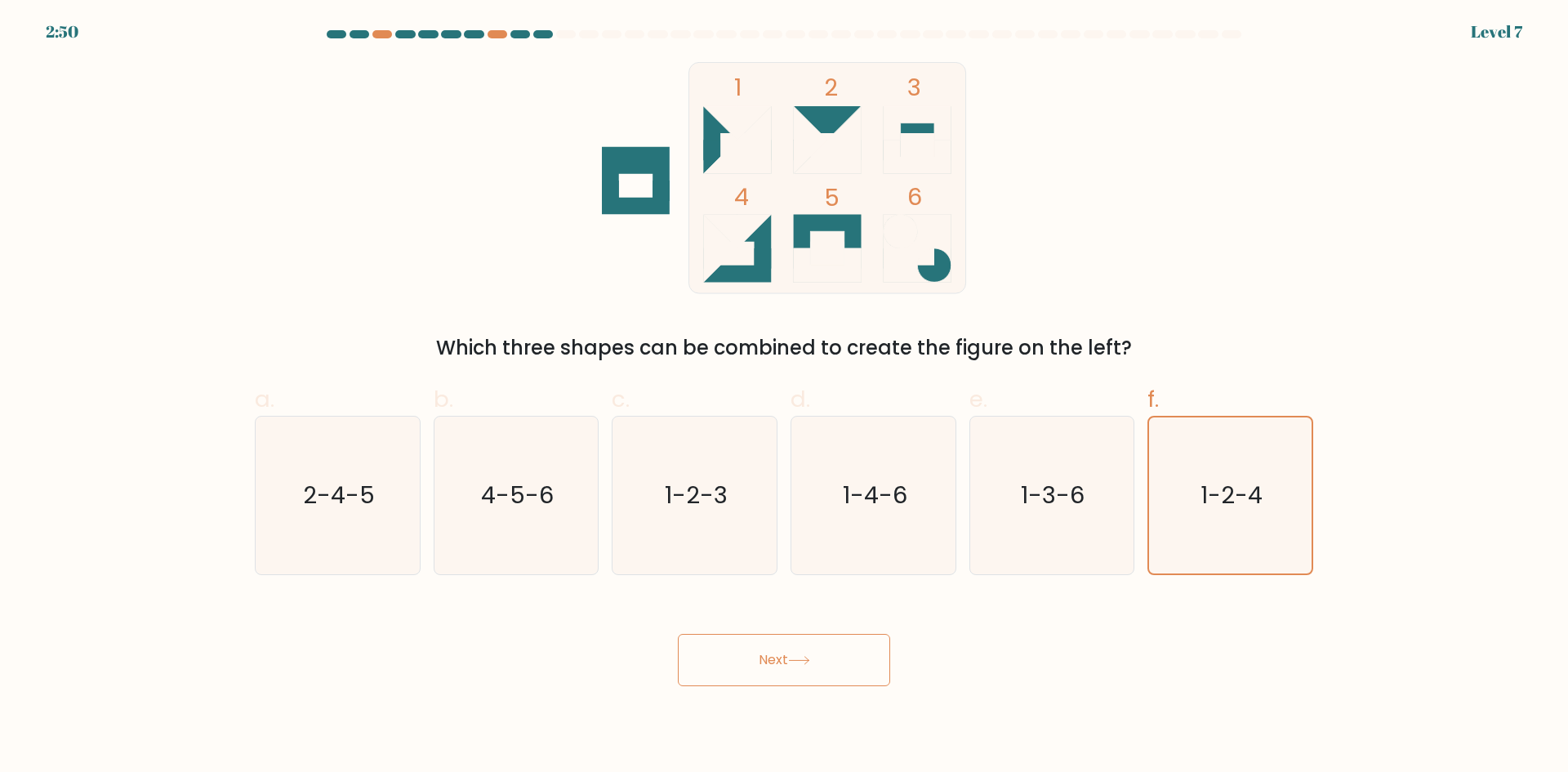 click on "Next" at bounding box center [784, 660] 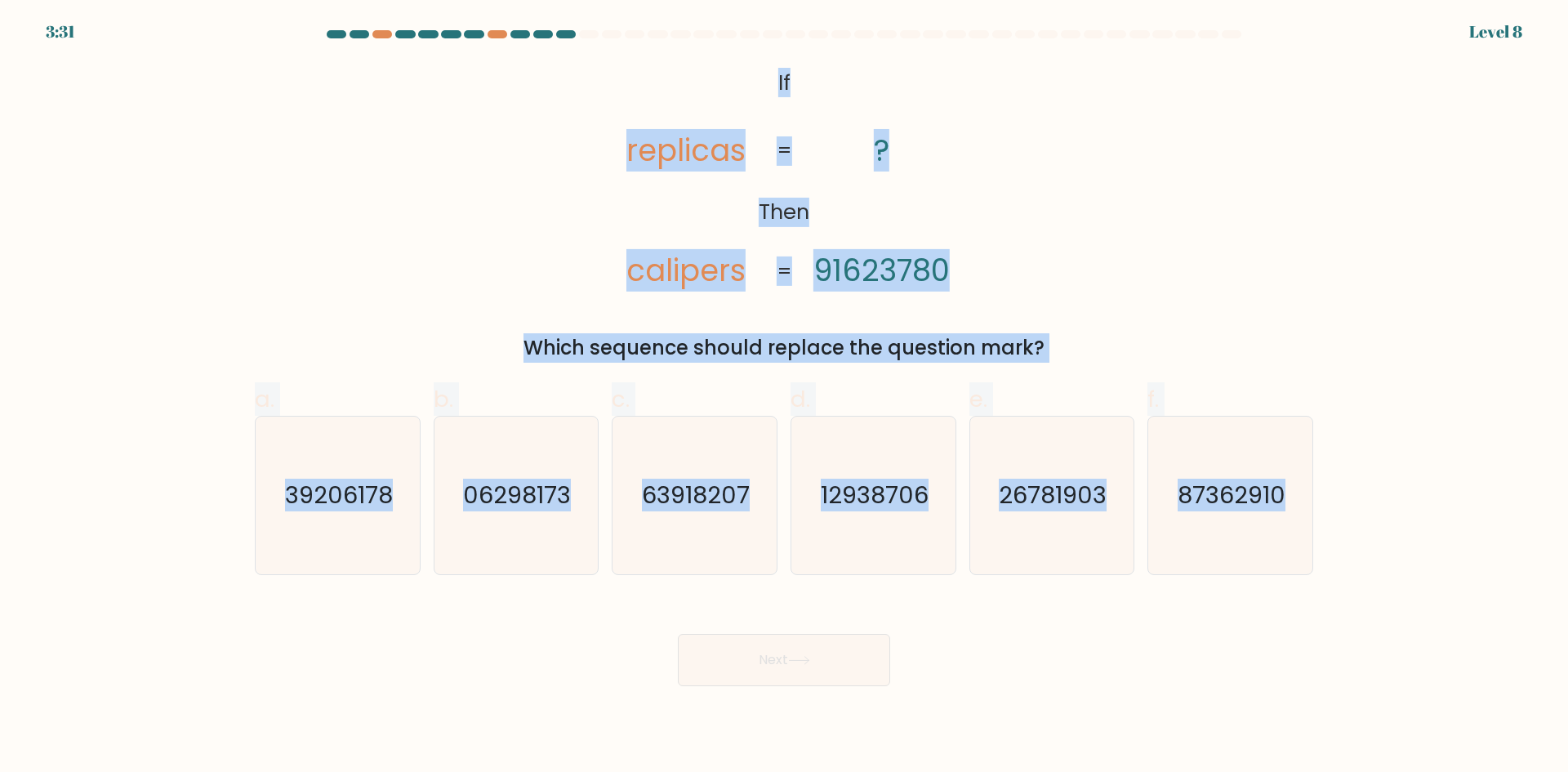 drag, startPoint x: 724, startPoint y: 56, endPoint x: 1355, endPoint y: 496, distance: 769.26003 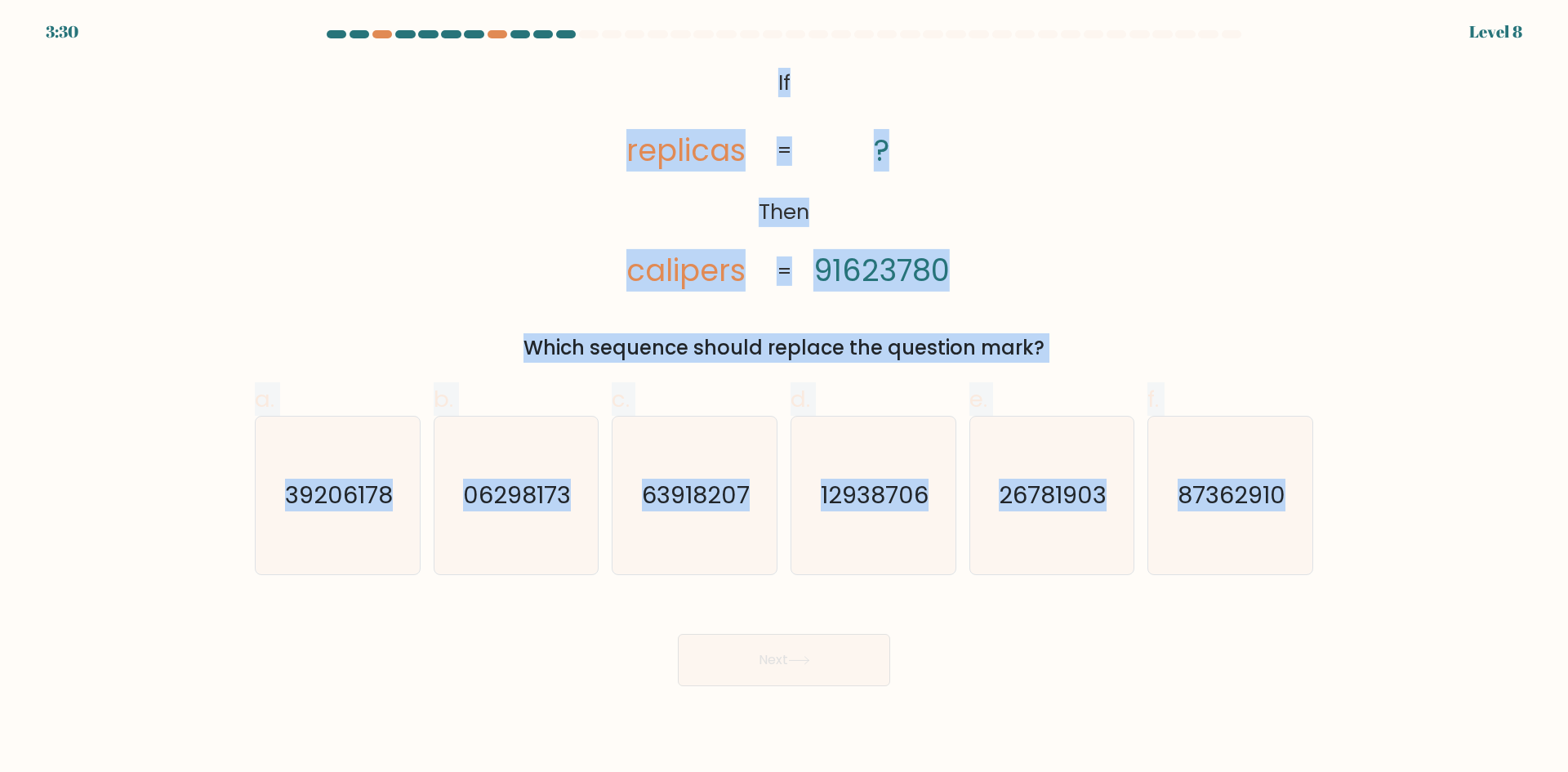 copy on "If       Then       replicas       calipers       ?       91623780       =       =
Which sequence should replace the question mark?
a.
39206178
b.
06298173
c.
63918207
d.
12938706
e.
26781903
f.
87362910" 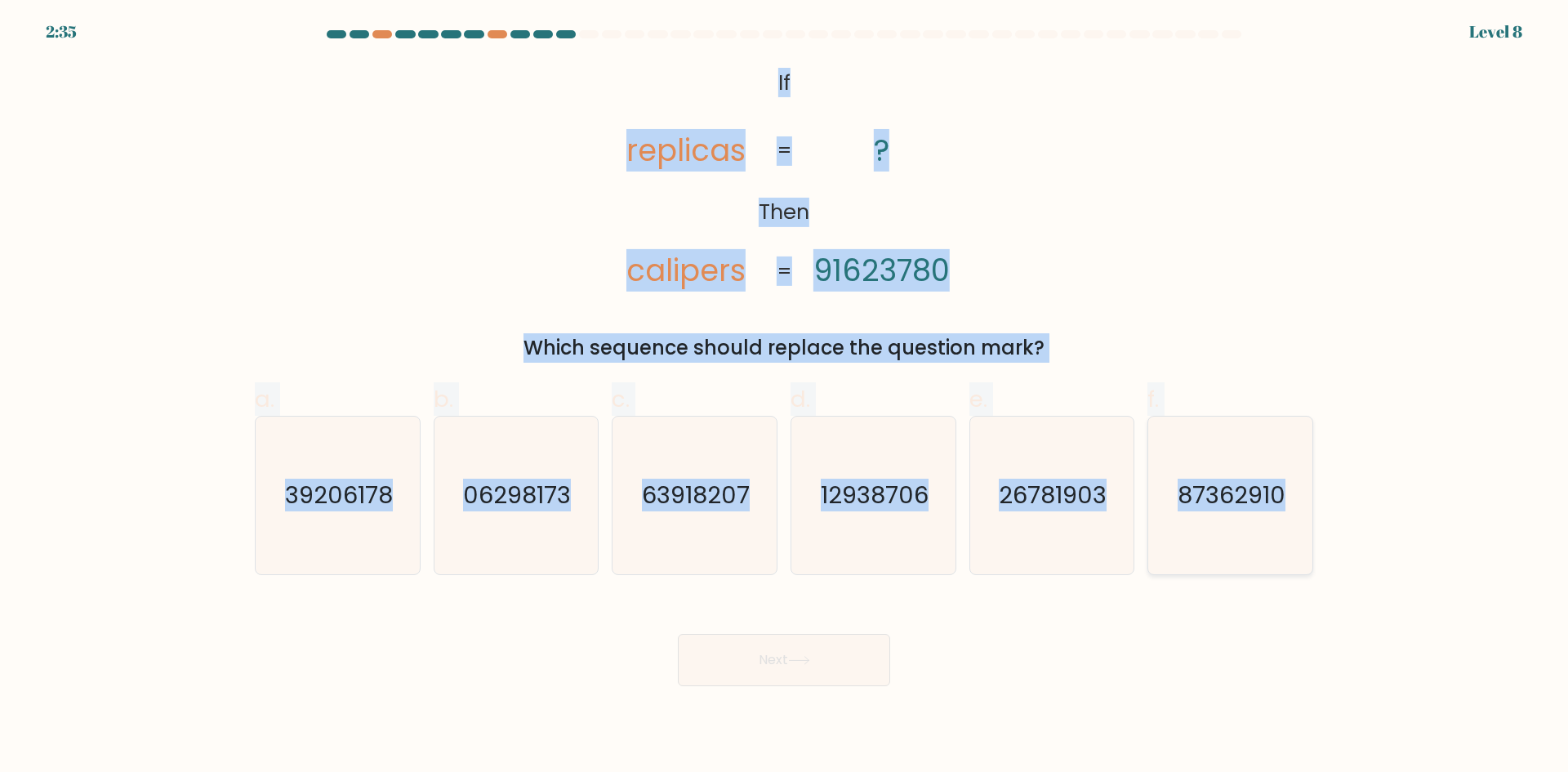 click on "87362910" at bounding box center [1230, 495] 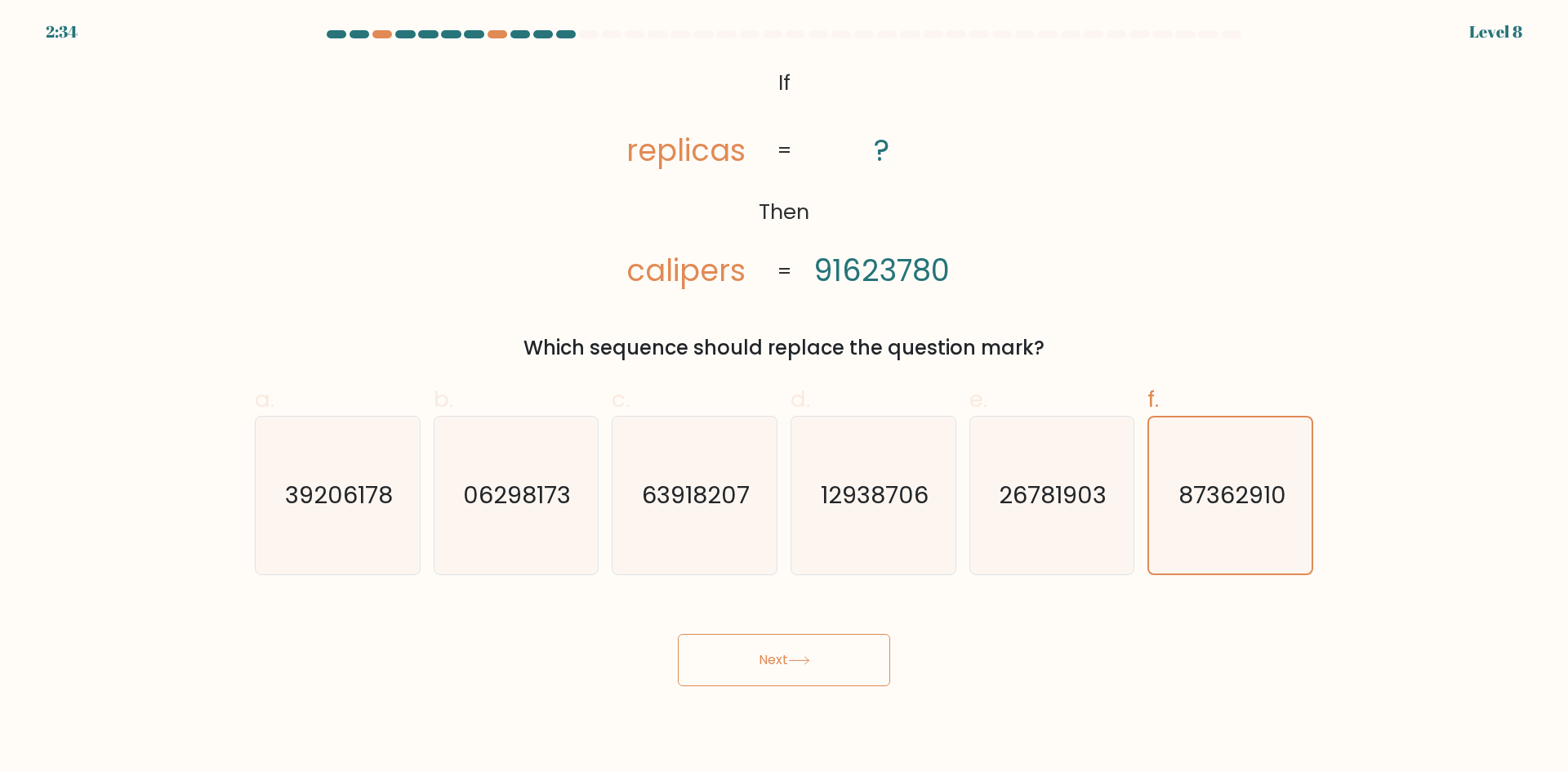 click on "Next" at bounding box center [784, 660] 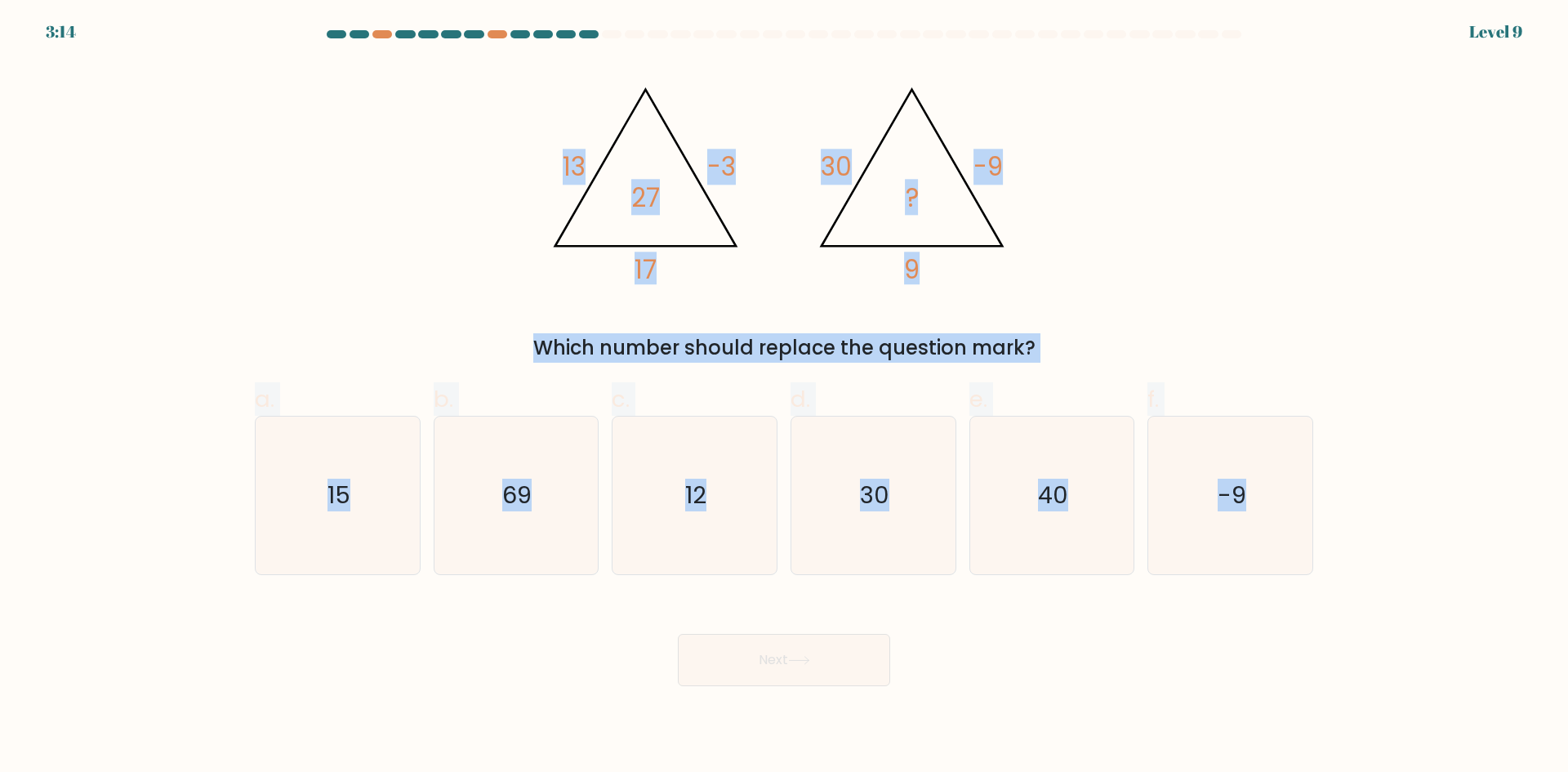 drag, startPoint x: 544, startPoint y: 153, endPoint x: 1355, endPoint y: 633, distance: 942.4017 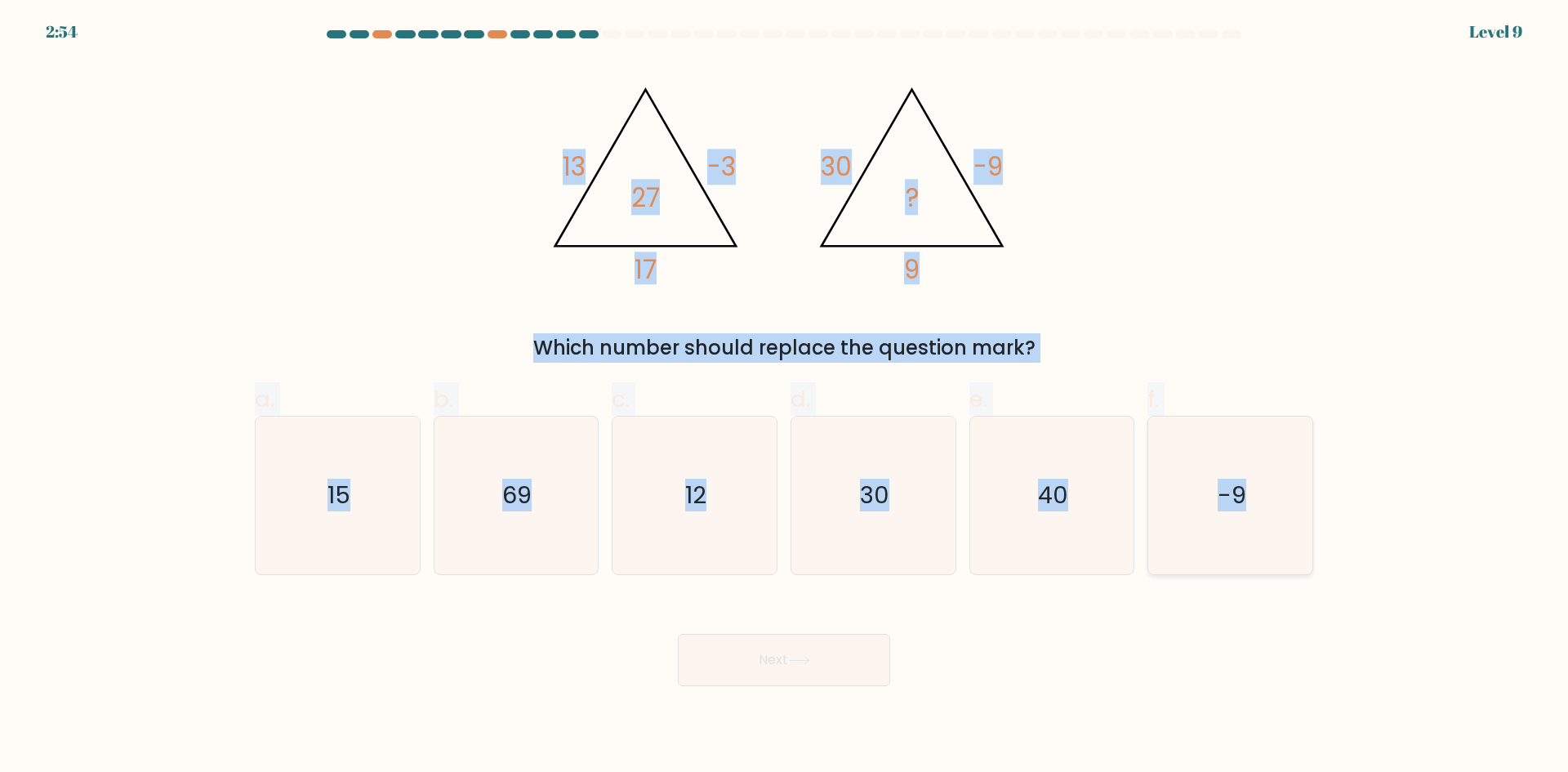 click on "-9" at bounding box center [1230, 495] 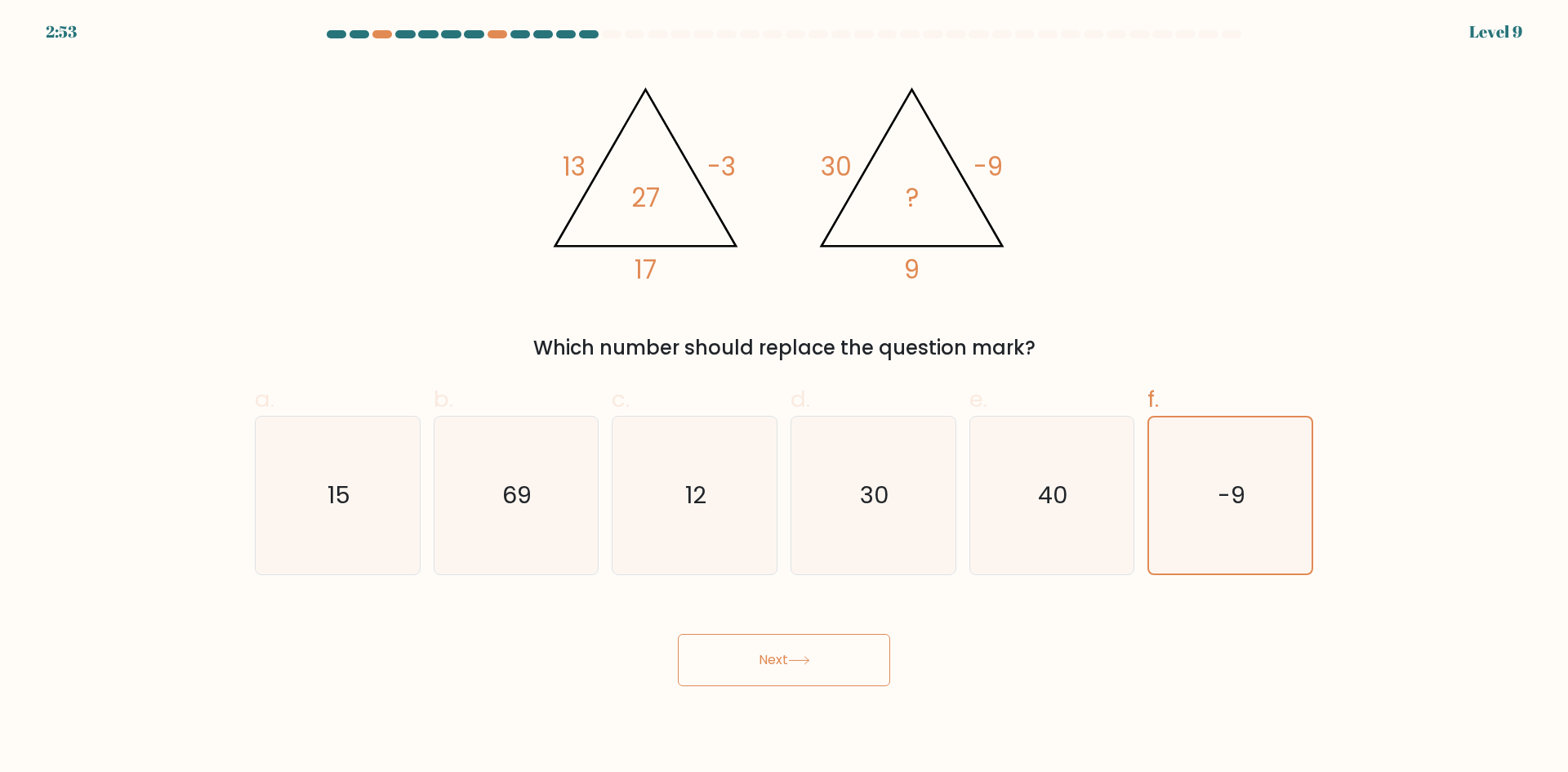 click on "Next" at bounding box center (784, 660) 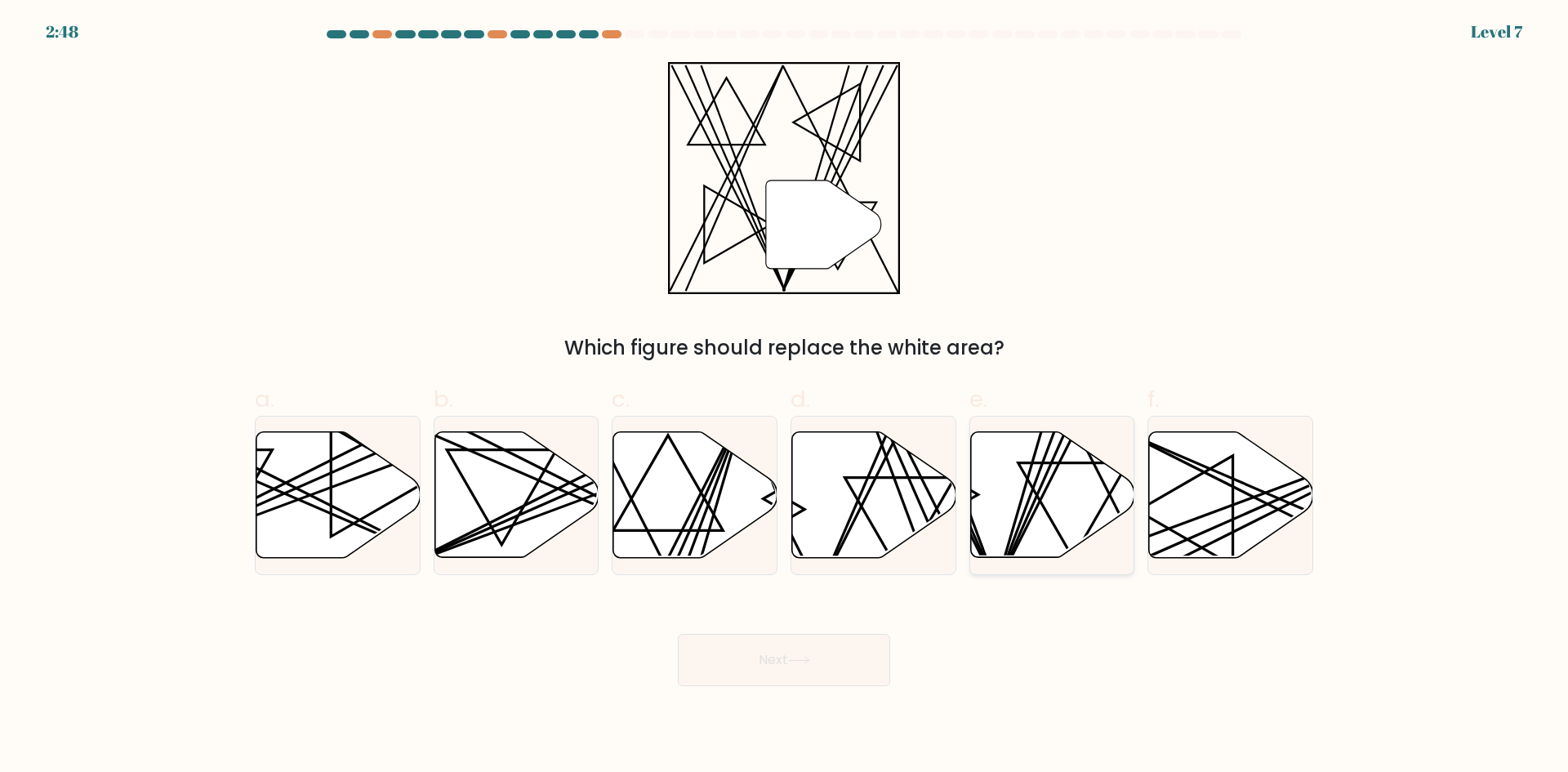 click at bounding box center [1052, 495] 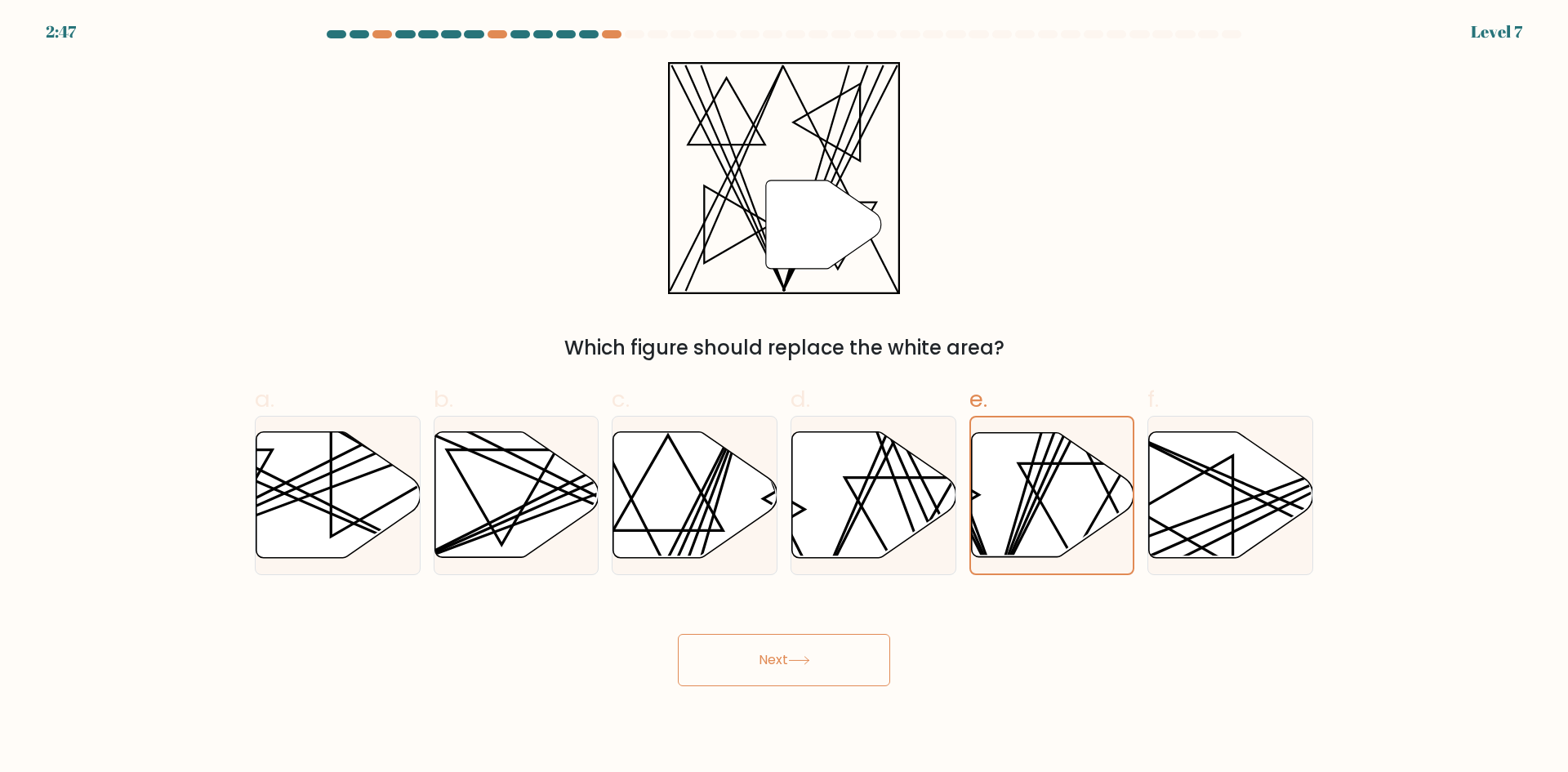 click on "Next" at bounding box center [784, 660] 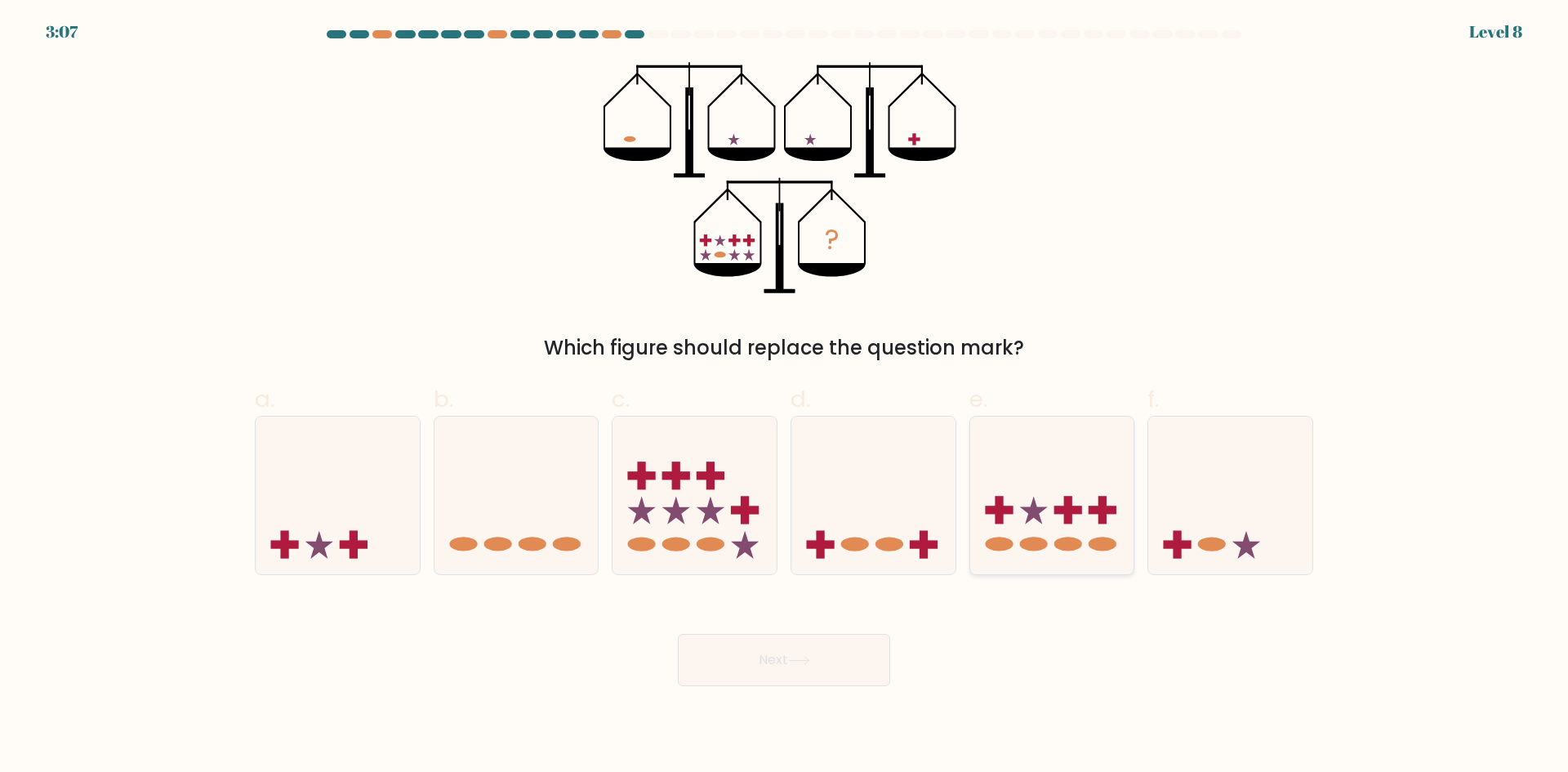 click at bounding box center (1052, 495) 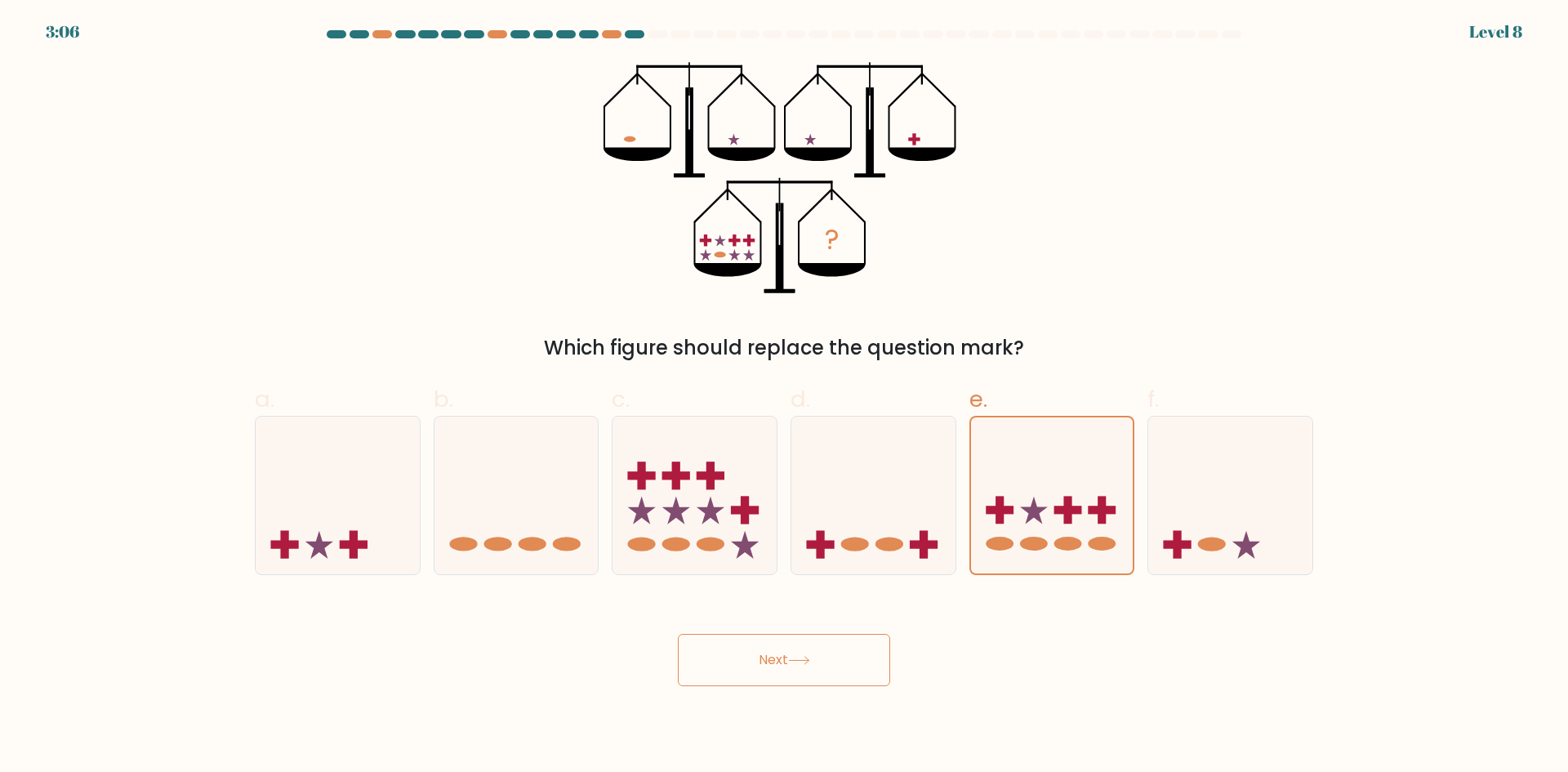 click on "Next" at bounding box center (784, 660) 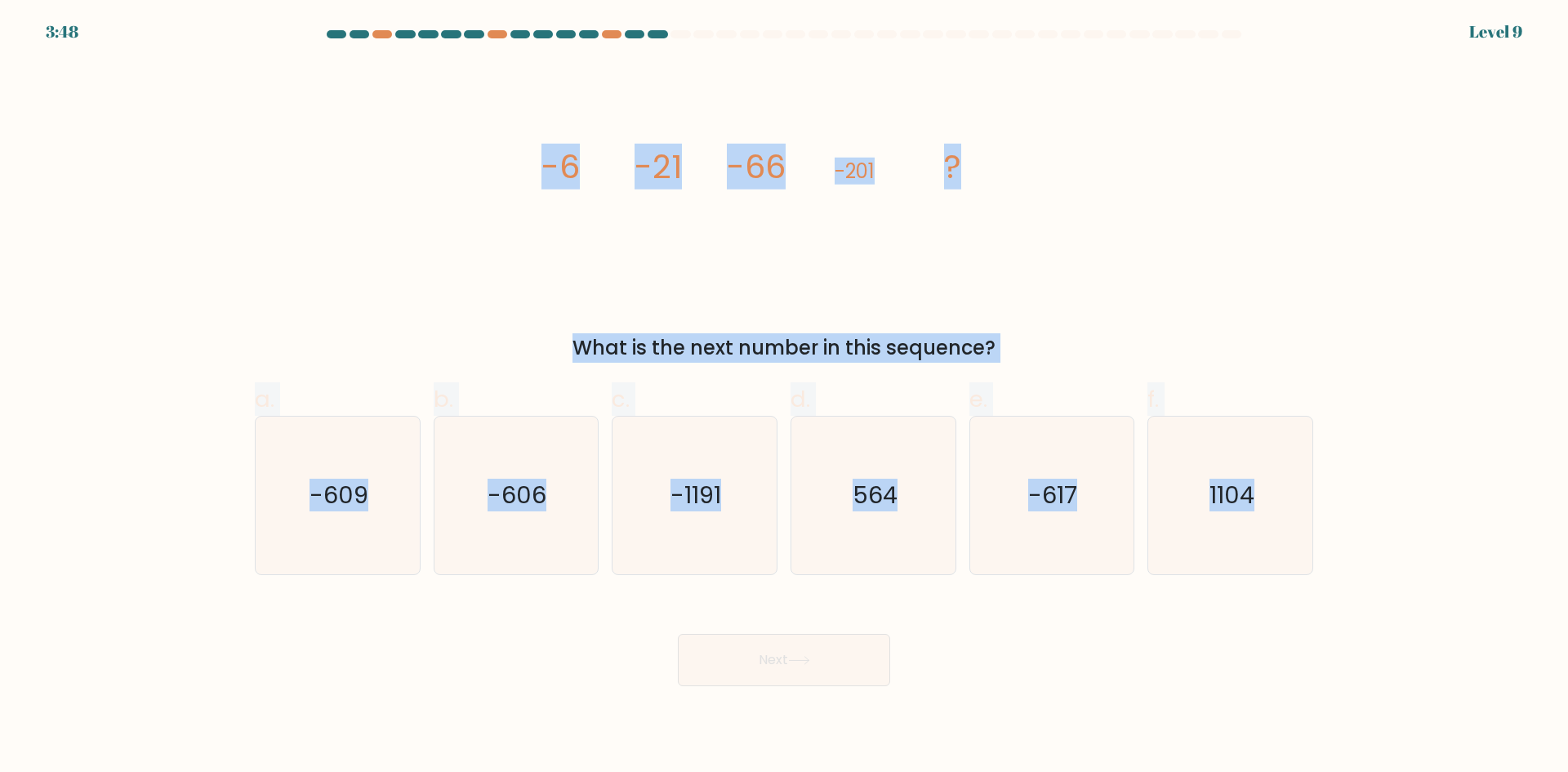 drag, startPoint x: 537, startPoint y: 156, endPoint x: 1396, endPoint y: 587, distance: 961.063 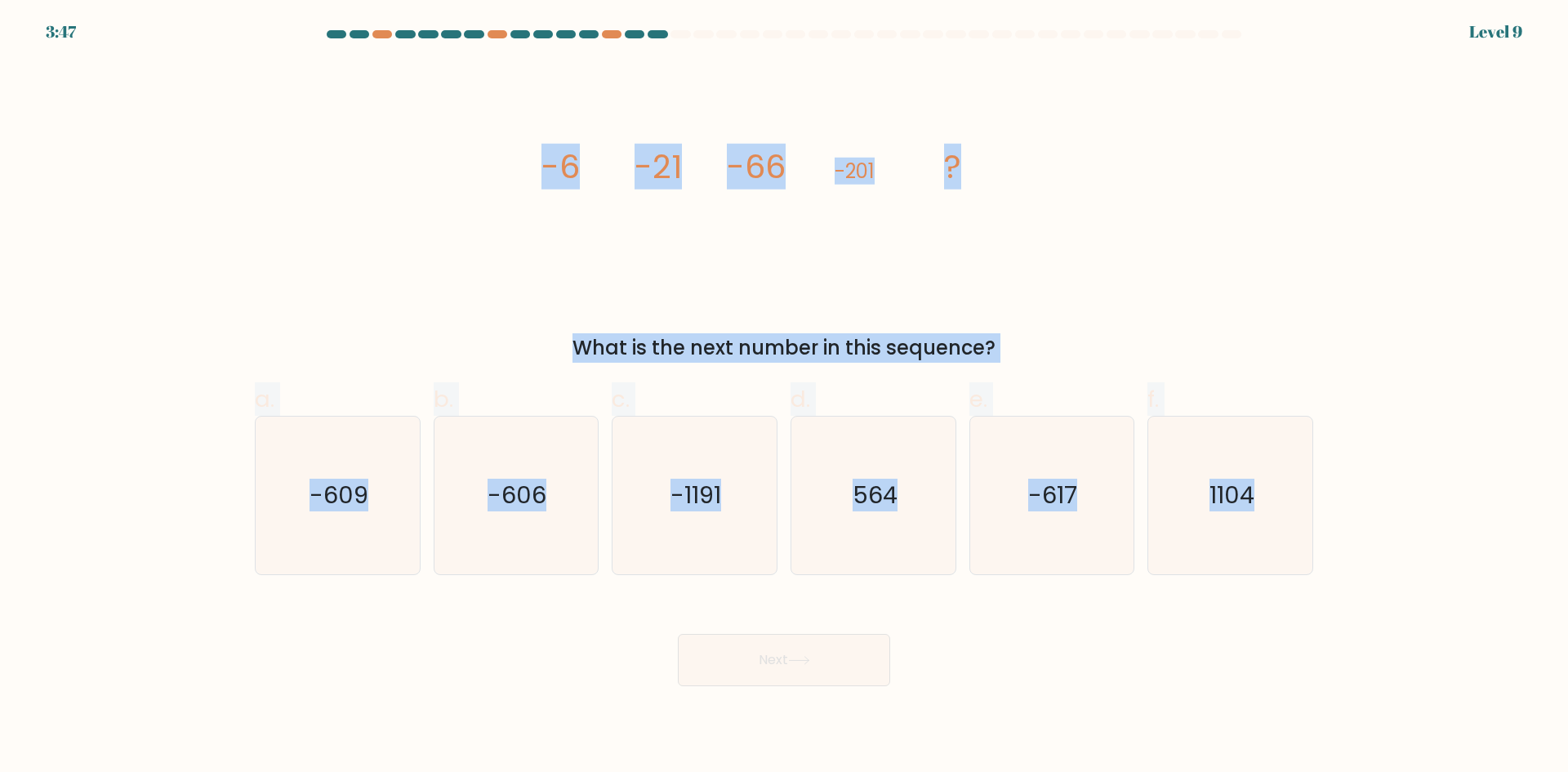 copy on "-6
-21
-66
-201
?
What is the next number in this sequence?
a.
-609
b.
-606
c.
-1191
d.
564
e.
-617
f.
1104" 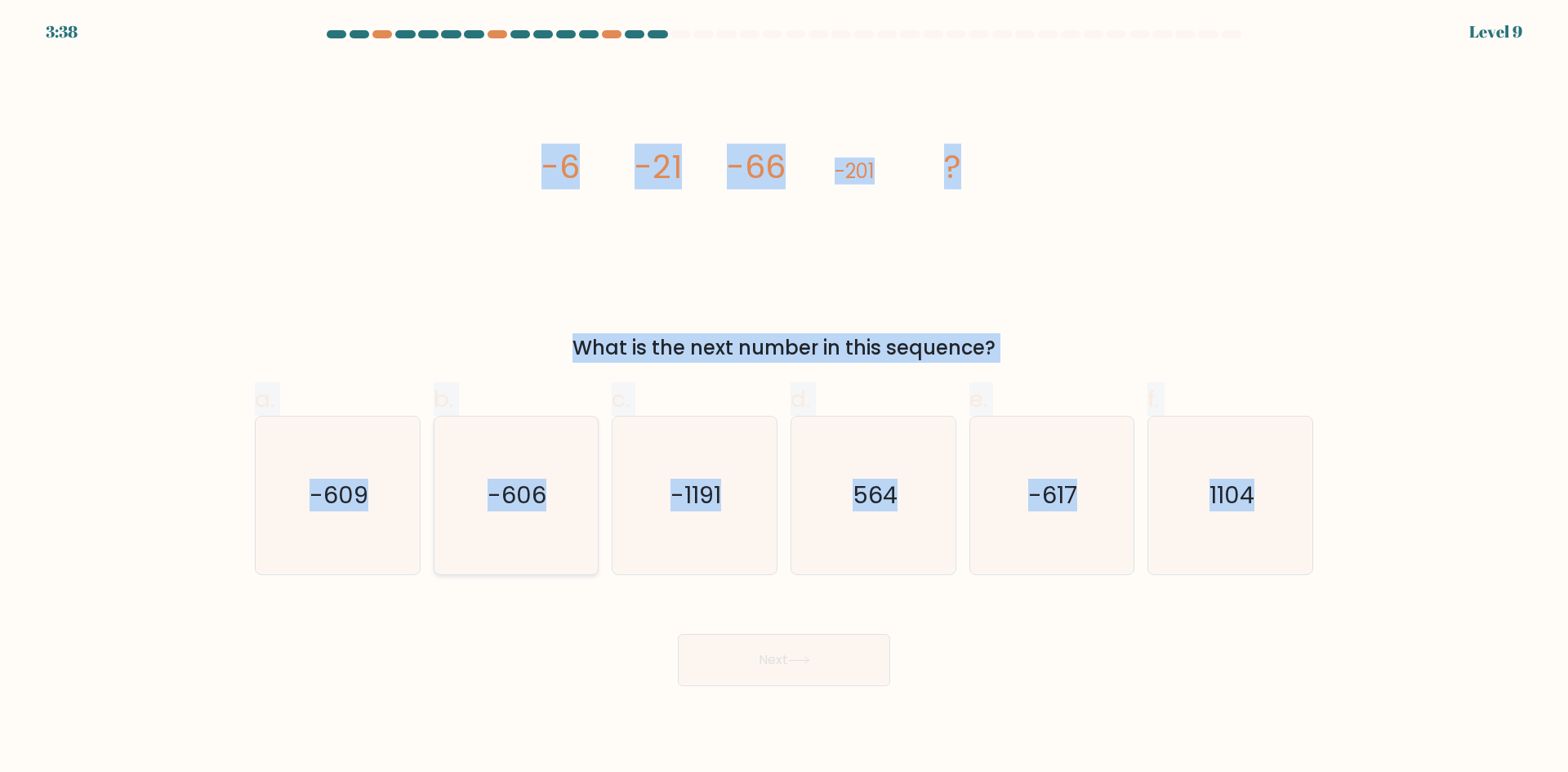click on "-606" at bounding box center (515, 495) 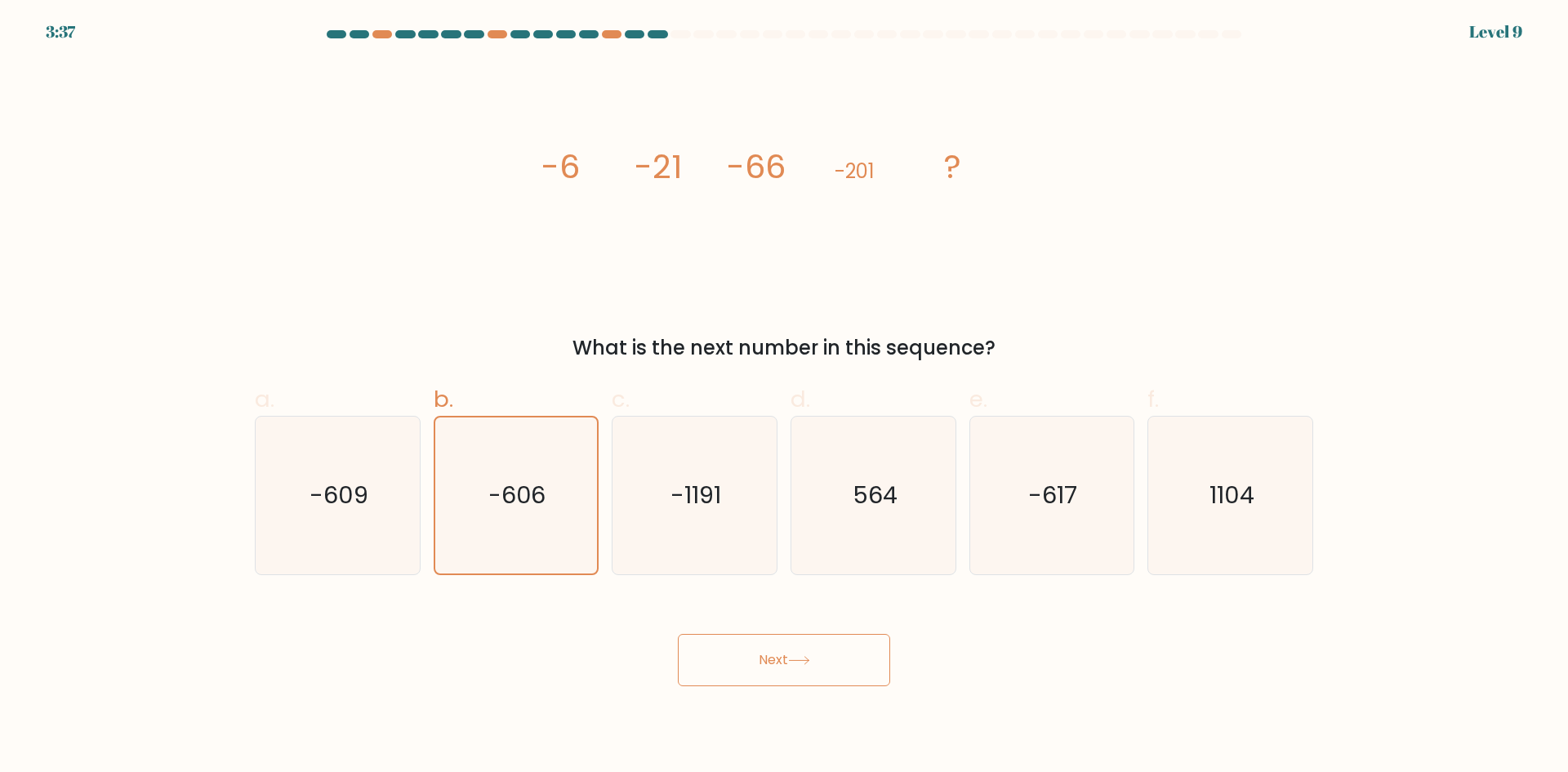 click on "Next" at bounding box center [784, 660] 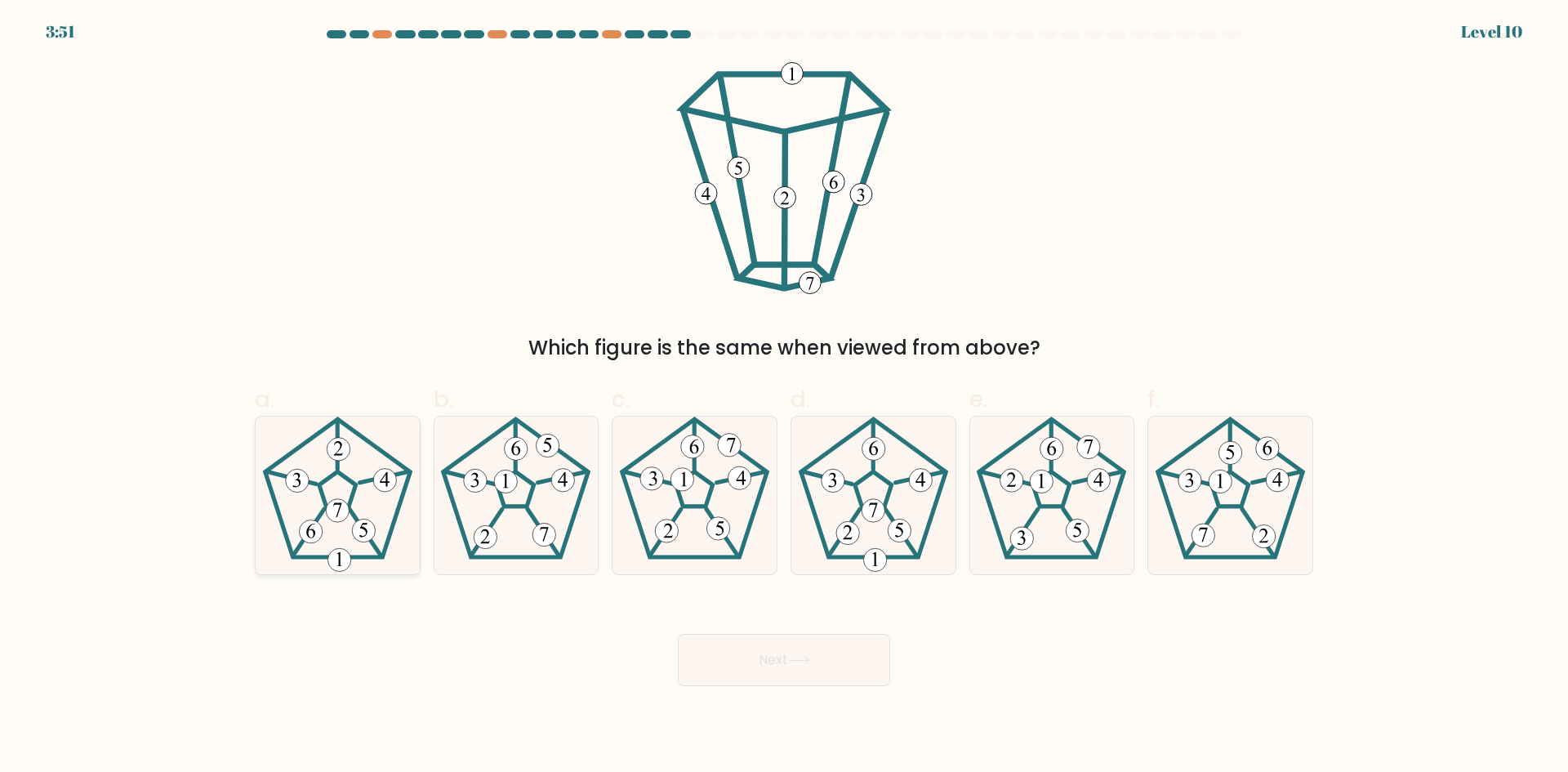 click at bounding box center [337, 495] 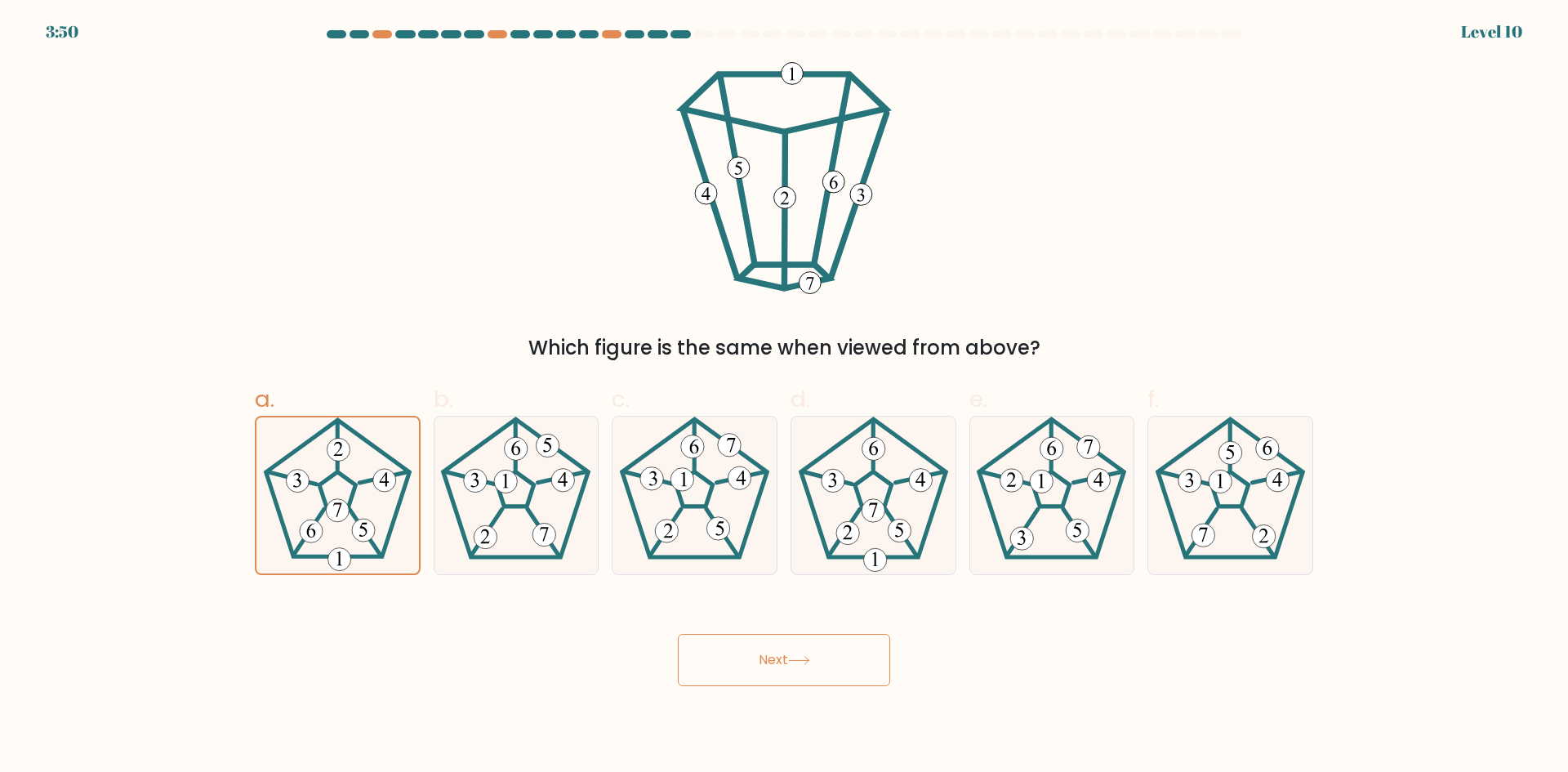 click at bounding box center [799, 660] 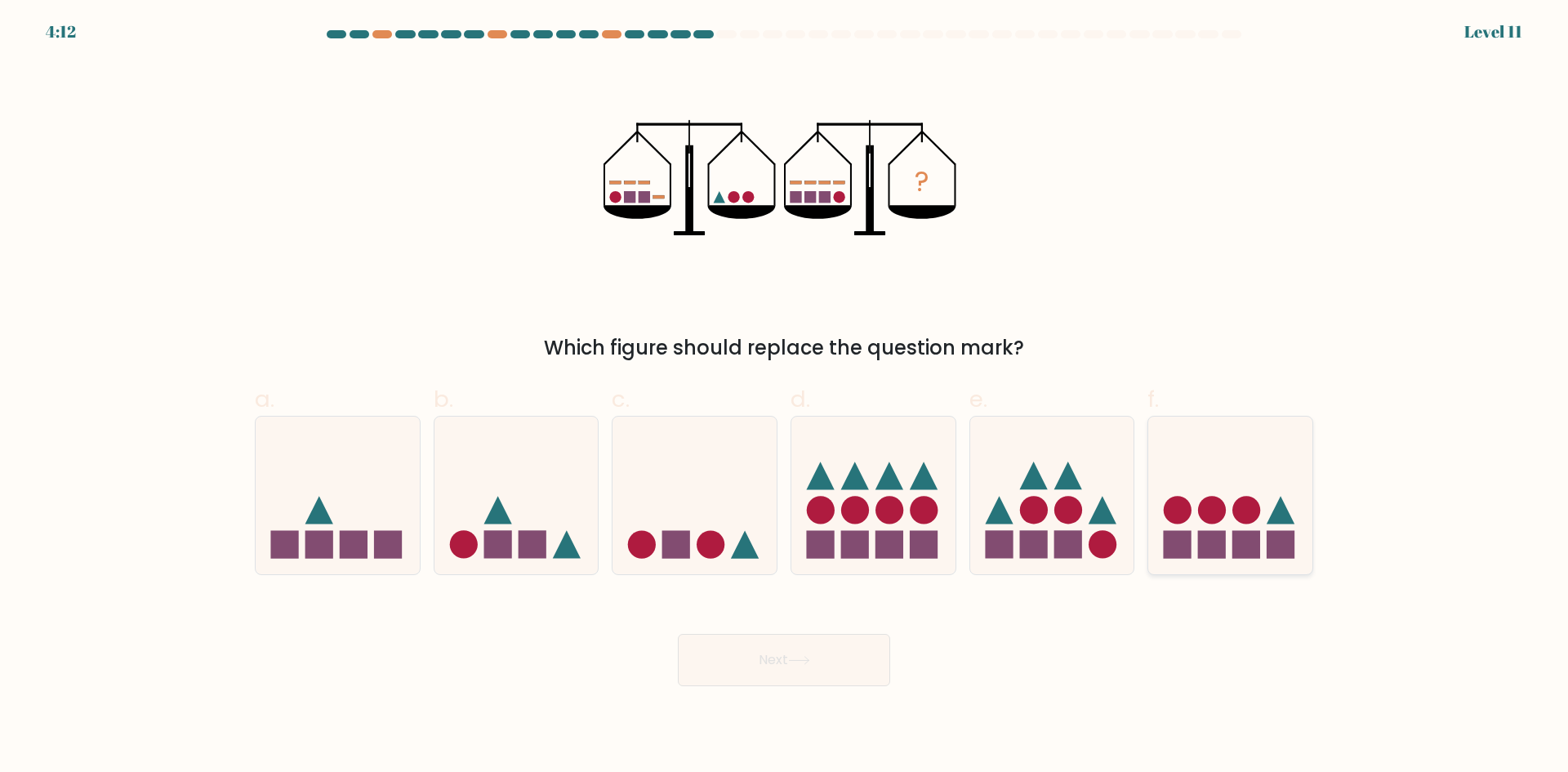 click at bounding box center [1230, 495] 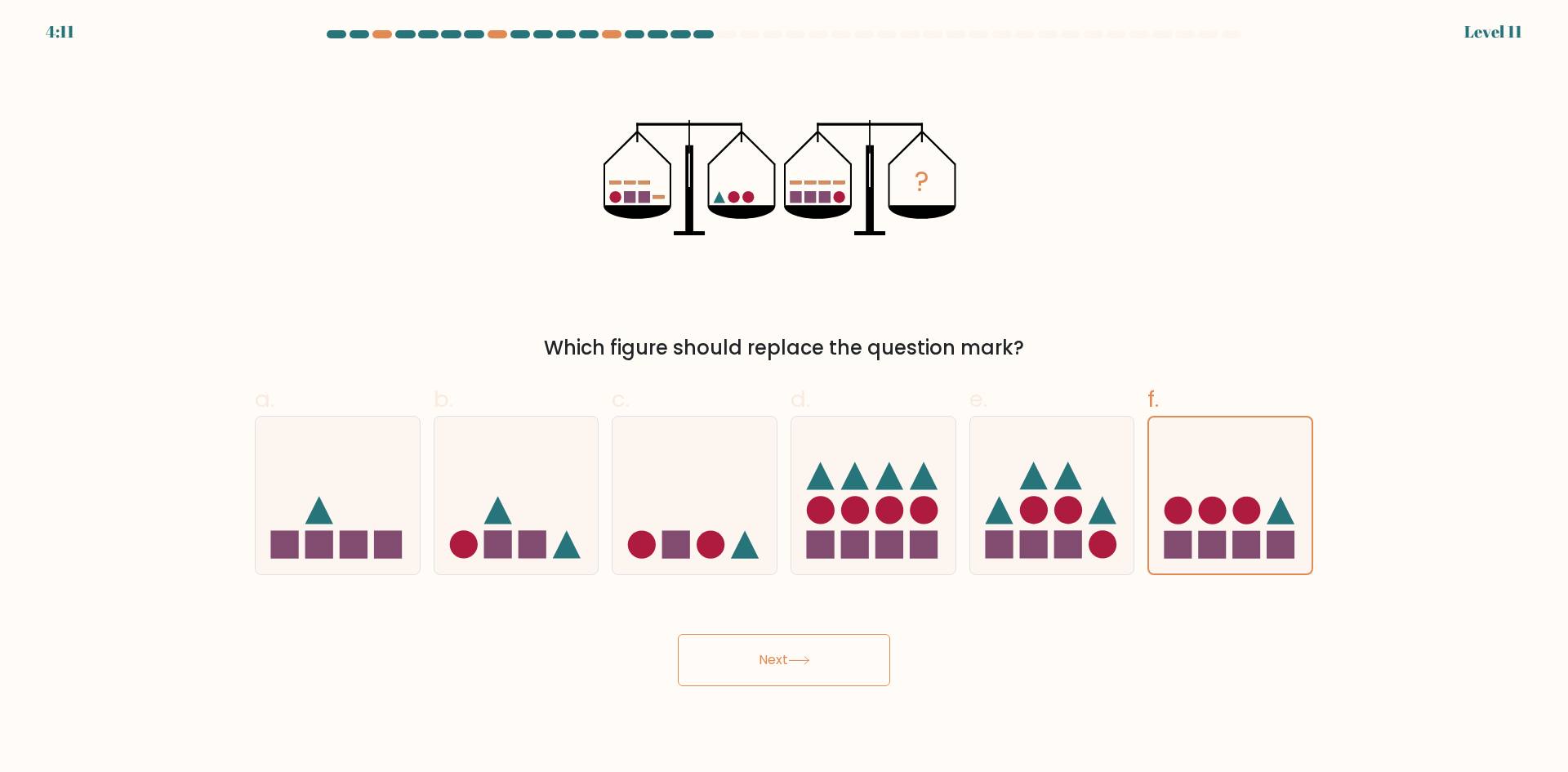 click on "Next" at bounding box center [784, 660] 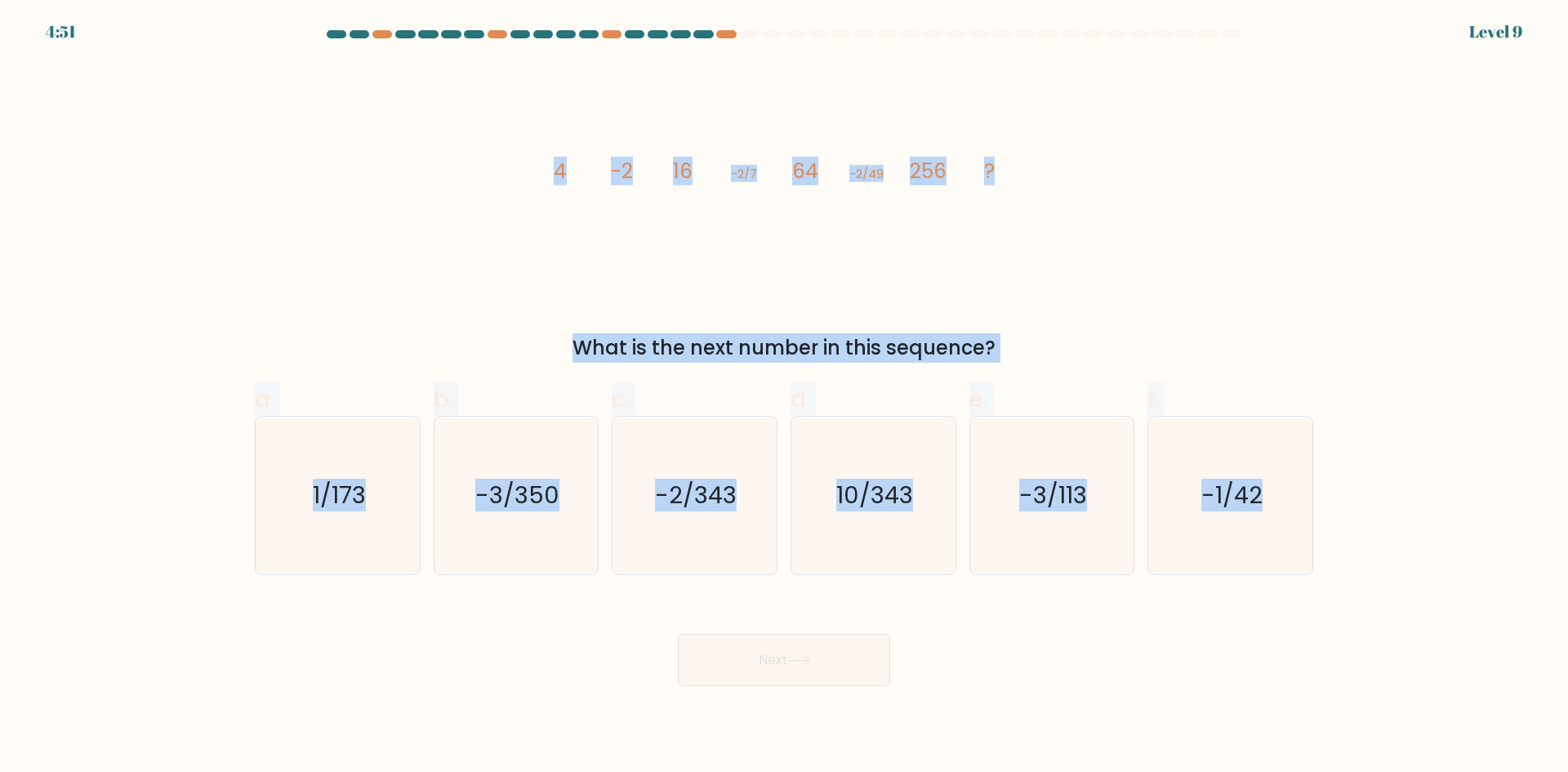 drag, startPoint x: 555, startPoint y: 162, endPoint x: 1347, endPoint y: 600, distance: 905.0459 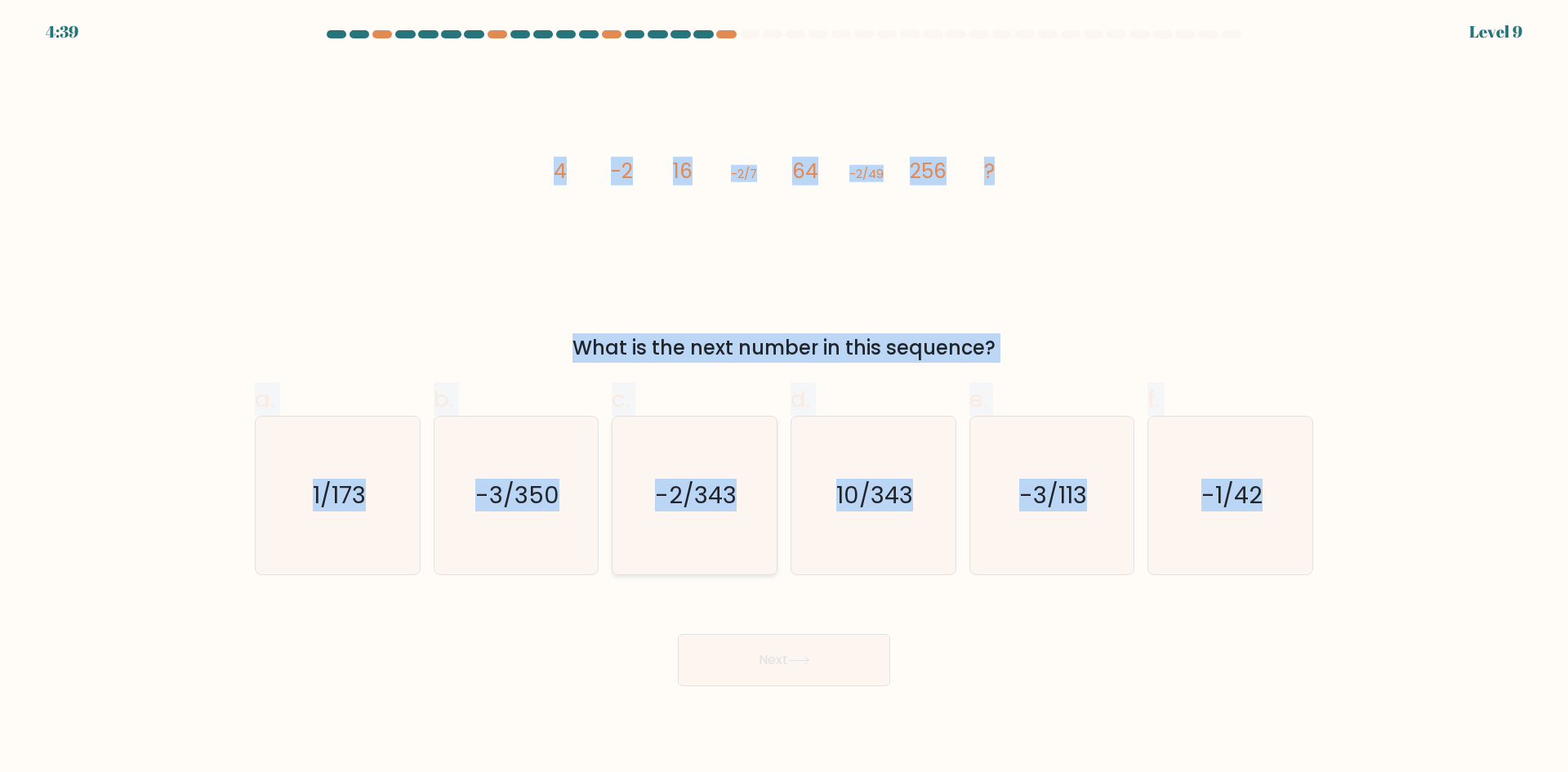 drag, startPoint x: 677, startPoint y: 468, endPoint x: 684, endPoint y: 493, distance: 25.96151 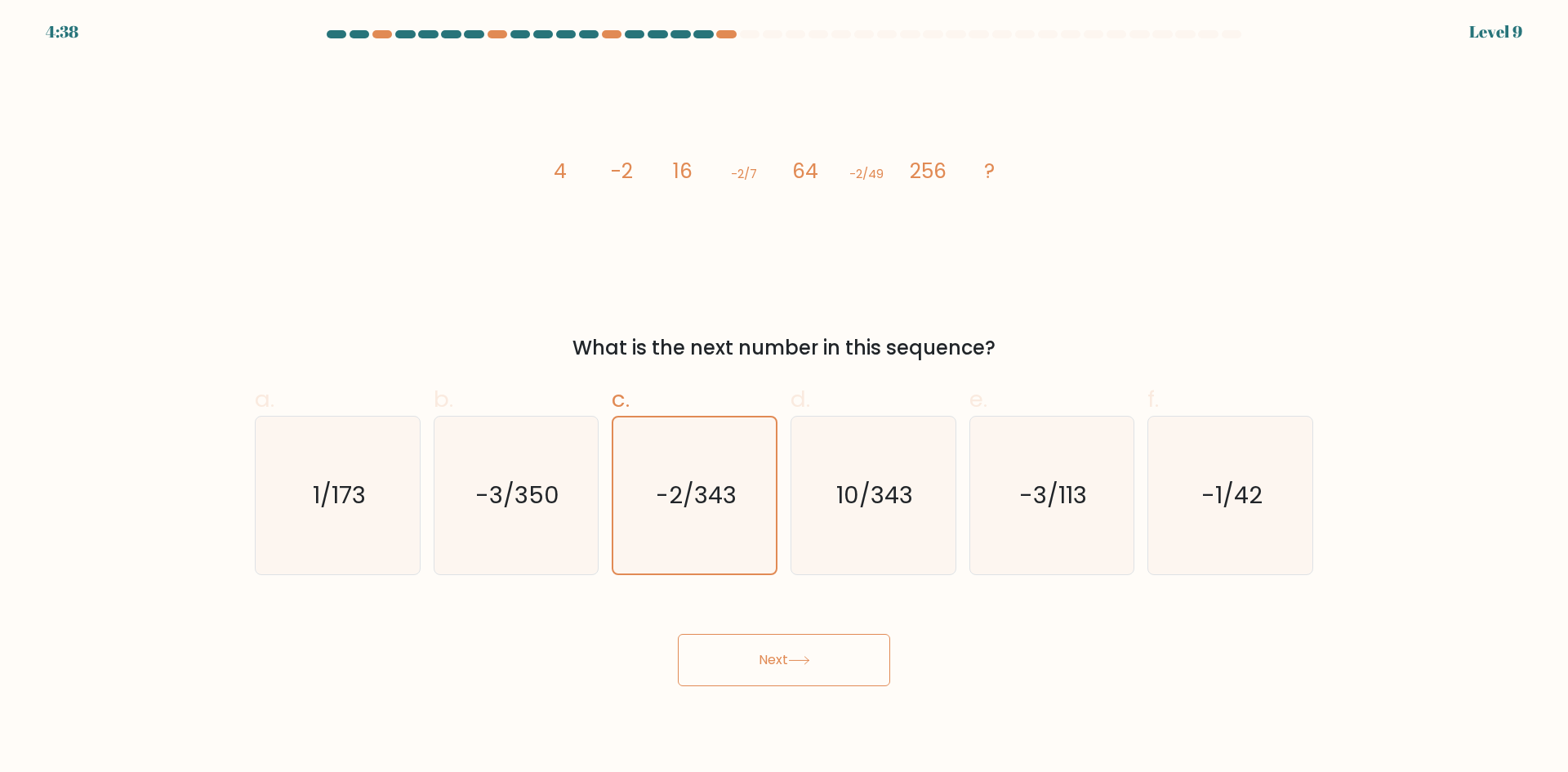 click on "Next" at bounding box center [784, 660] 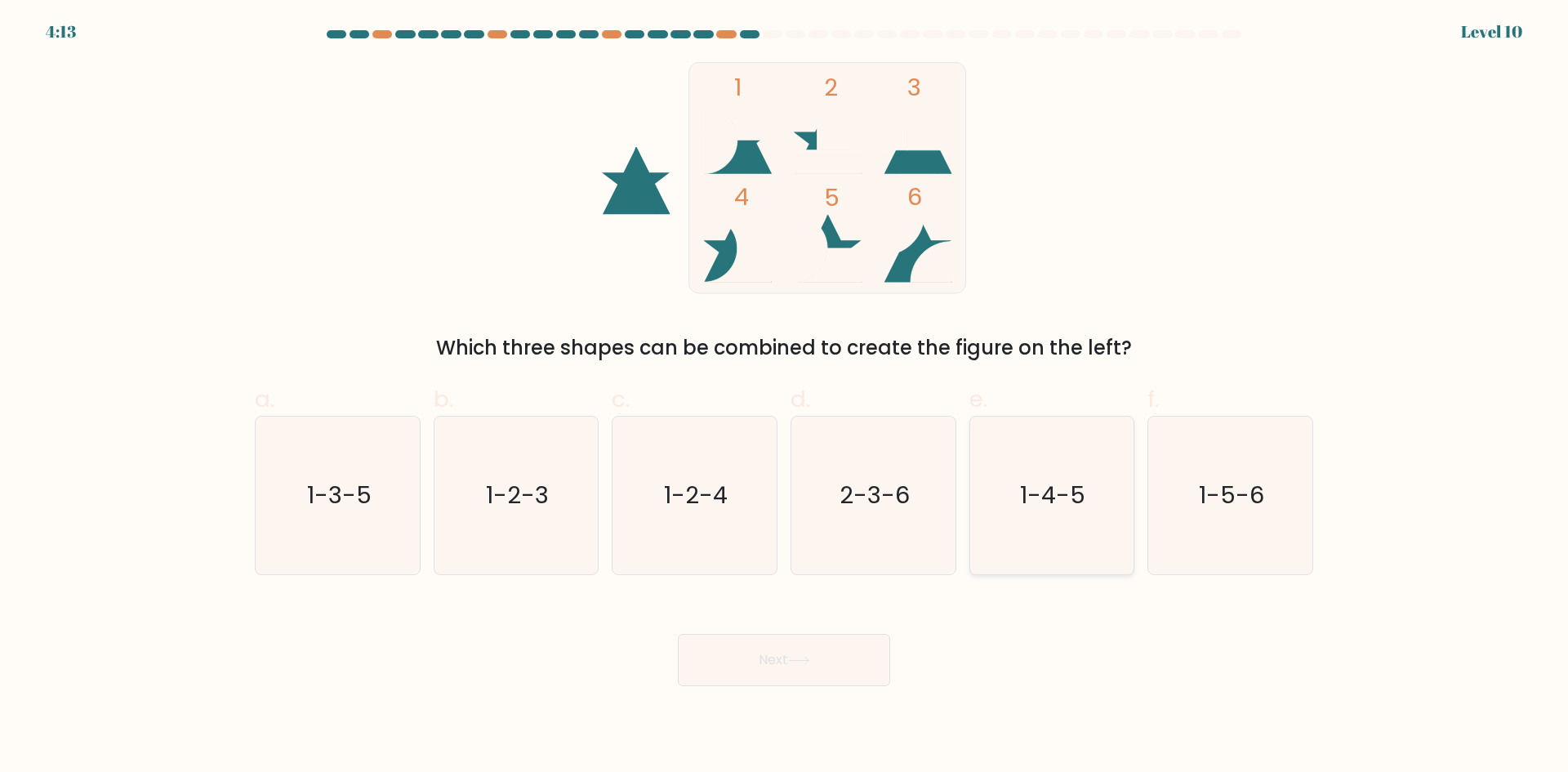 click on "1-4-5" at bounding box center [1051, 495] 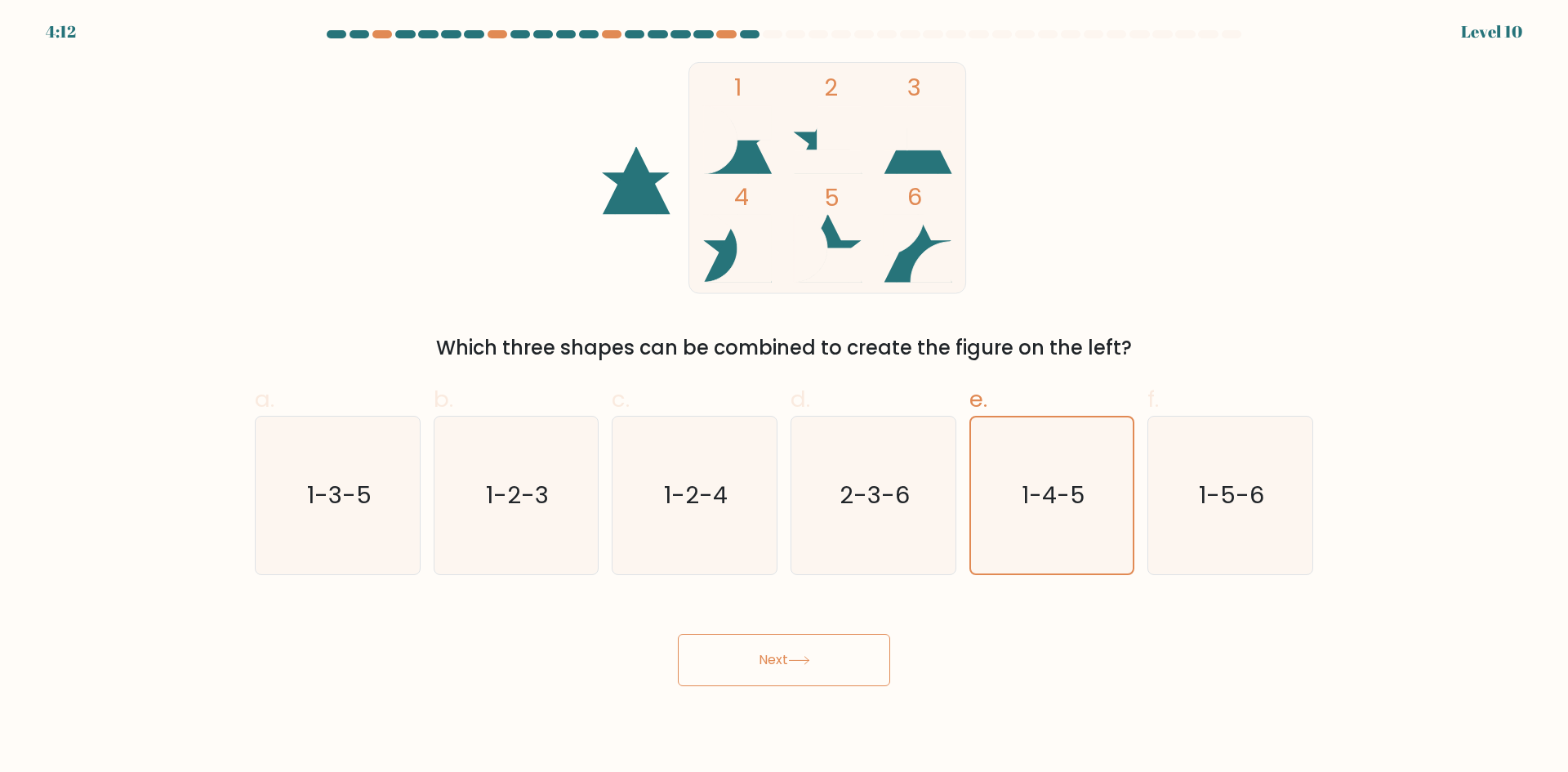 click on "Next" at bounding box center (784, 660) 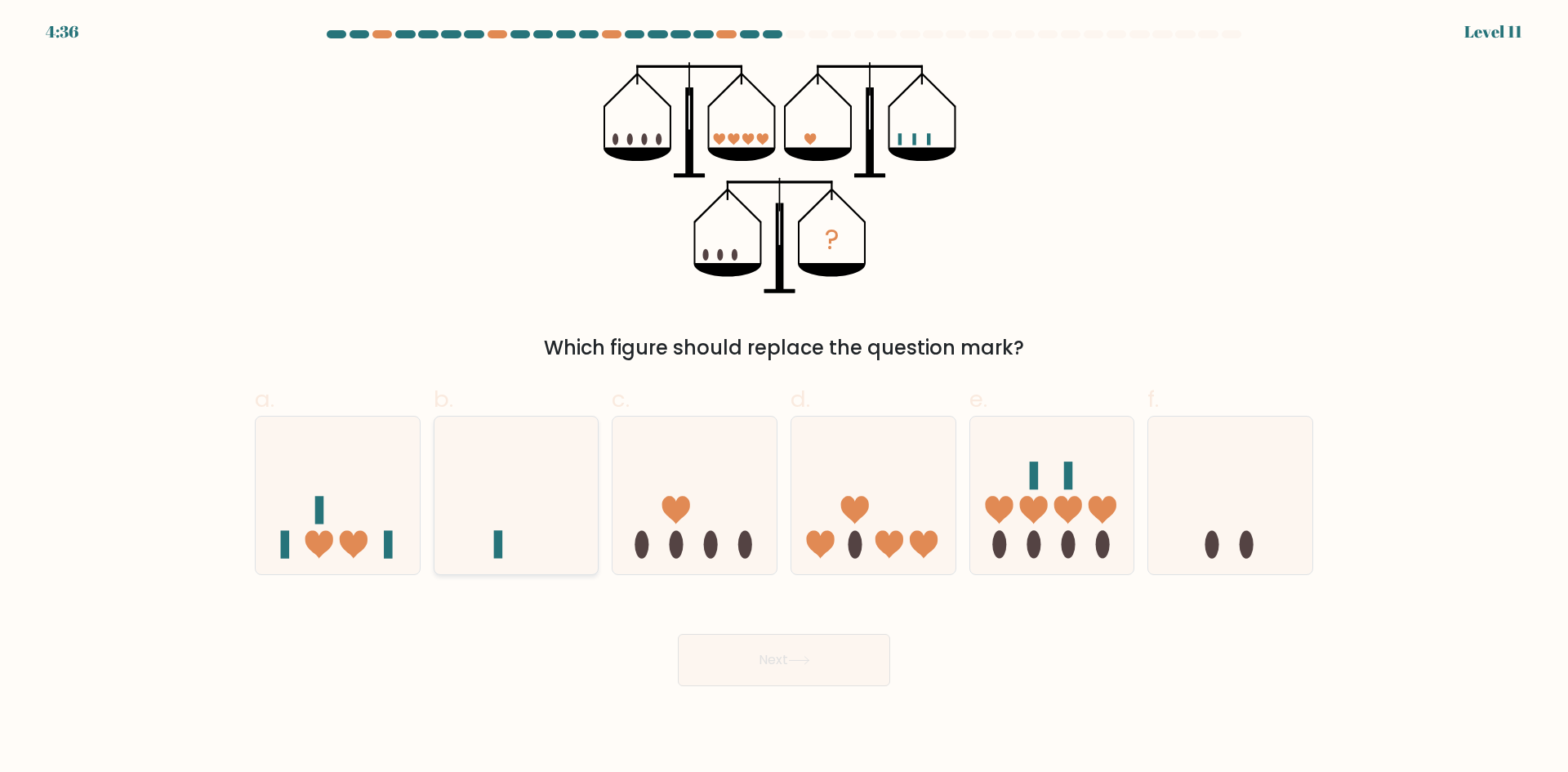 click at bounding box center (516, 495) 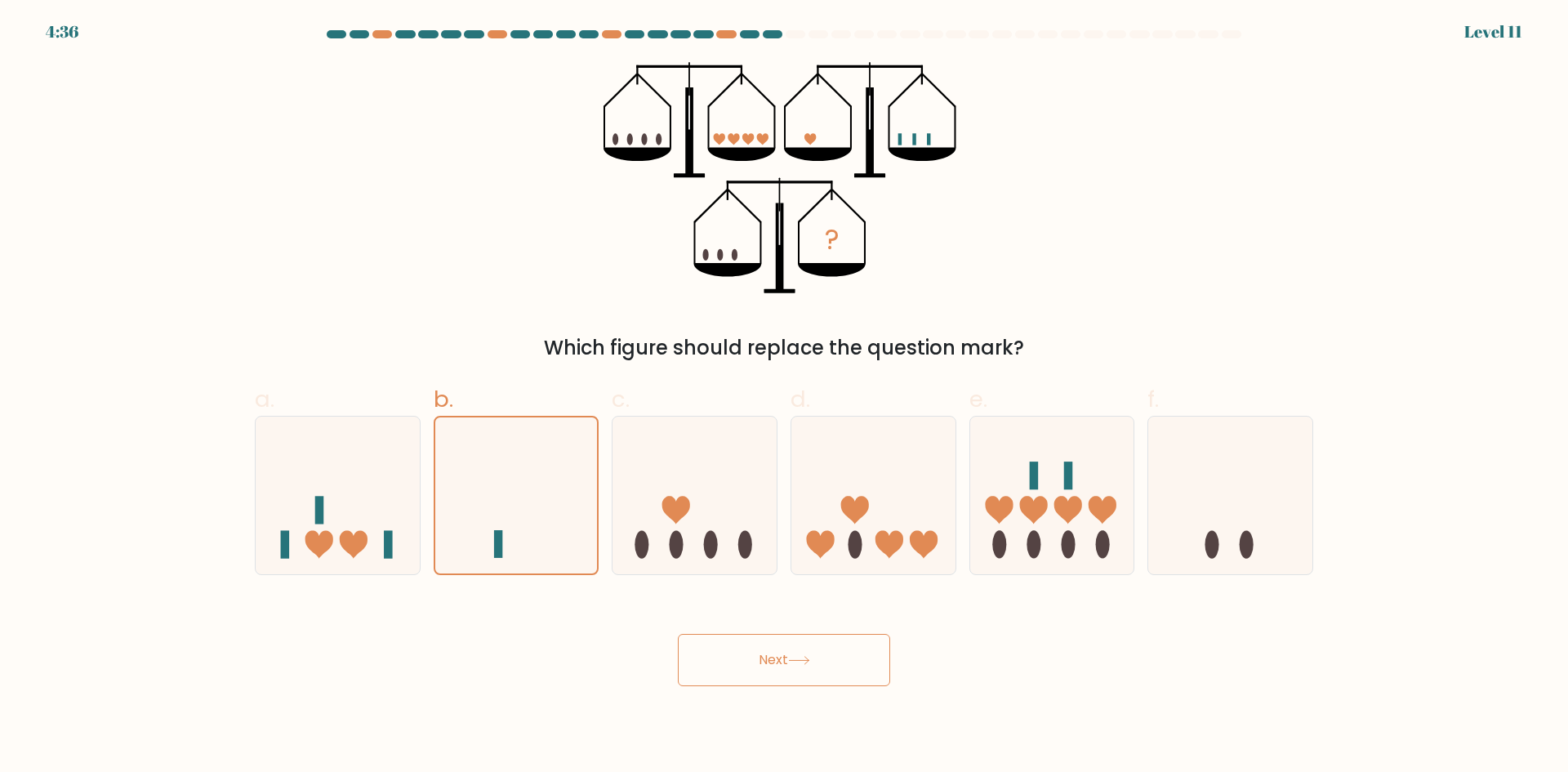 click on "Next" at bounding box center [784, 660] 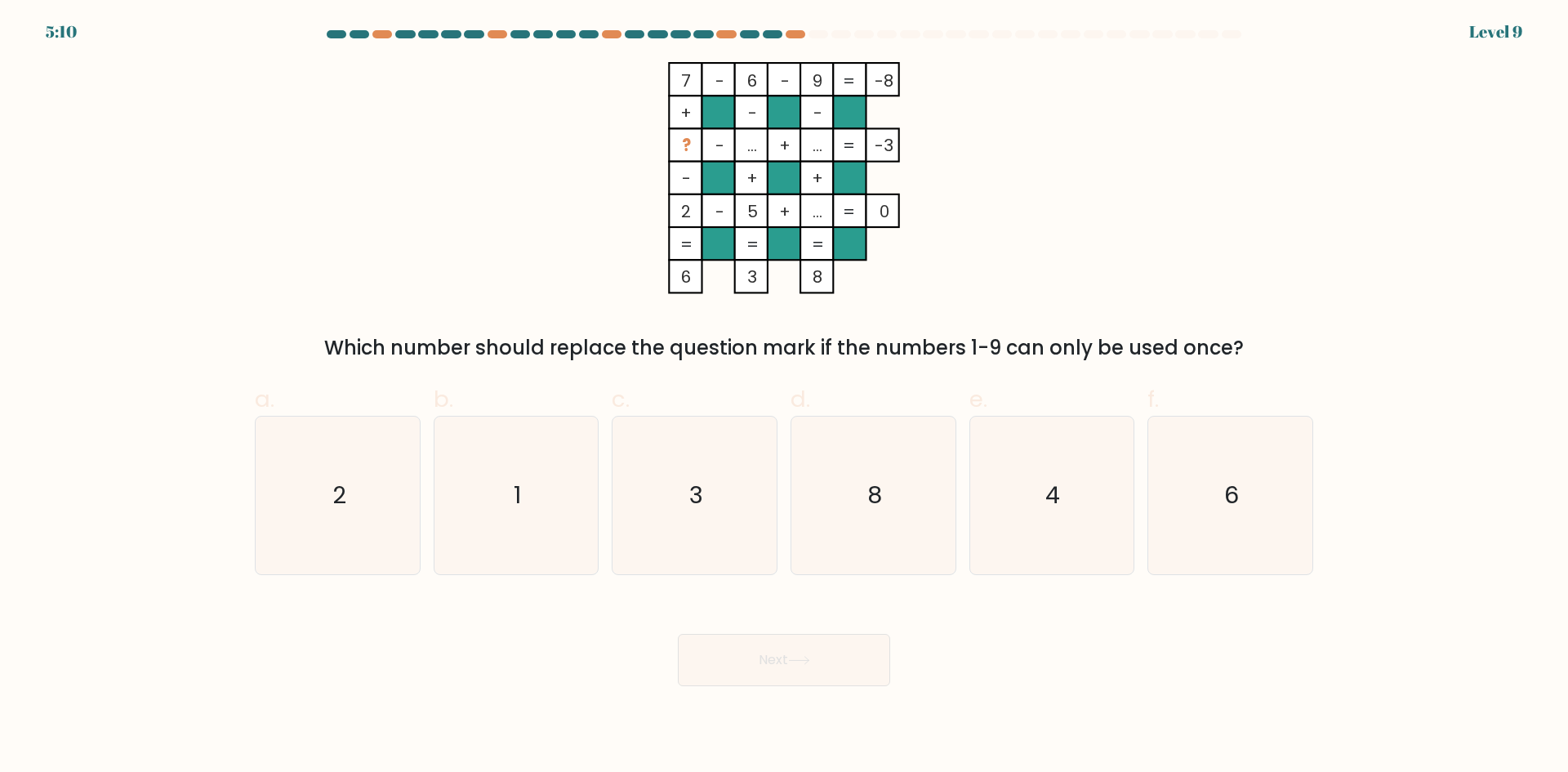 click at bounding box center (685, 79) 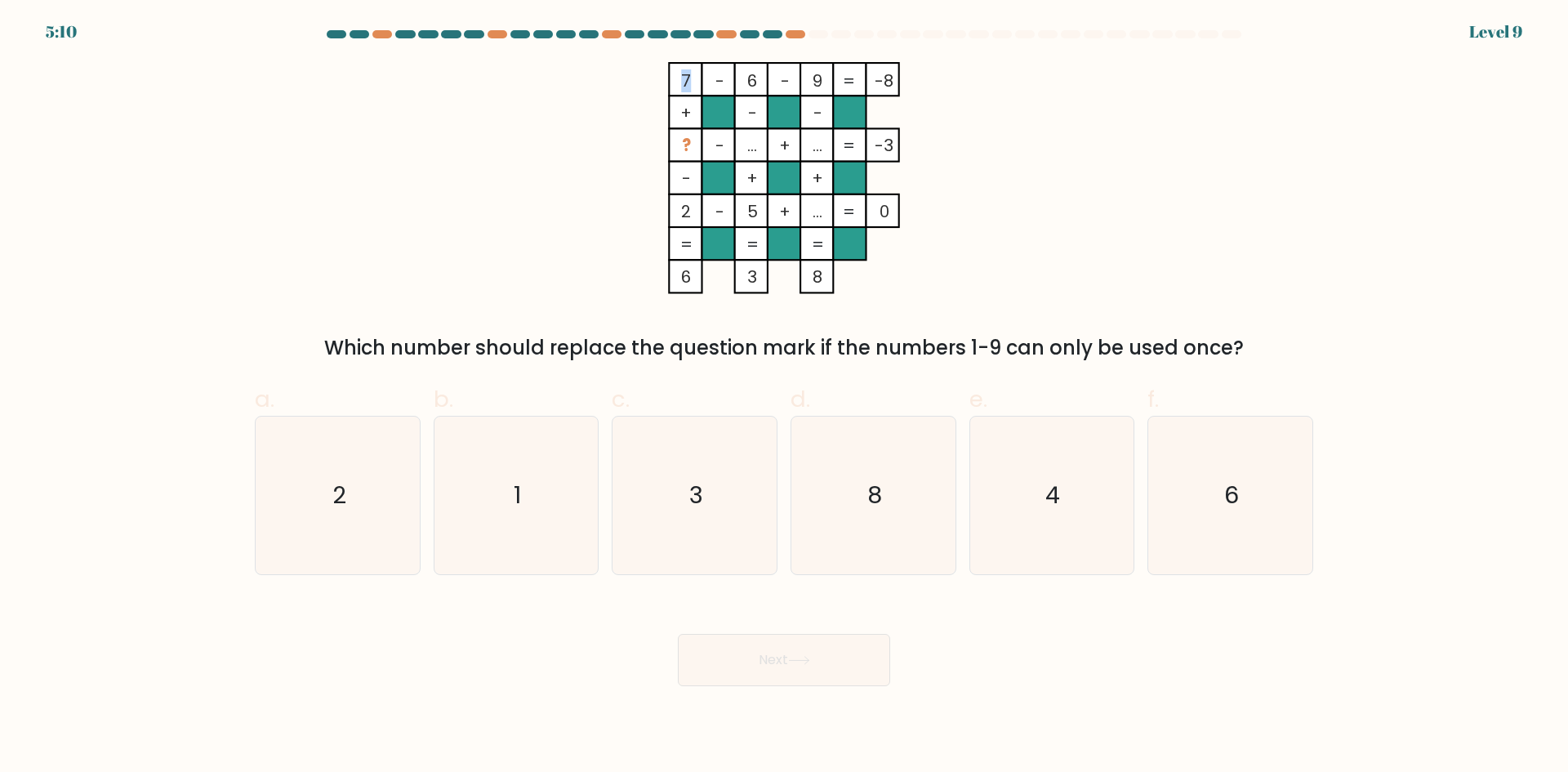 click at bounding box center [685, 79] 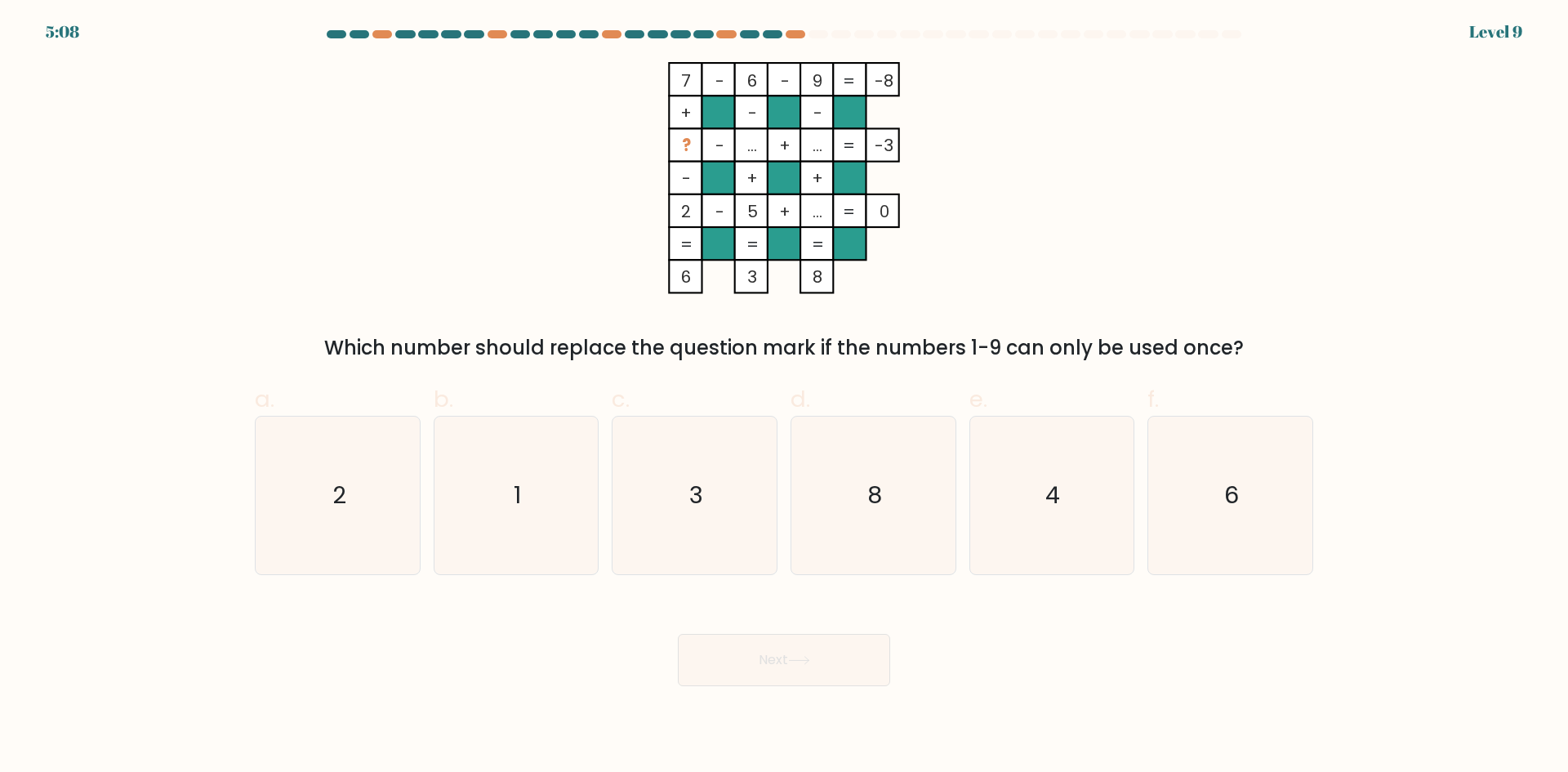 click on "7    -    6    -    9    -8    +    -    -    ?    -    ...    +    ...    -3    -    +    +    2    -    5    +    ...    =   0    =   =   =   =   6    3    8    =" at bounding box center (784, 178) 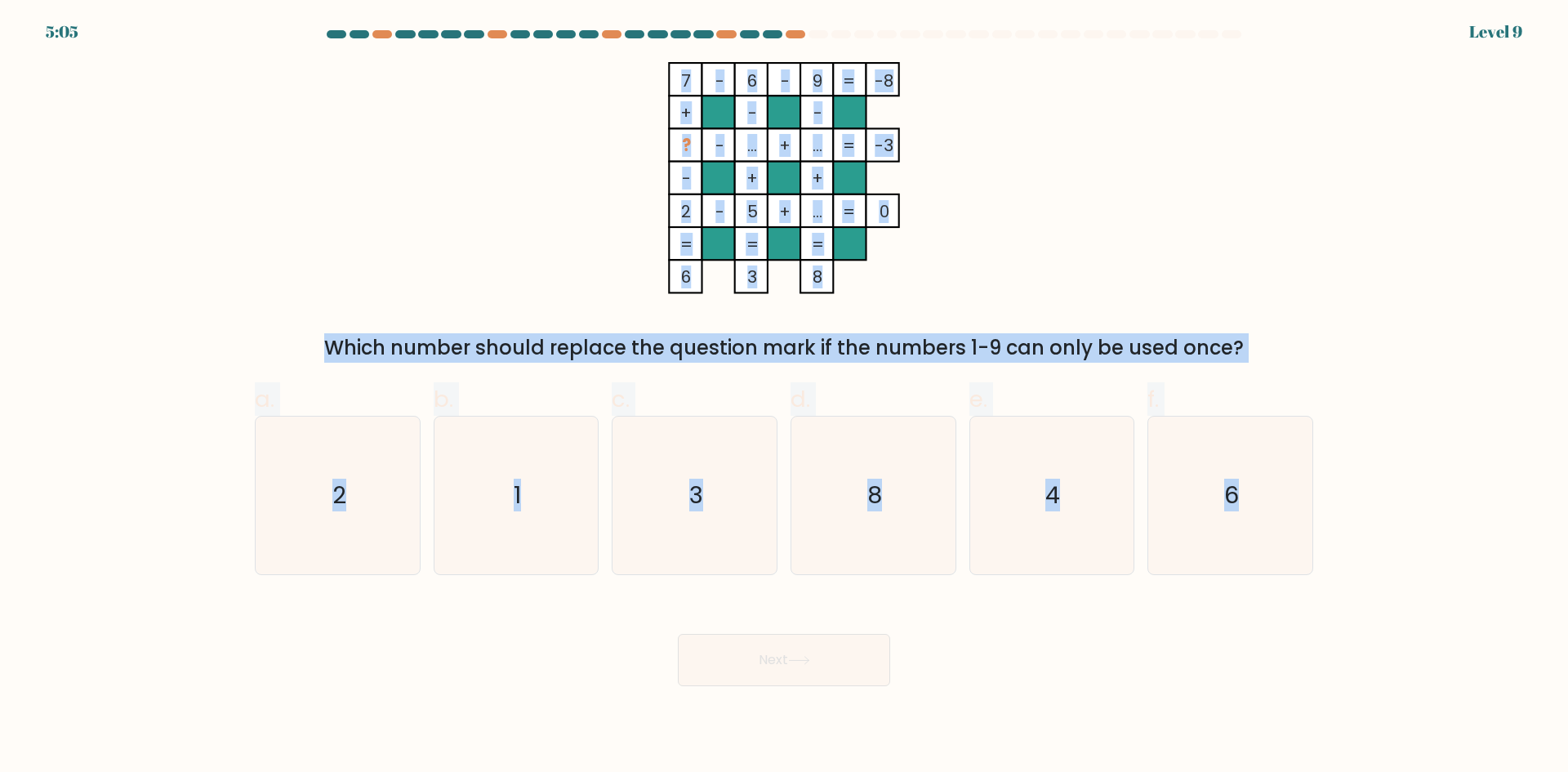 drag, startPoint x: 661, startPoint y: 64, endPoint x: 1388, endPoint y: 591, distance: 897.9187 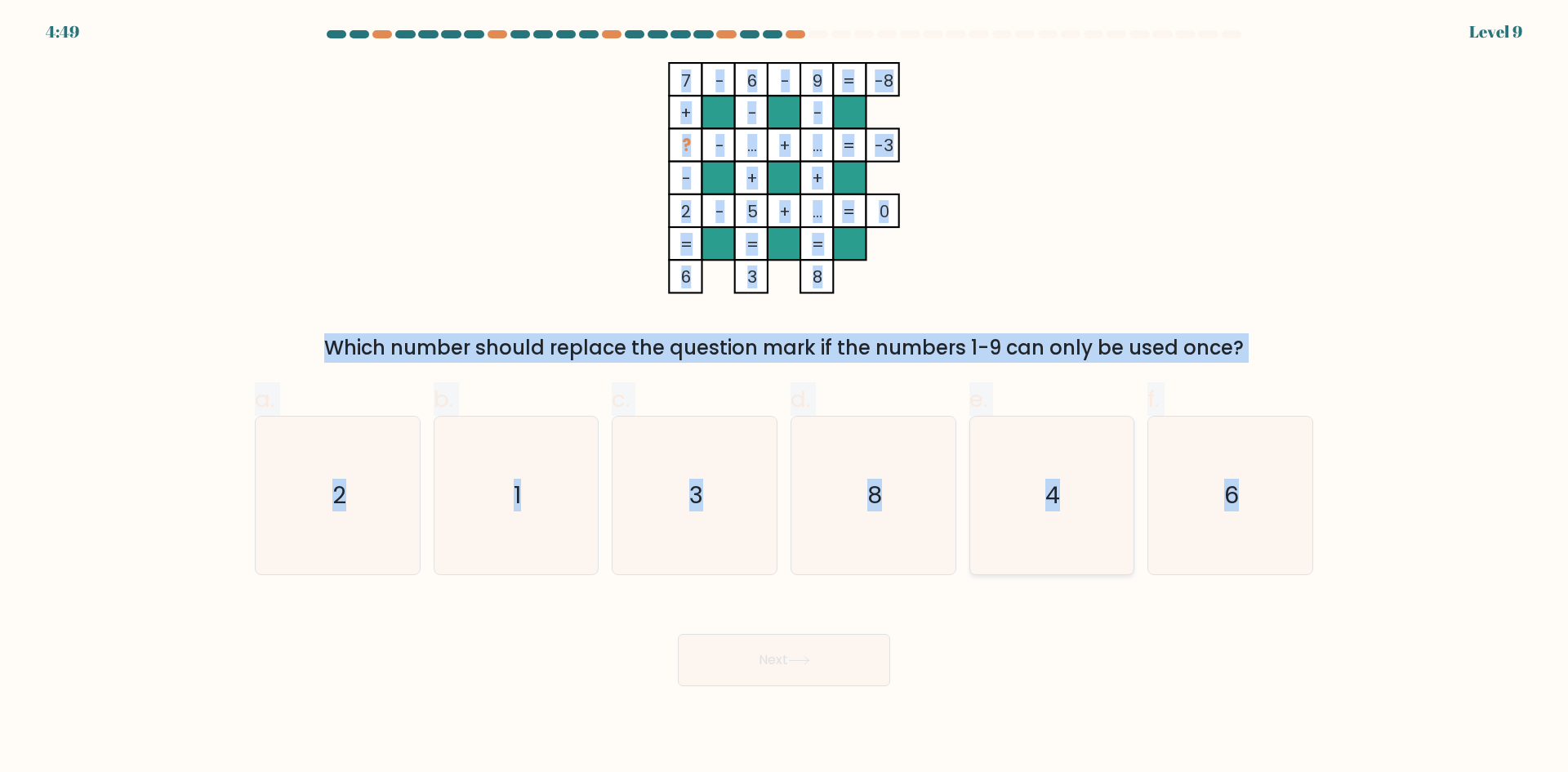 click on "4" at bounding box center [1051, 495] 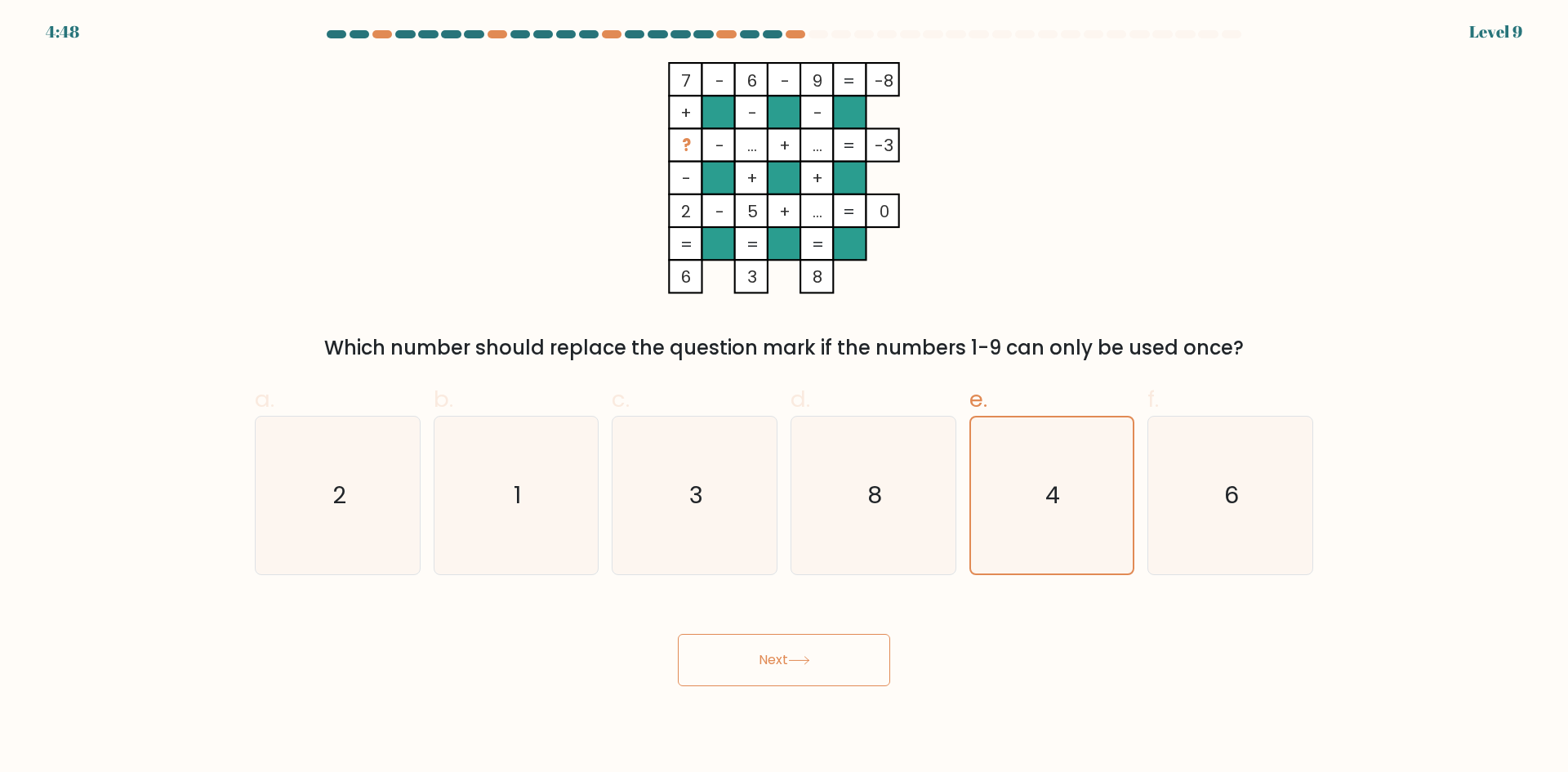 click on "Next" at bounding box center [784, 660] 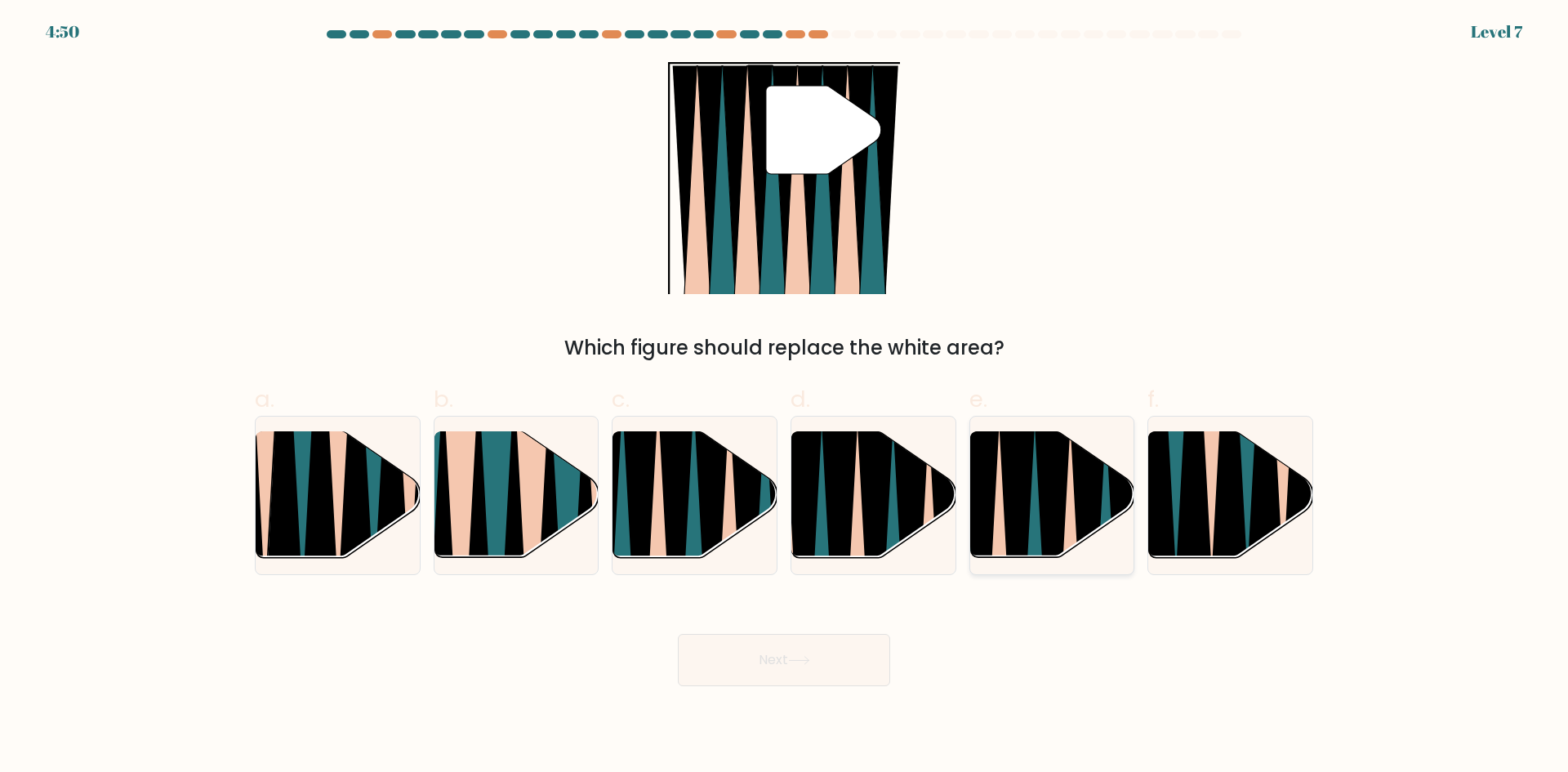 click at bounding box center (1052, 564) 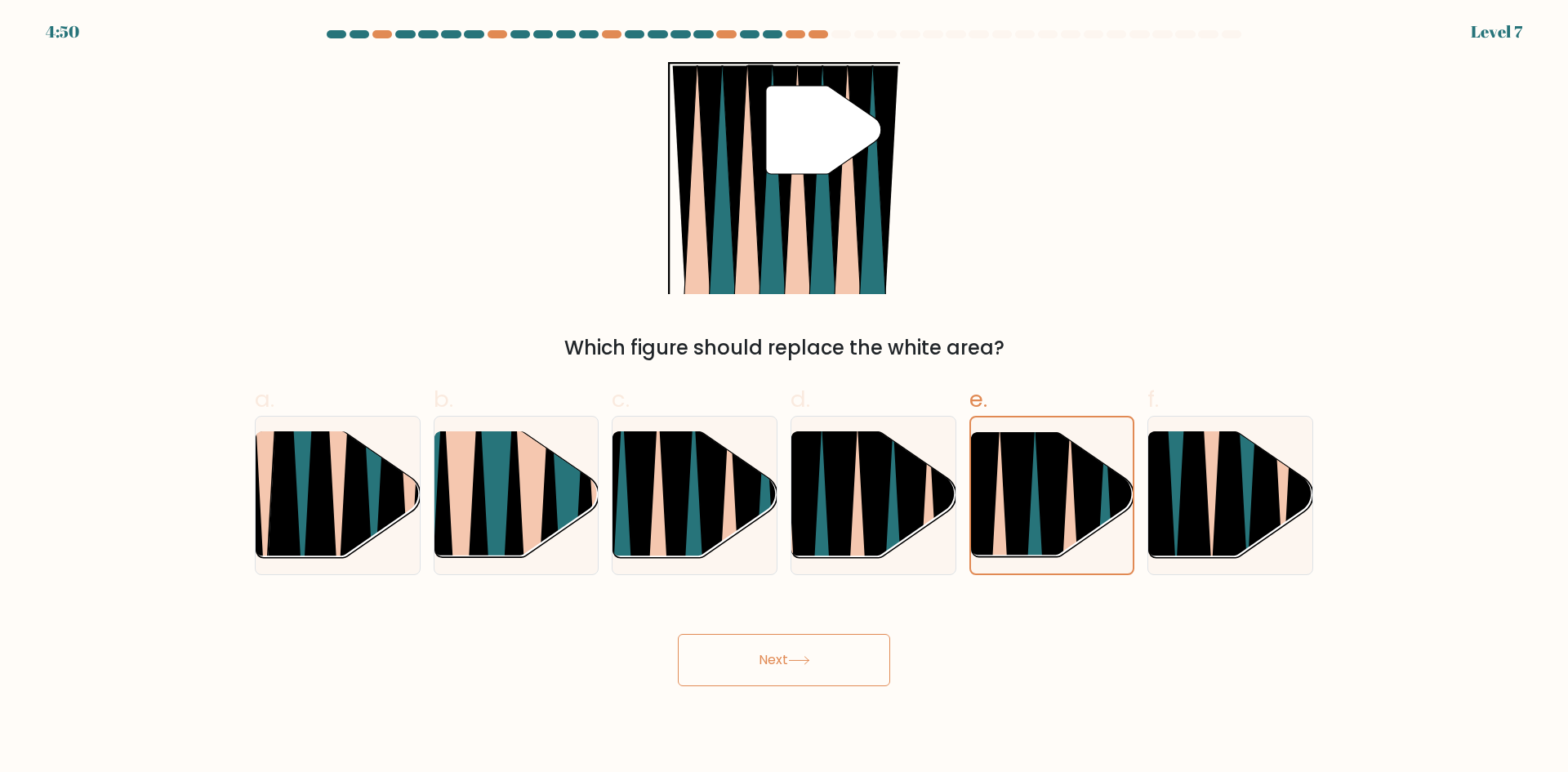 click on "Next" at bounding box center [784, 660] 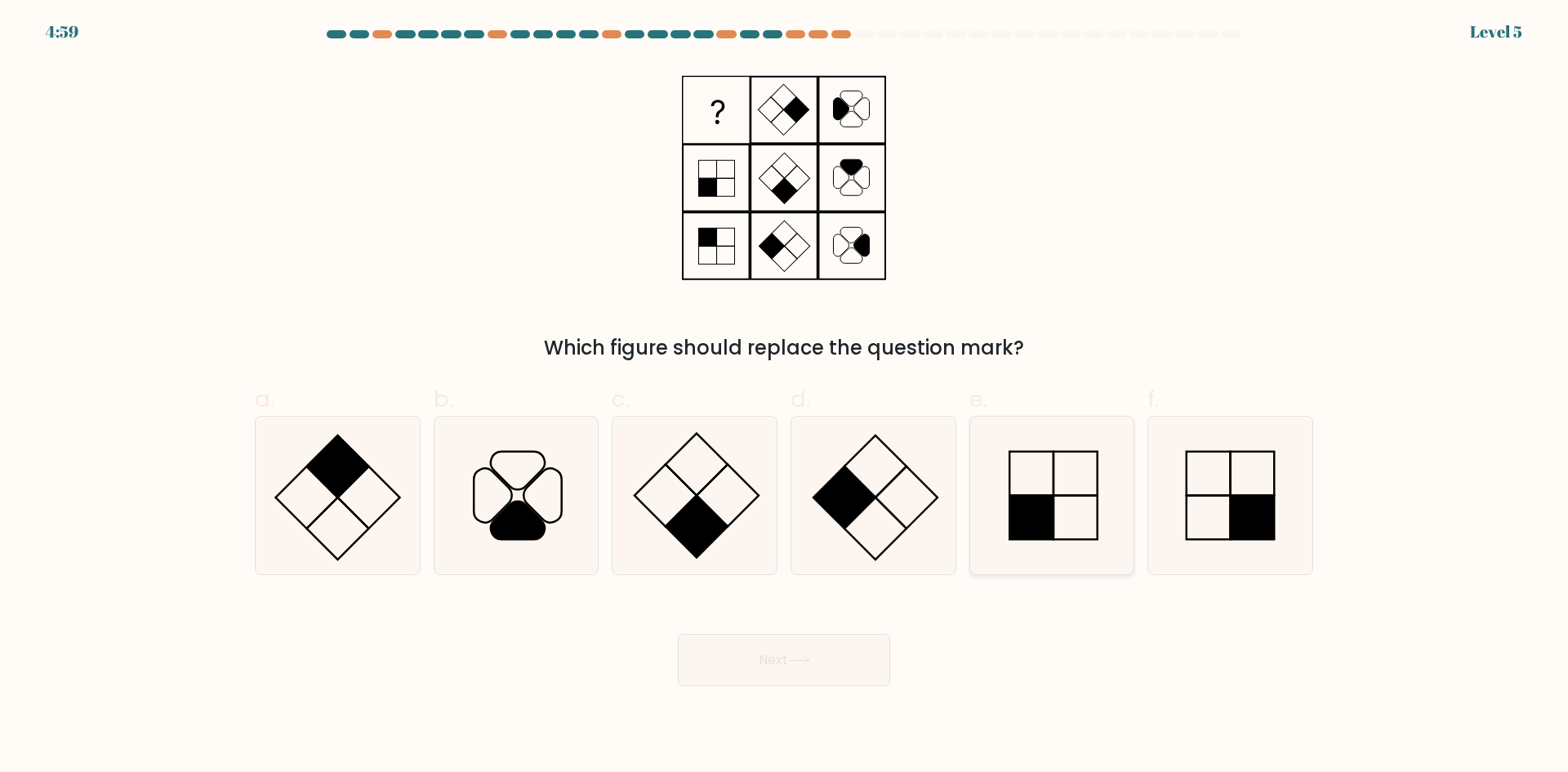 click at bounding box center (1076, 474) 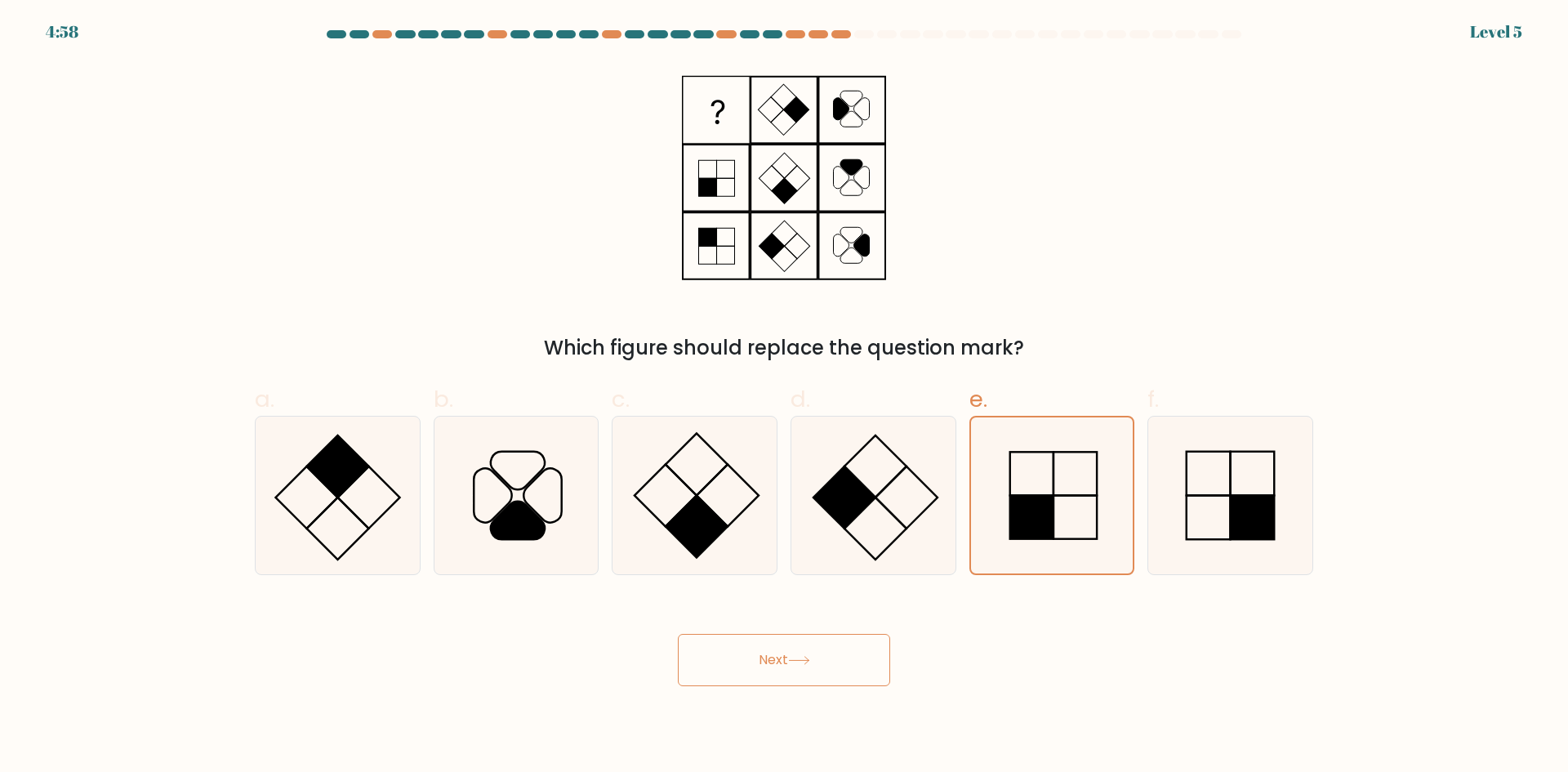 click on "Next" at bounding box center [784, 660] 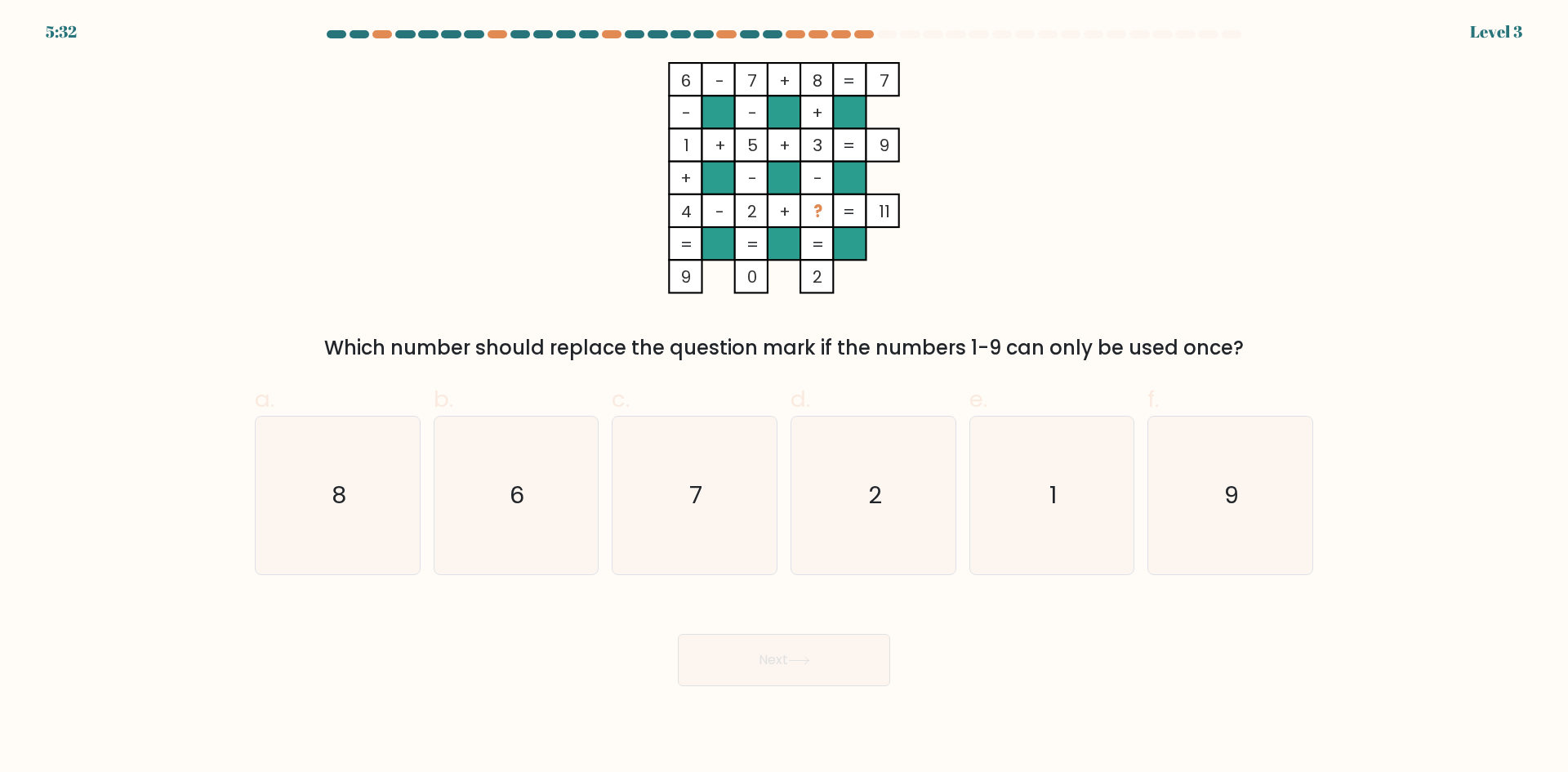 drag, startPoint x: 644, startPoint y: 60, endPoint x: 882, endPoint y: 289, distance: 330.28018 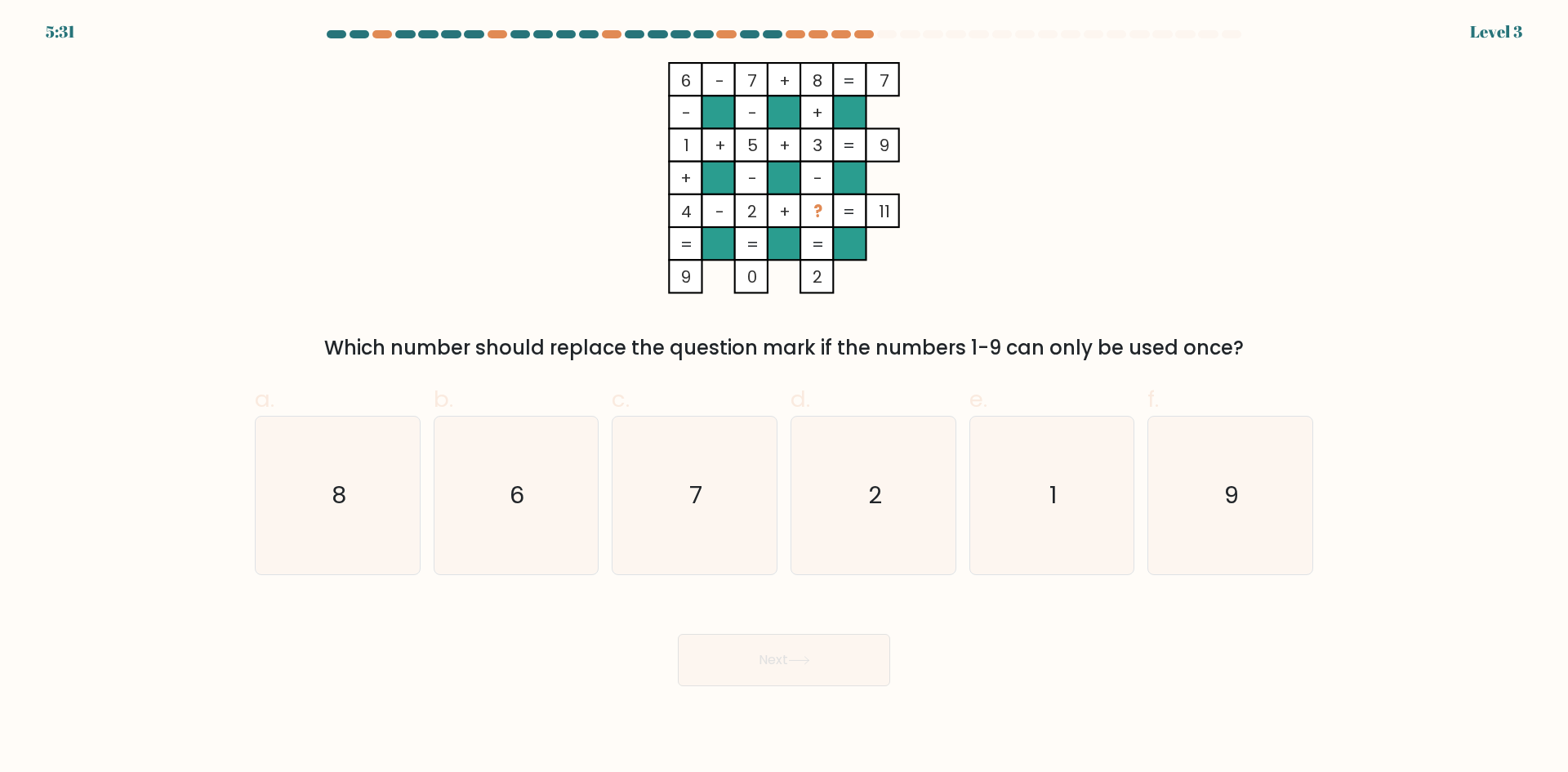click on "6    -    7    +    8    7    -    -    +    1    +    5    +    3    9    +    -    -    4    -    2    +    ?    =   11    =   =   =   =   9    0    2    =" at bounding box center (784, 178) 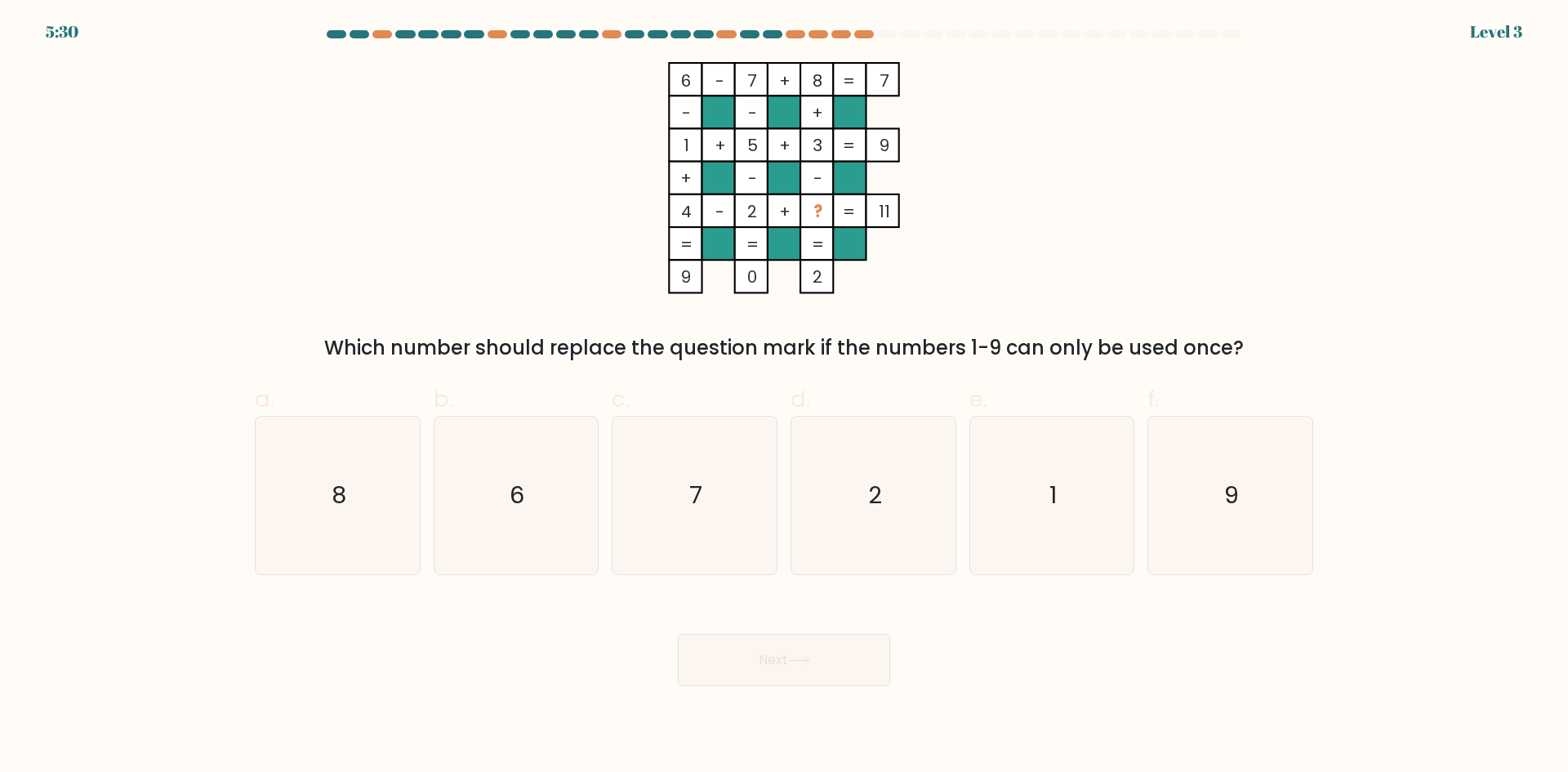 drag, startPoint x: 521, startPoint y: 97, endPoint x: 621, endPoint y: 84, distance: 100.84146 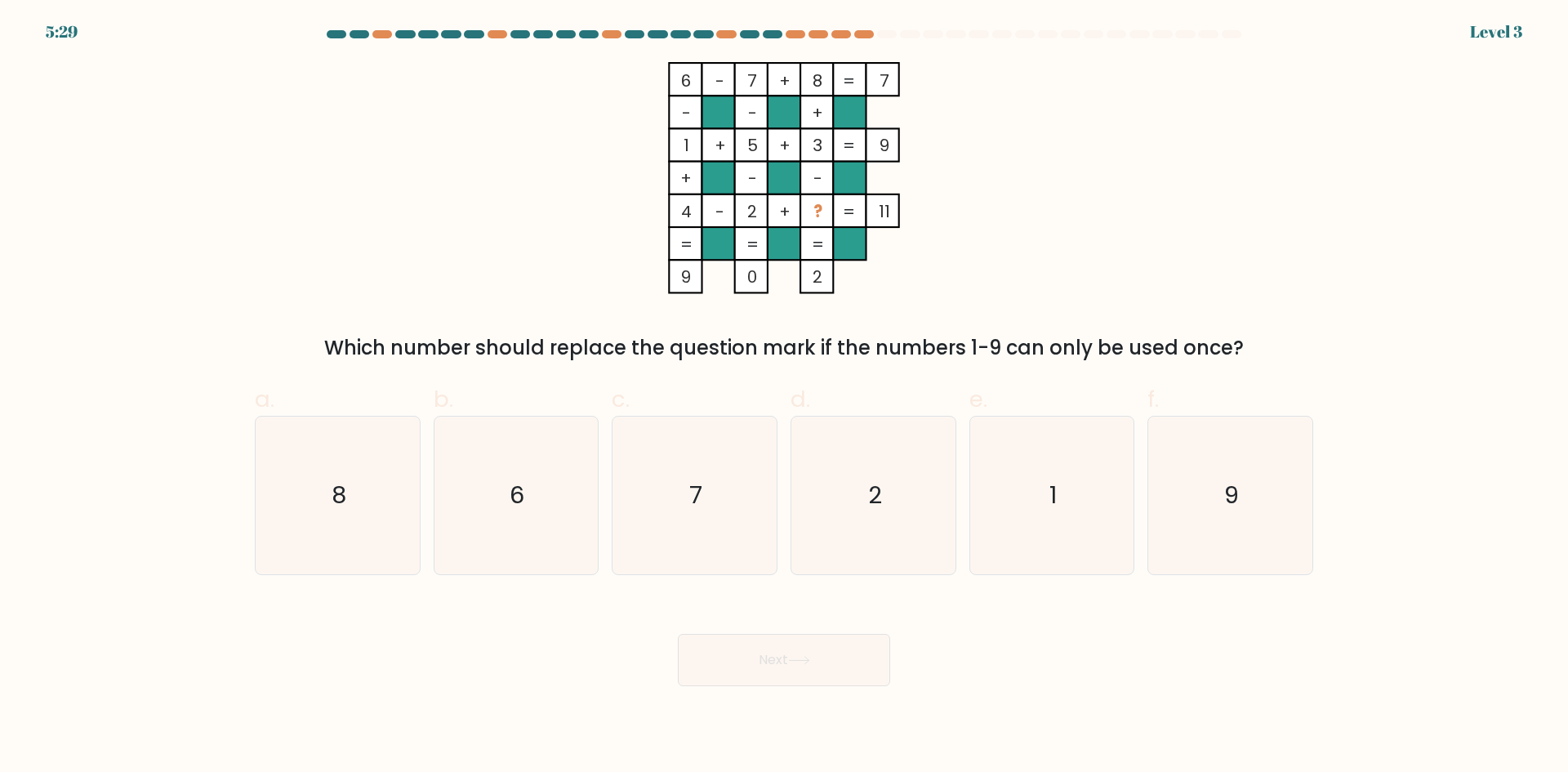 click at bounding box center [685, 79] 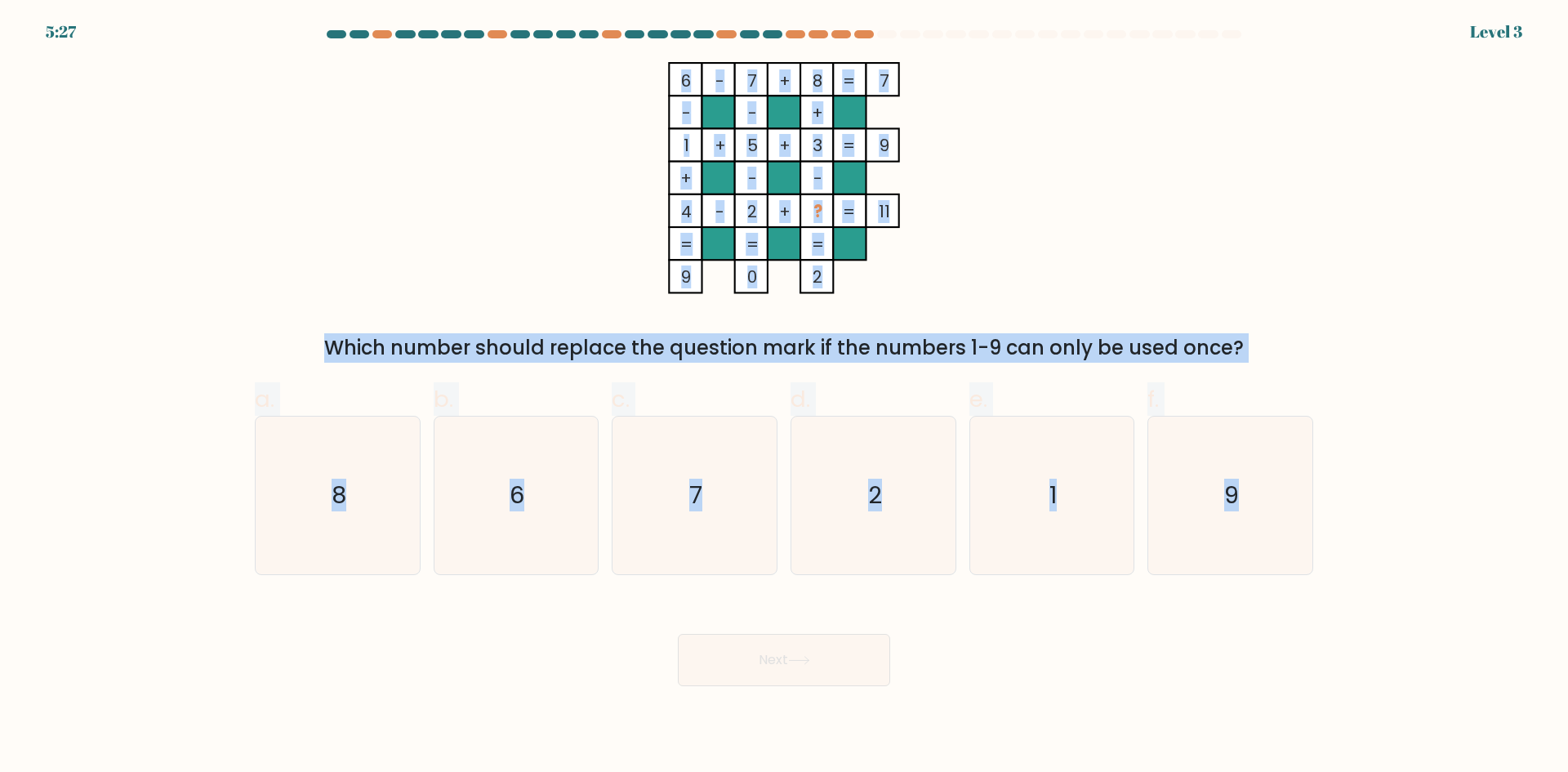 drag, startPoint x: 672, startPoint y: 69, endPoint x: 1315, endPoint y: 511, distance: 780.2647 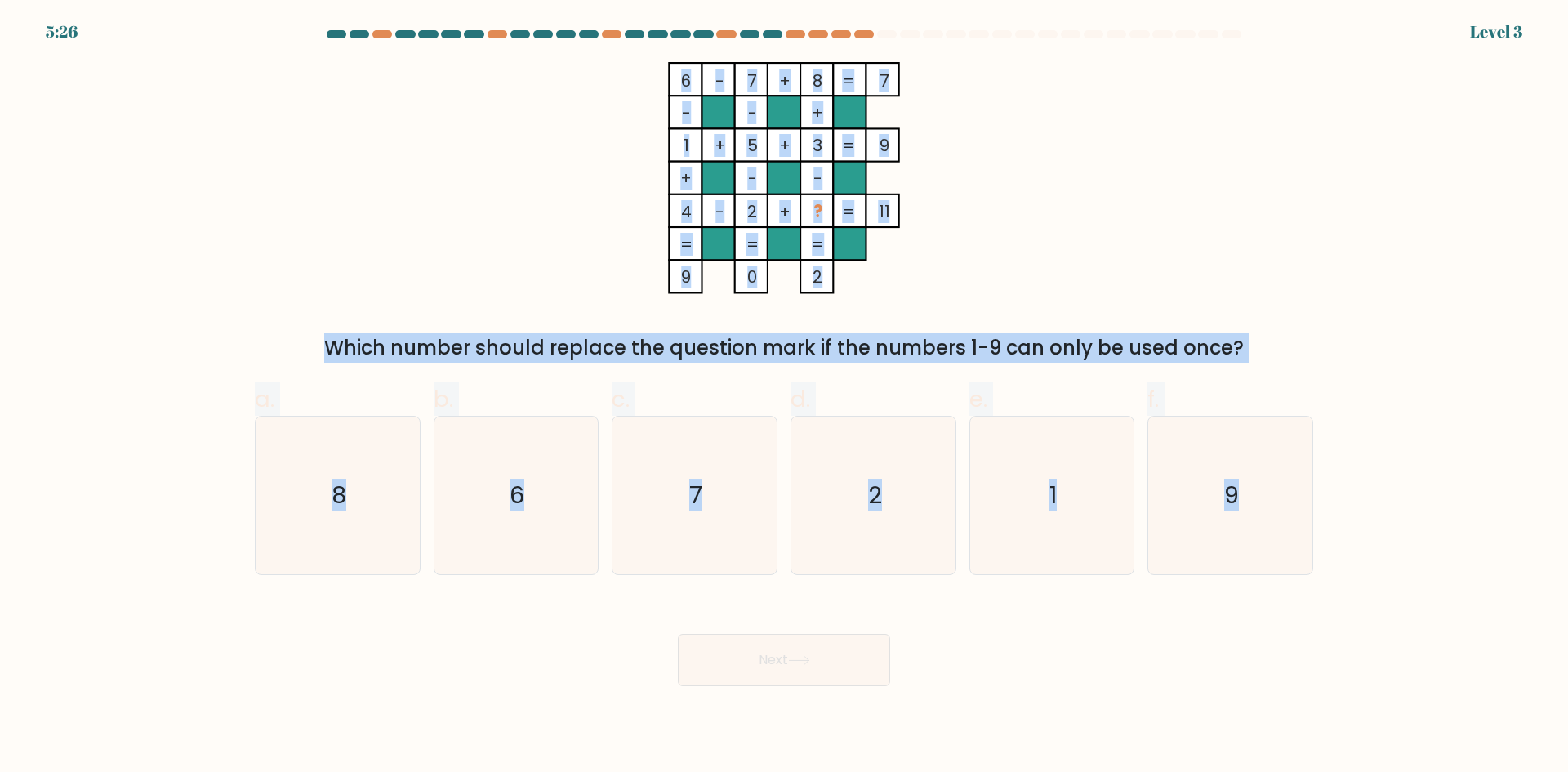 copy on "6    -    7    +    8    7    -    -    +    1    +    5    +    3    9    +    -    -    4    -    2    +    ?    =   11    =   =   =   =   9    0    2    =
Which number should replace the question mark if the numbers 1-9 can only be used once?
a.
8
b.
6
c.
7
d.
2
e.
1
f.
9" 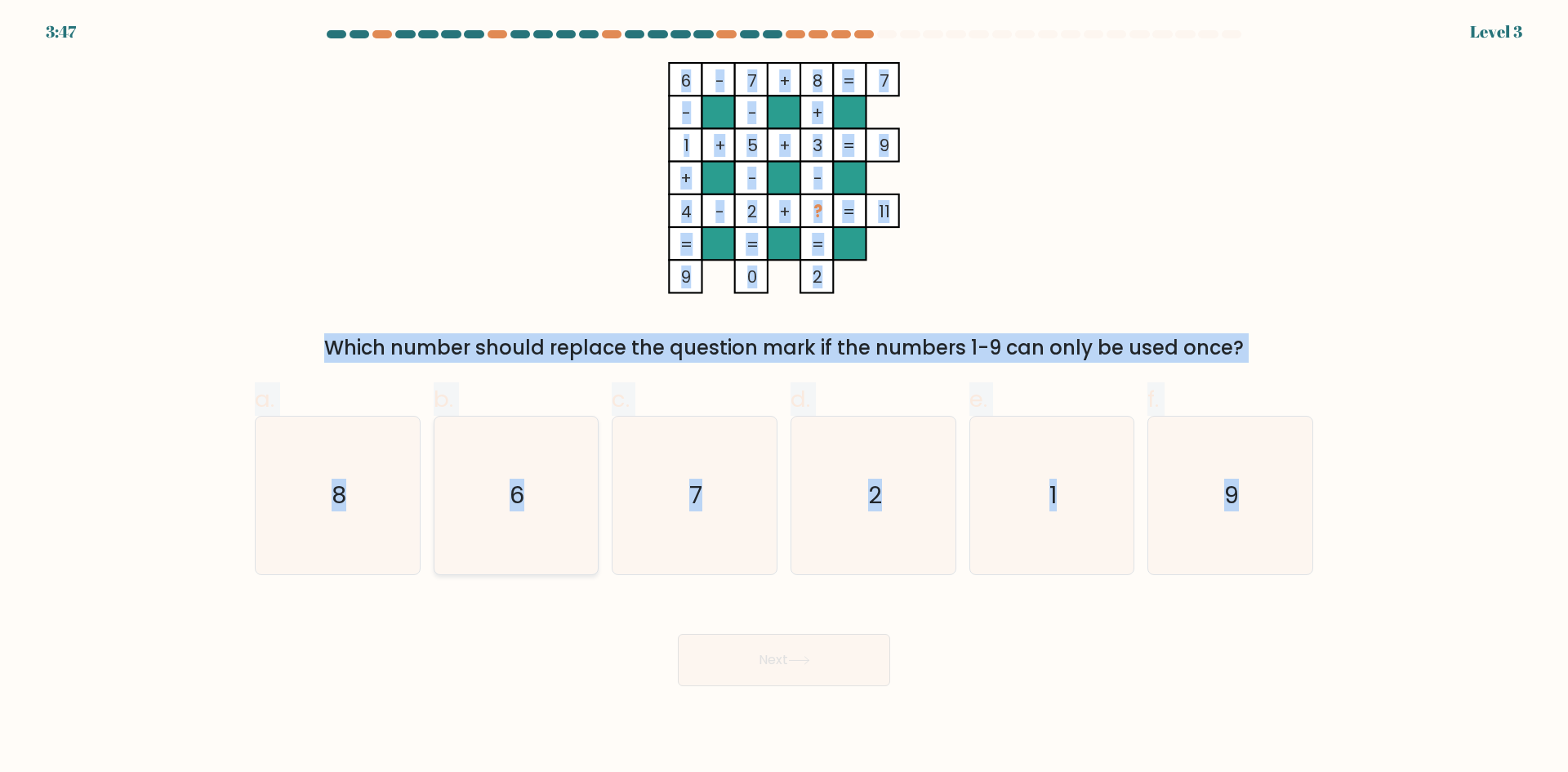 click on "6" at bounding box center (515, 495) 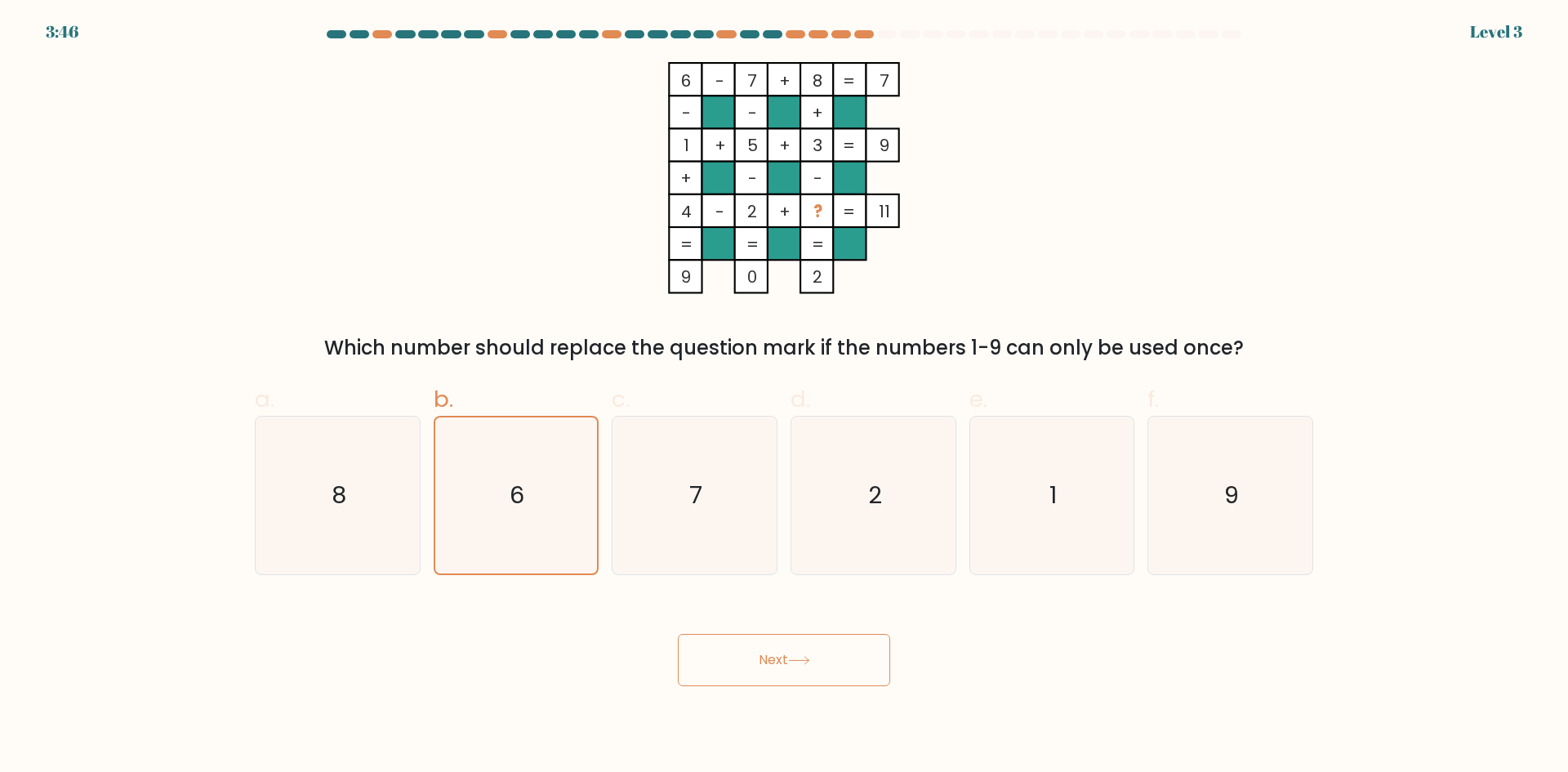 click on "Next" at bounding box center [784, 660] 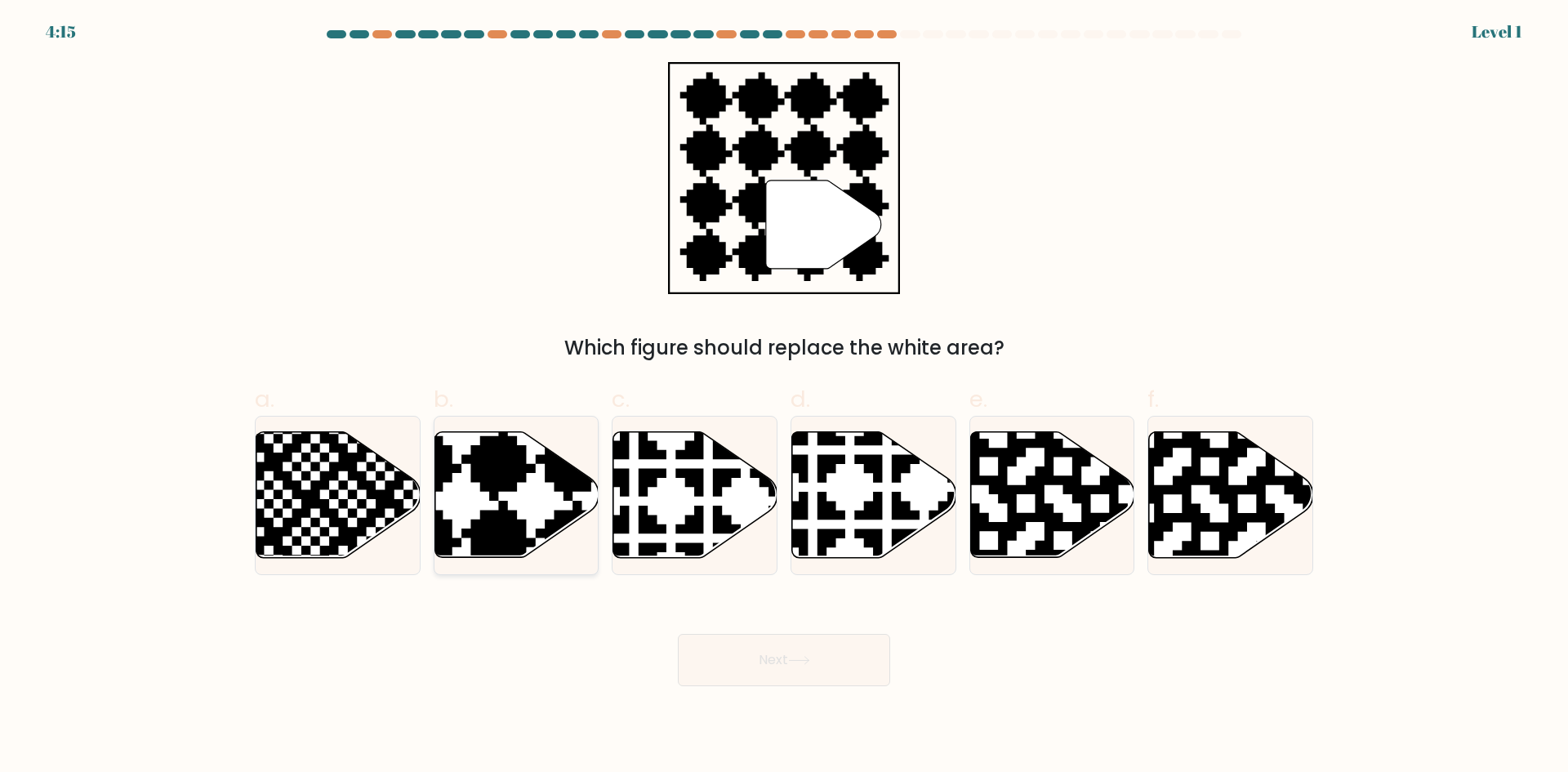 click at bounding box center (516, 495) 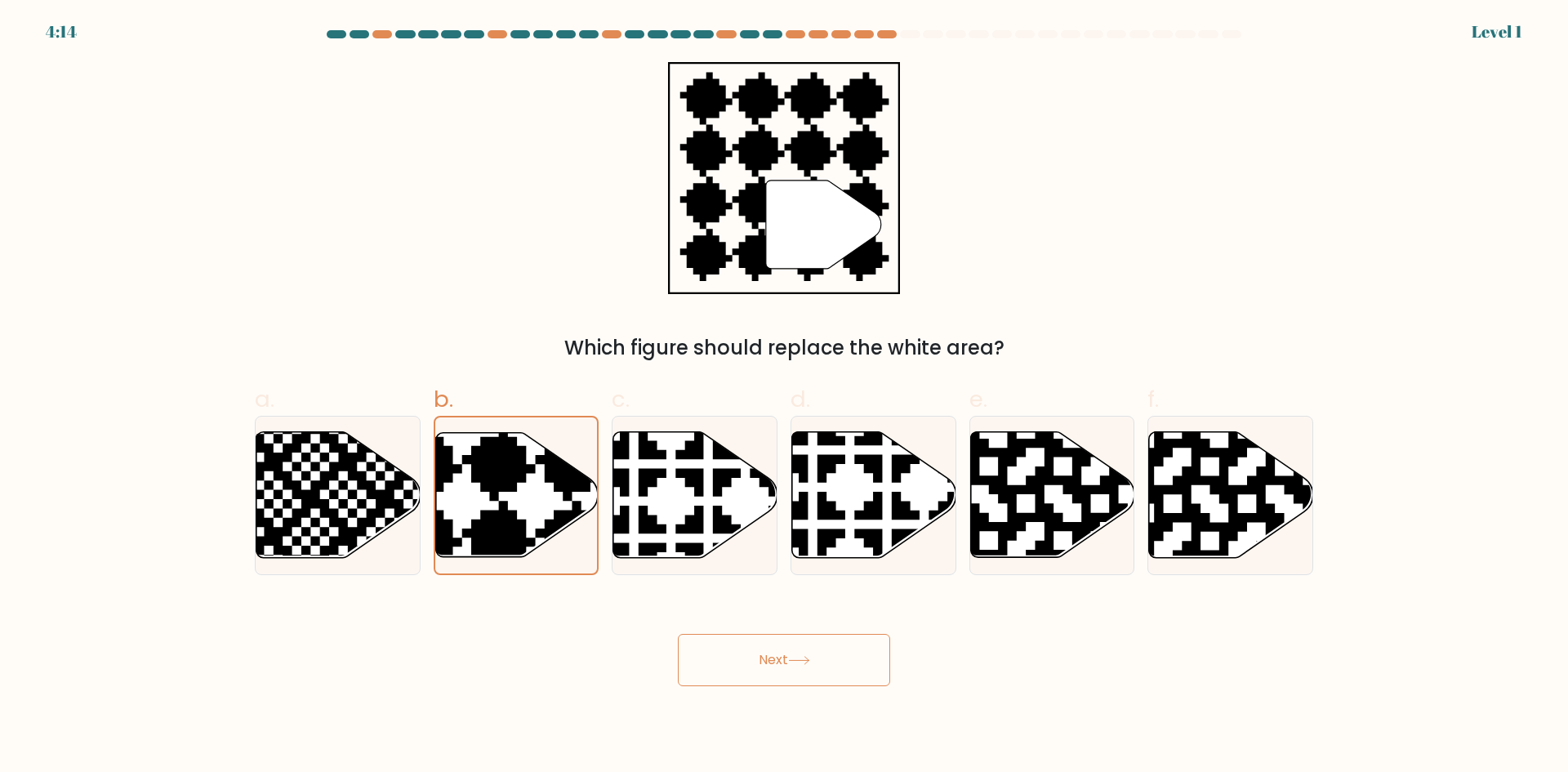 click on "Next" at bounding box center [784, 660] 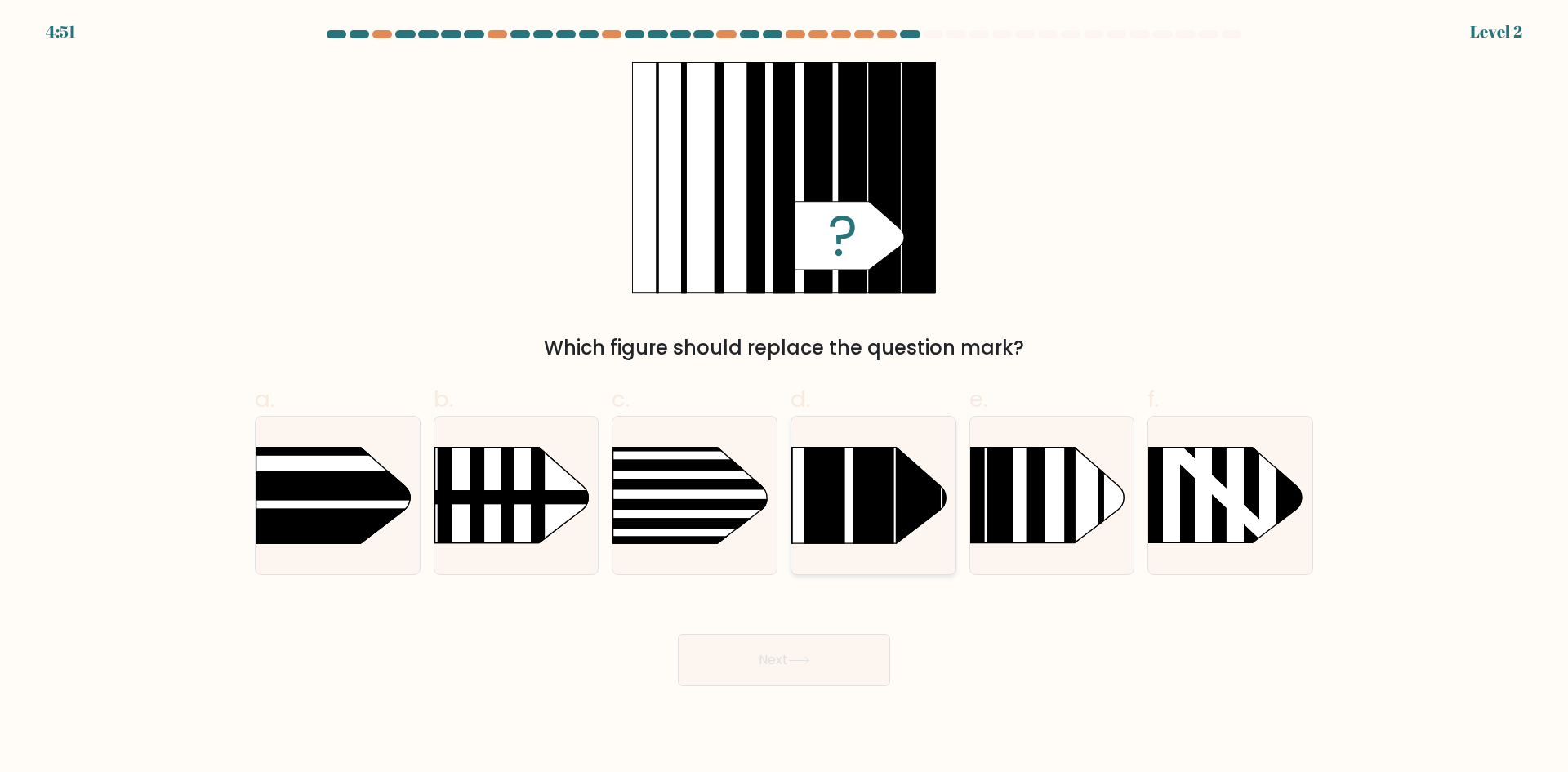 click at bounding box center [874, 413] 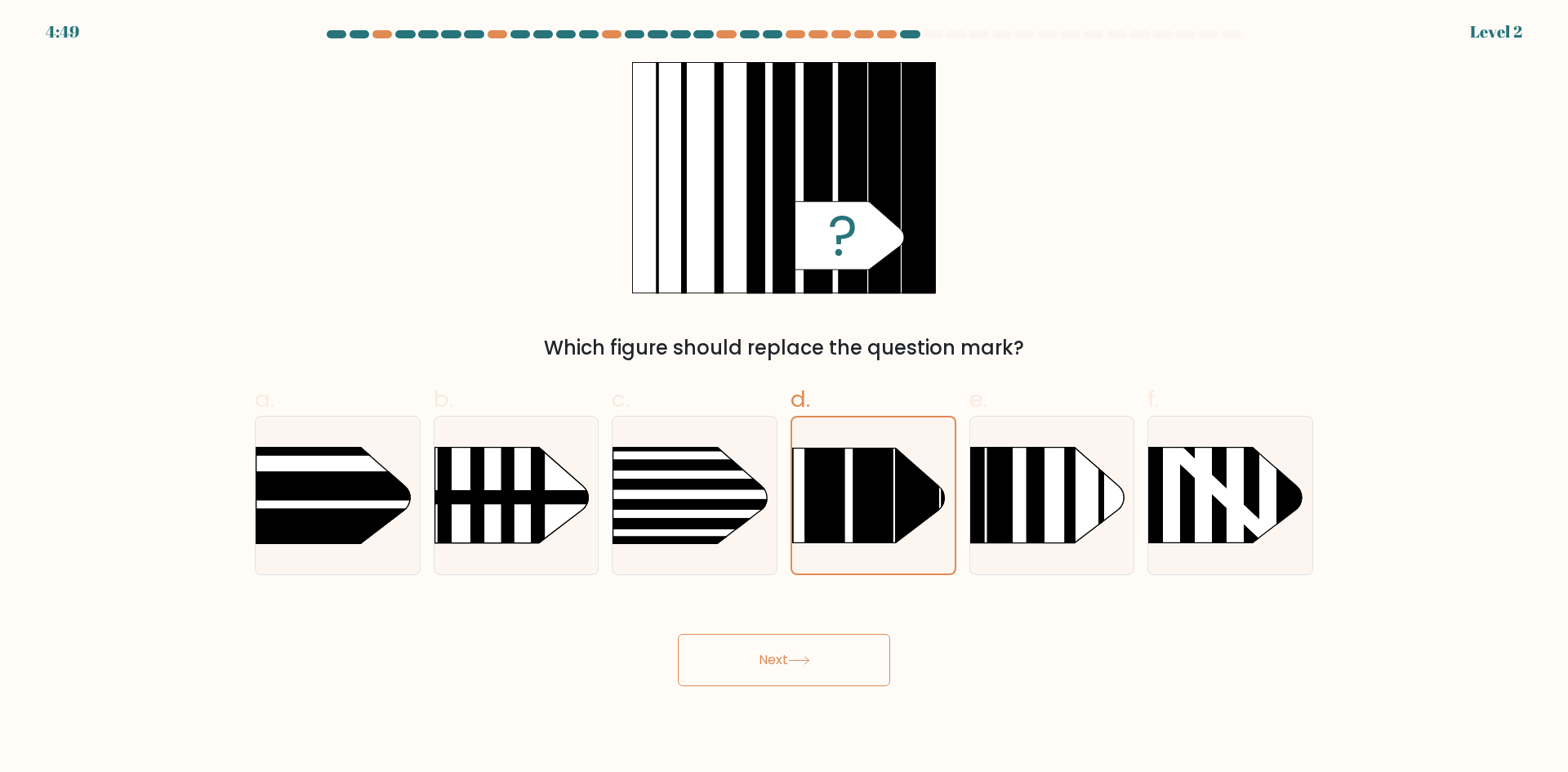 click on "Next" at bounding box center (784, 660) 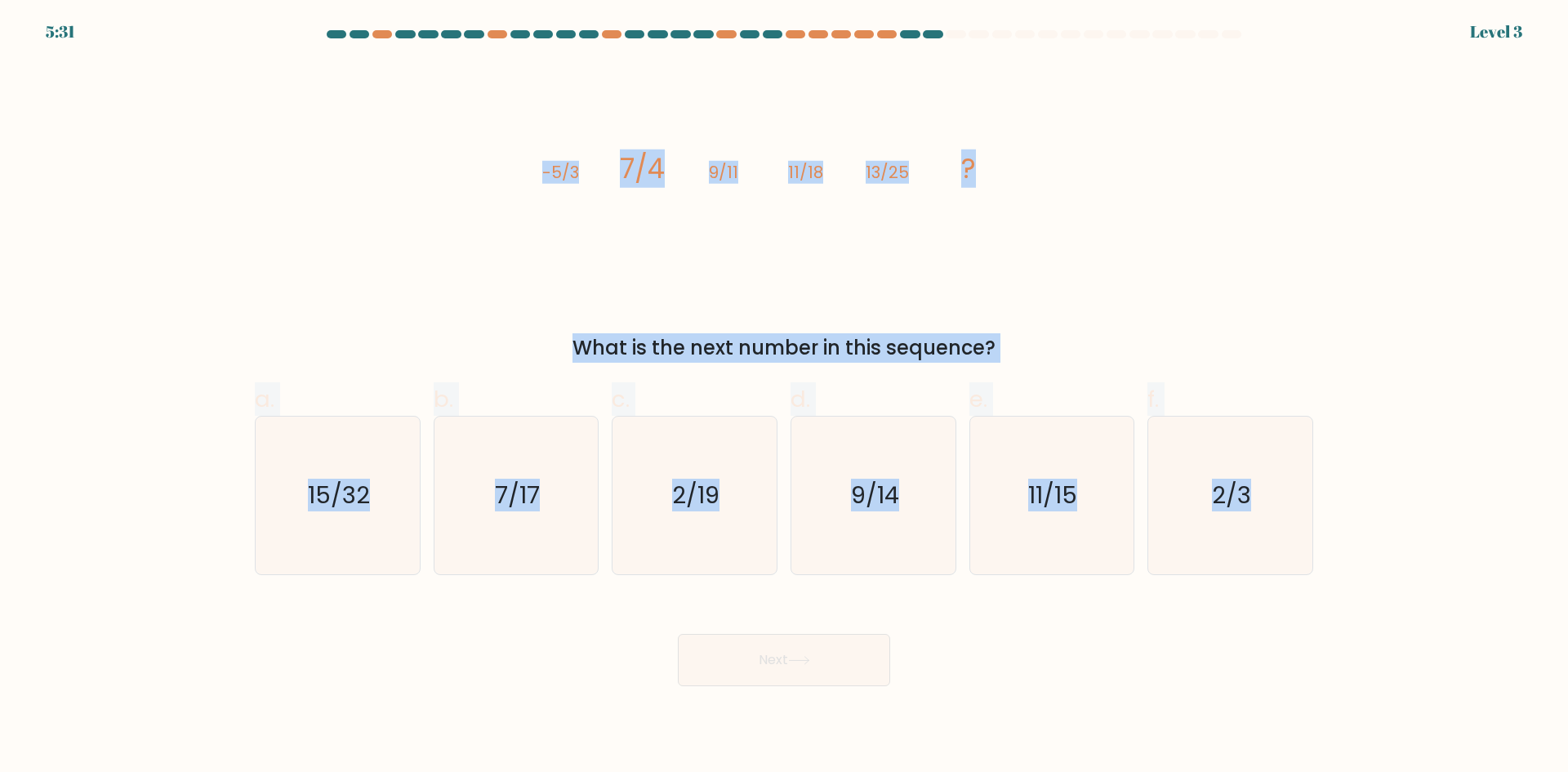 drag, startPoint x: 510, startPoint y: 162, endPoint x: 1456, endPoint y: 600, distance: 1042.4778 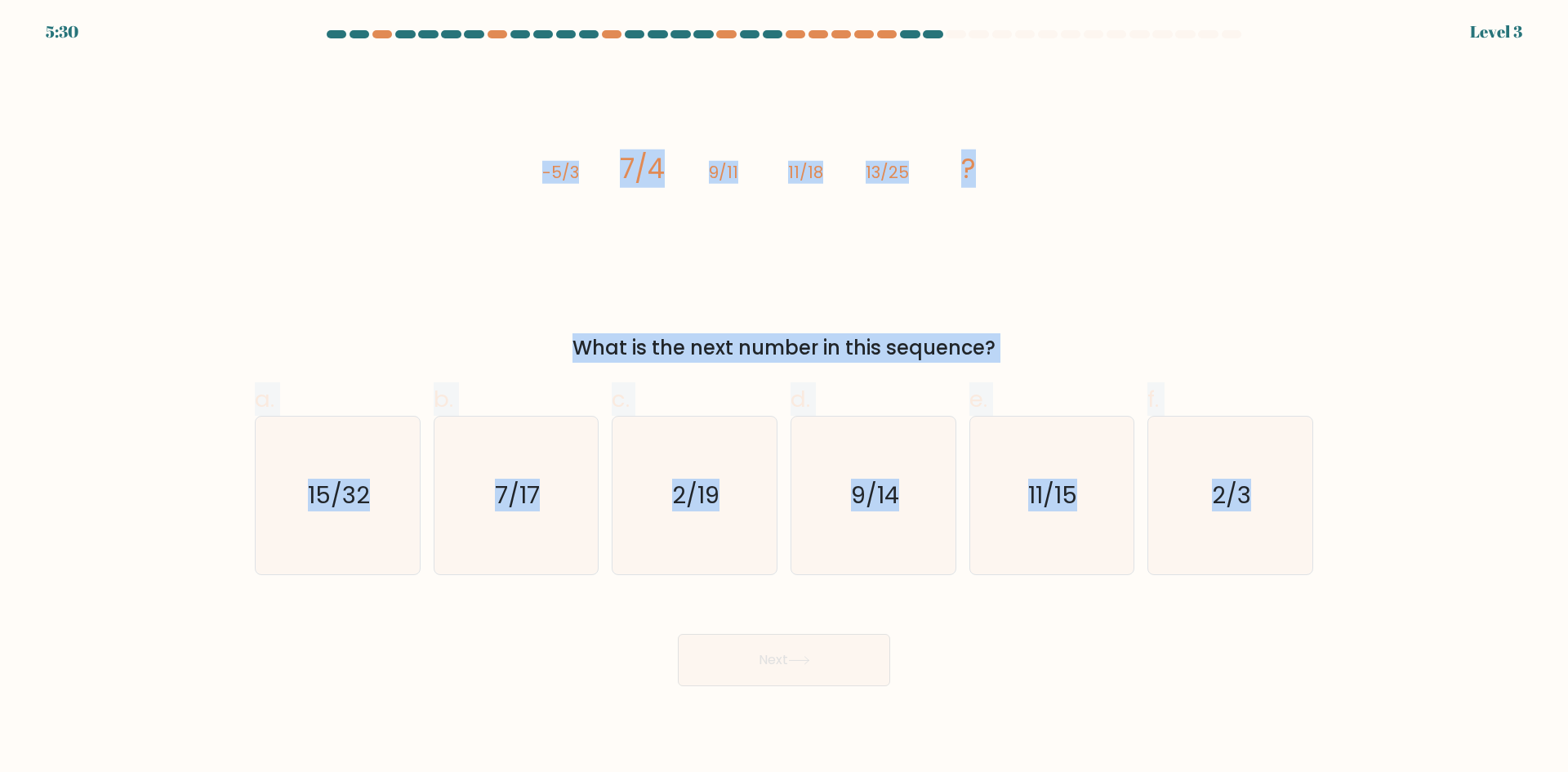 copy on "-5/3
7/4
9/11
11/18
13/25
?
What is the next number in this sequence?
a.
15/32
b.
7/17
c.
2/19
d.
9/14
e.
11/15
f.
2/3" 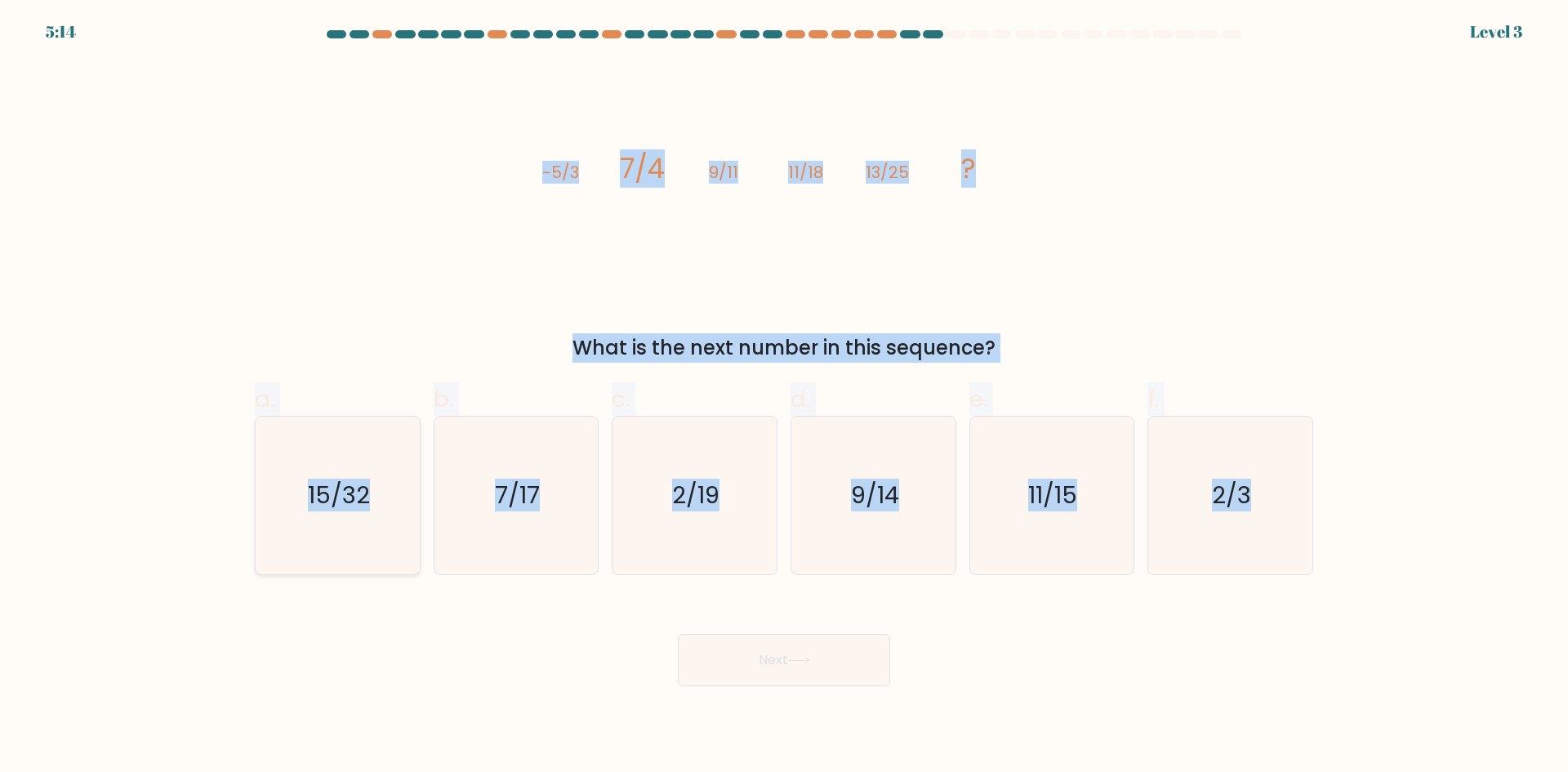 drag, startPoint x: 363, startPoint y: 462, endPoint x: 380, endPoint y: 472, distance: 19.723083 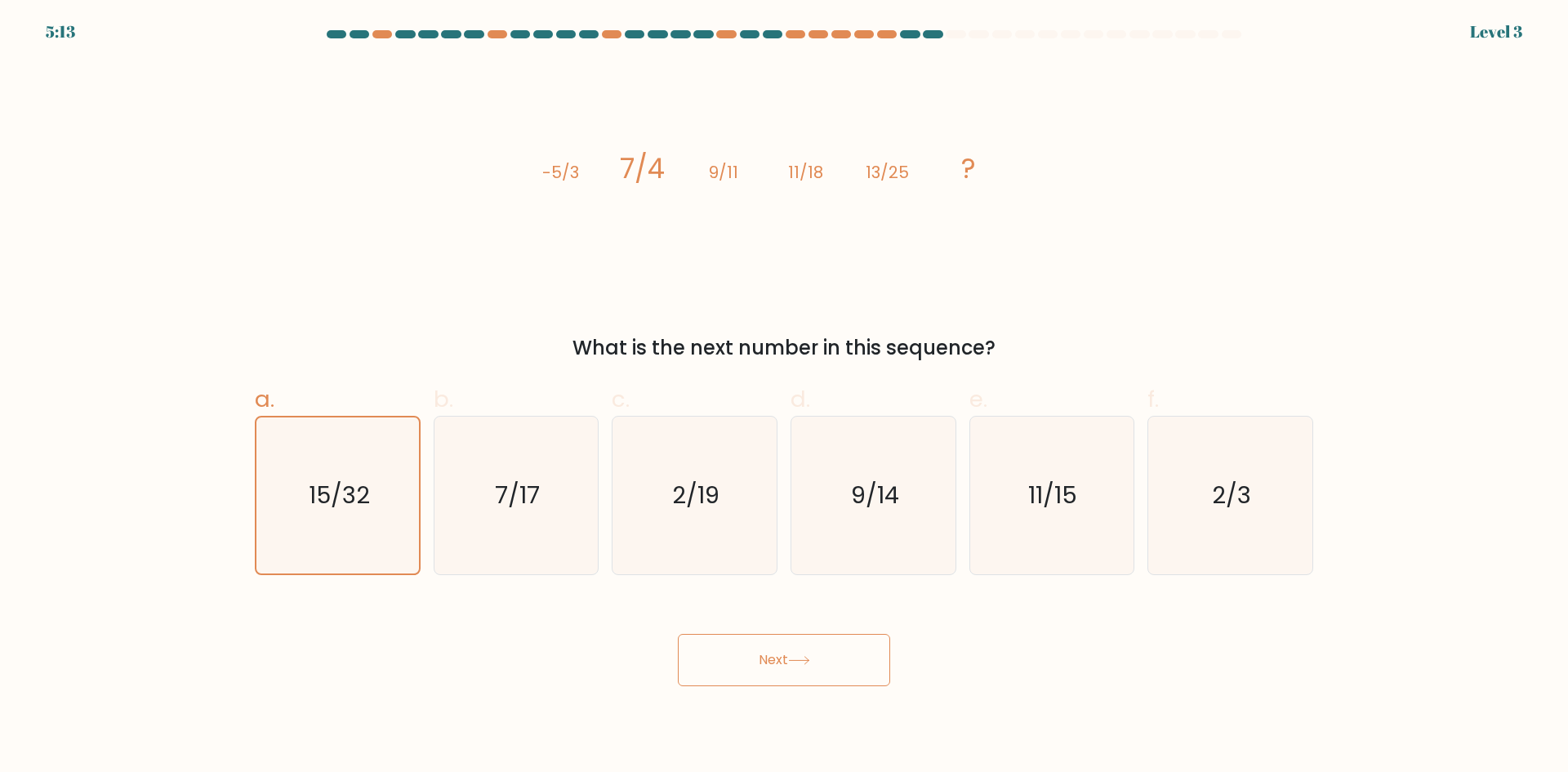 click on "Next" at bounding box center (784, 660) 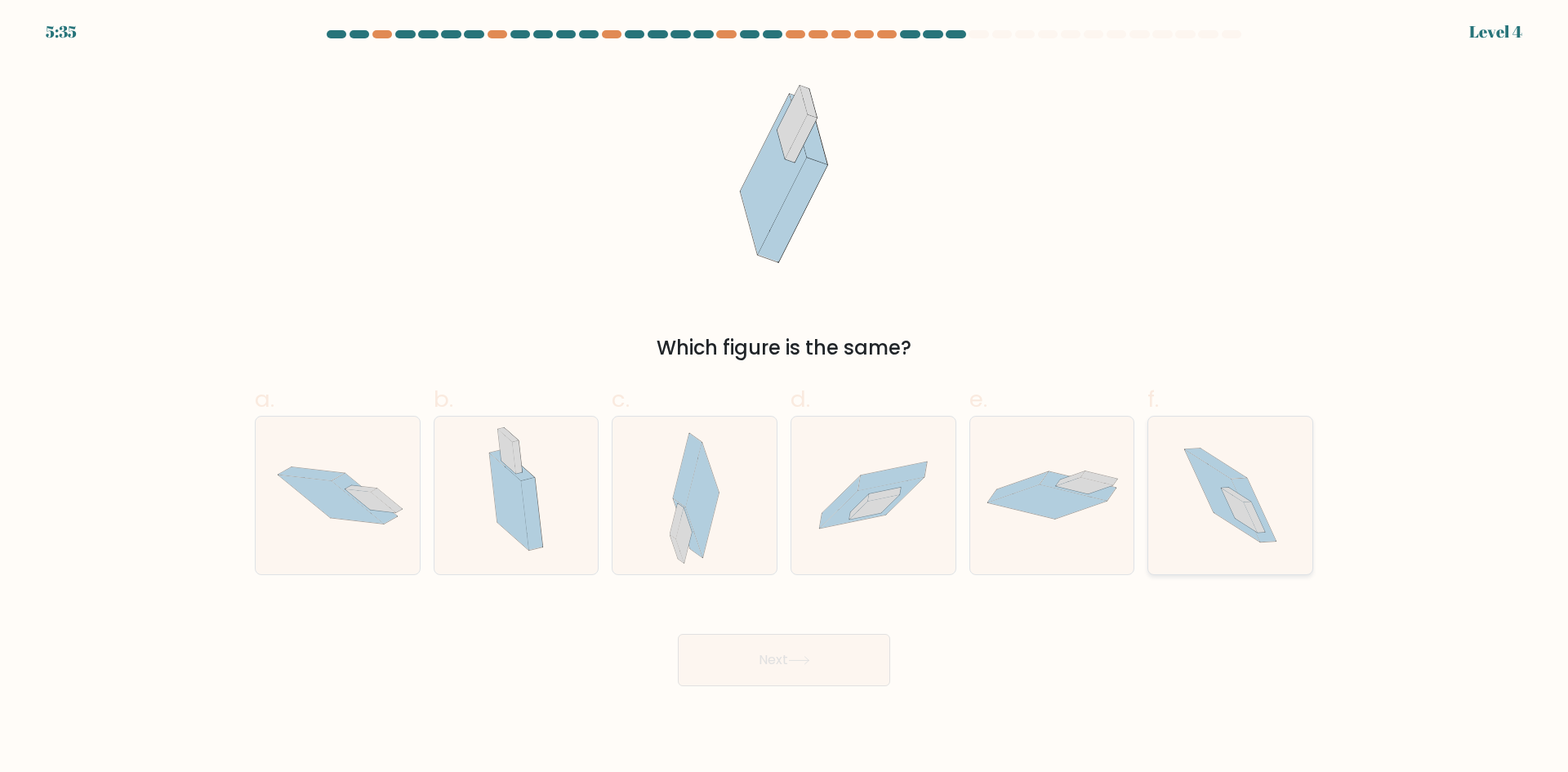 click at bounding box center [1231, 495] 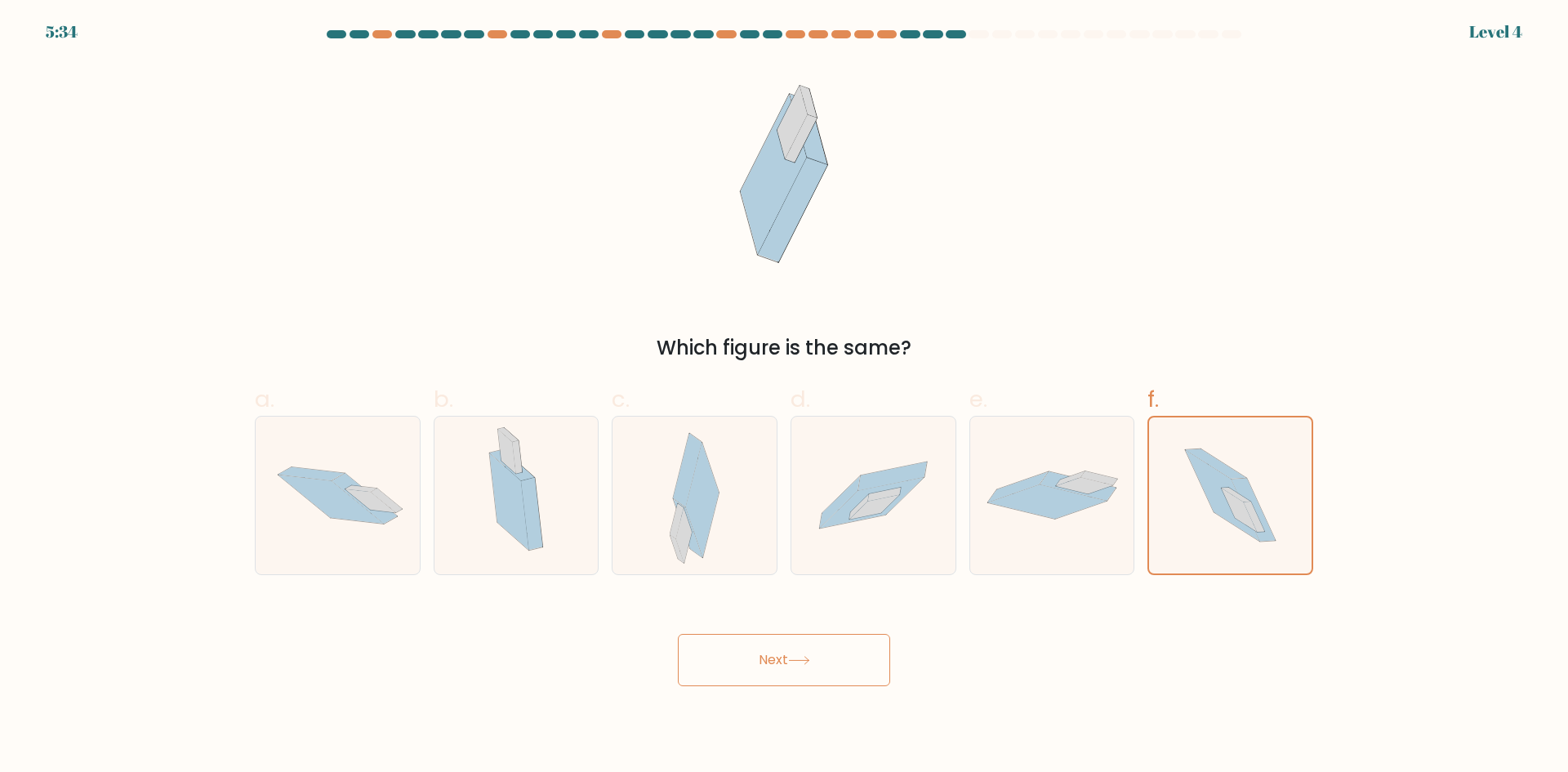 click at bounding box center (799, 660) 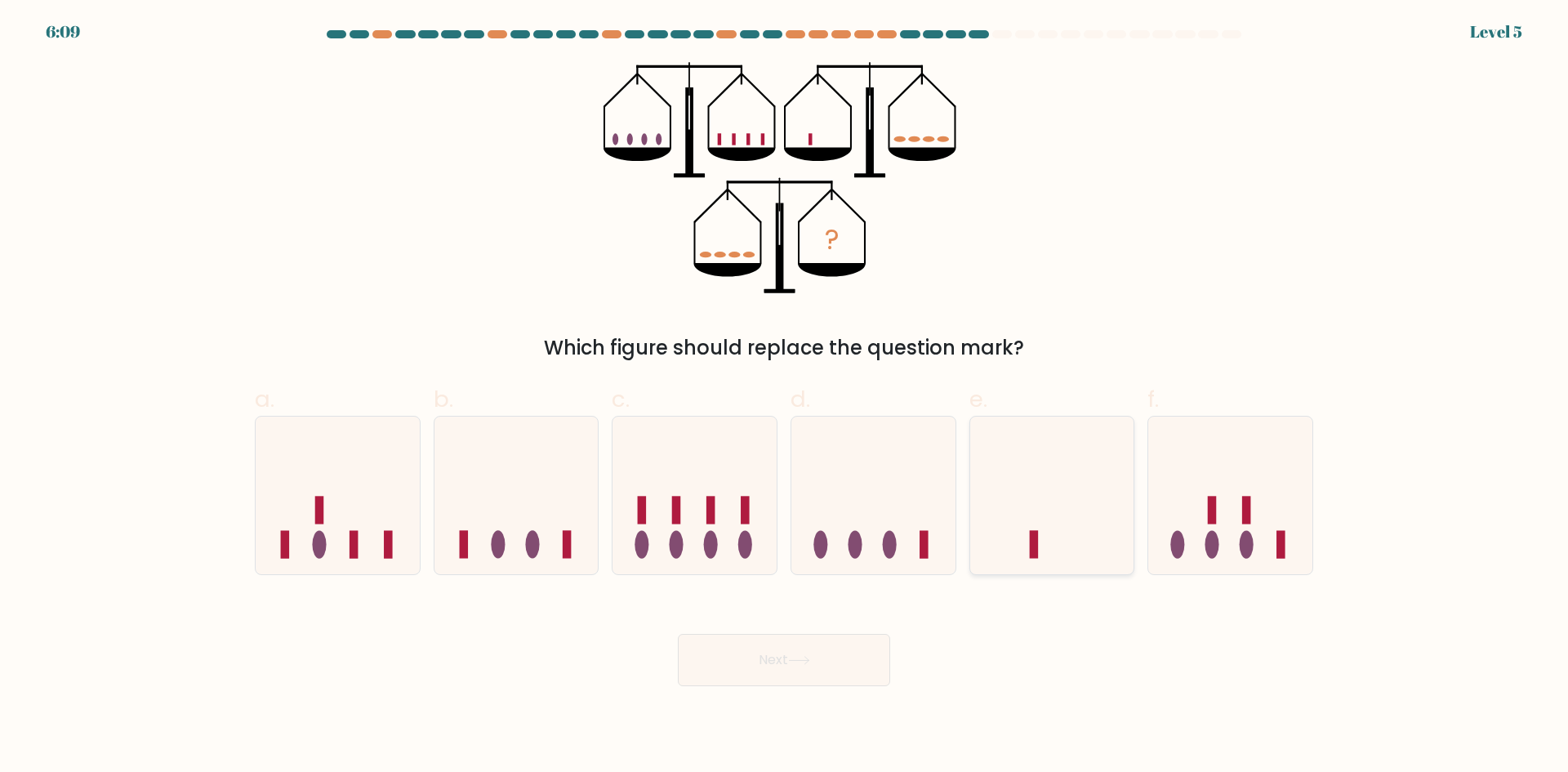 click at bounding box center [1052, 495] 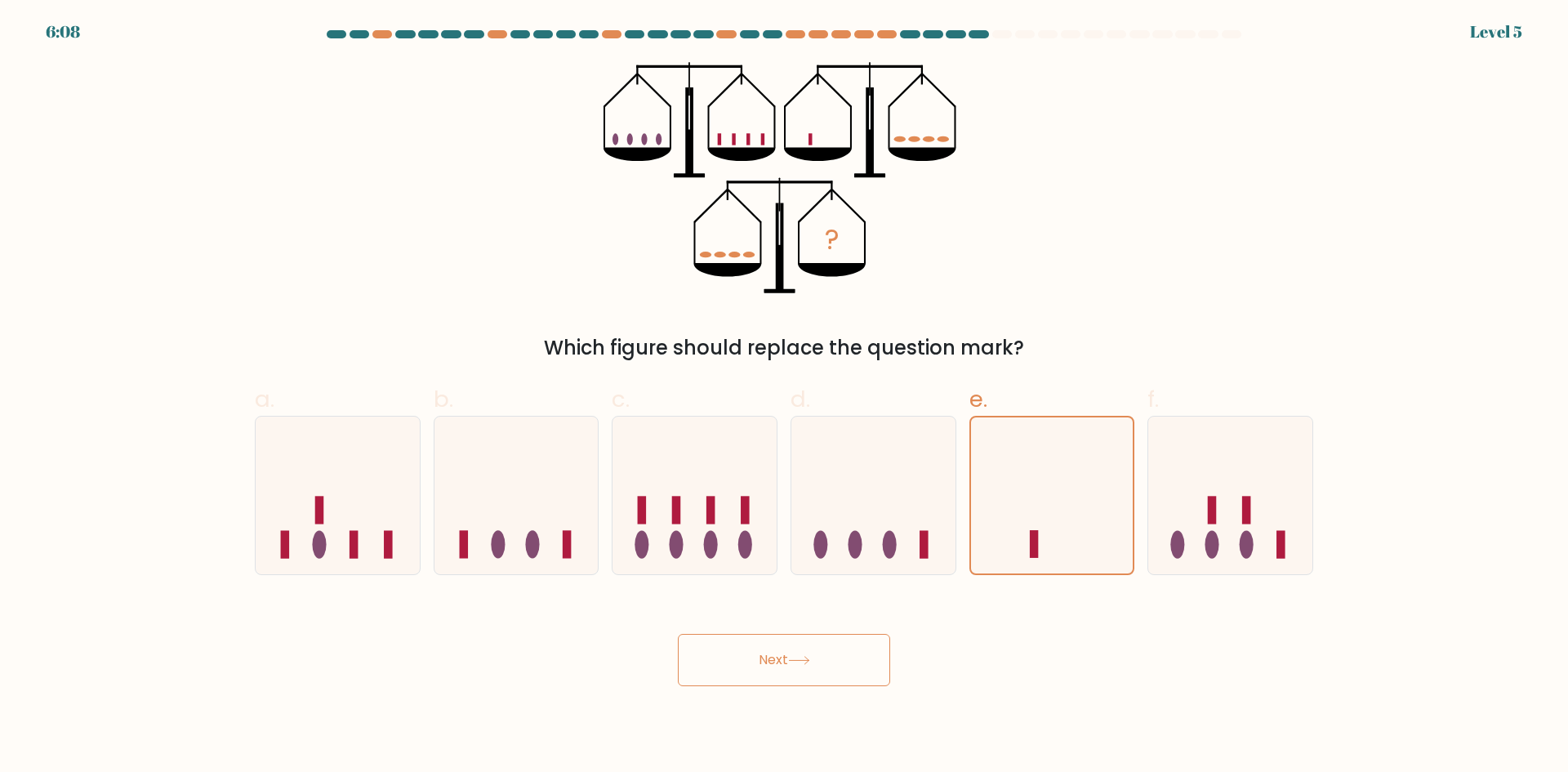 click on "Next" at bounding box center [784, 660] 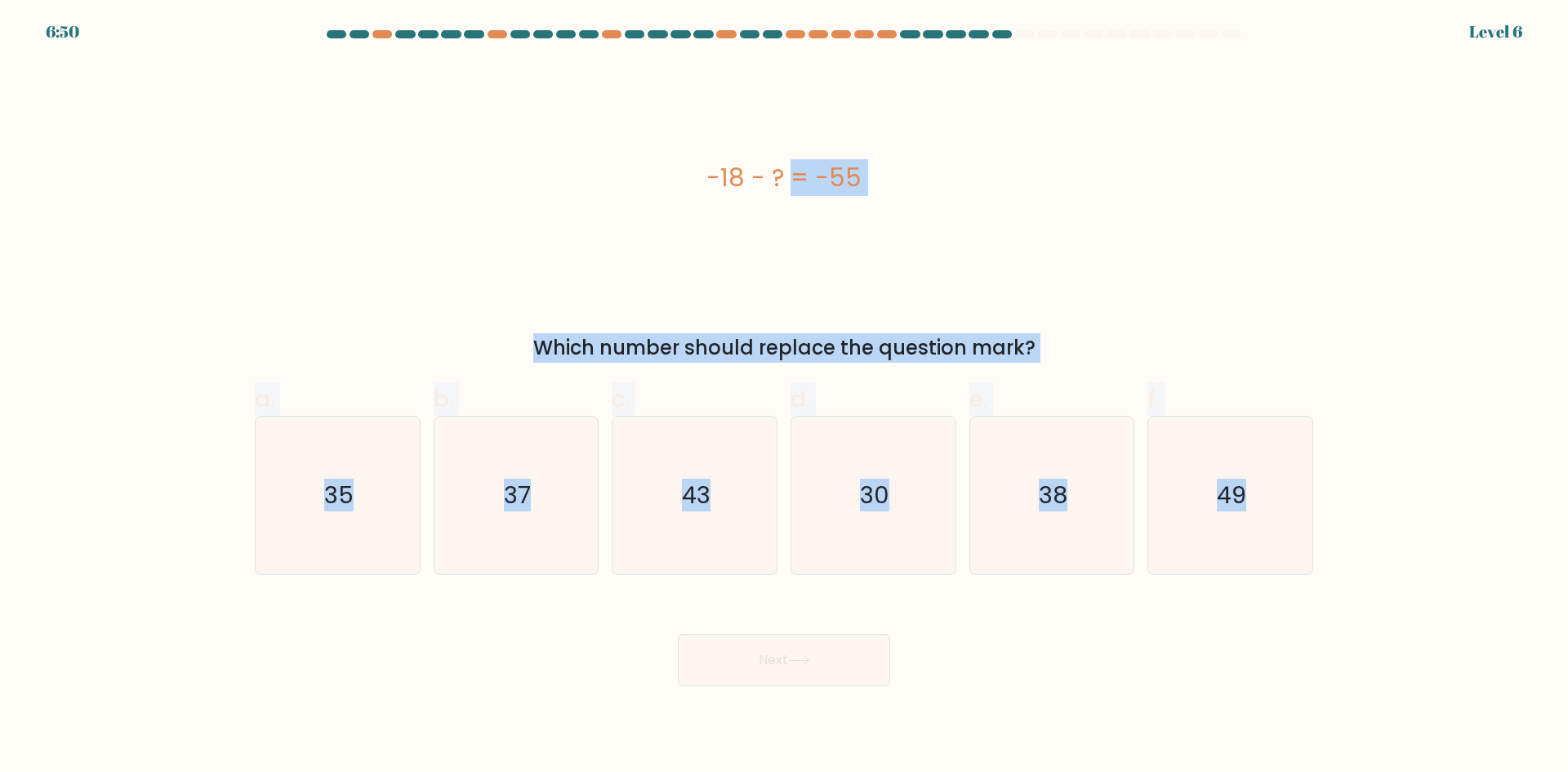 drag, startPoint x: 691, startPoint y: 160, endPoint x: 1477, endPoint y: 616, distance: 908.698 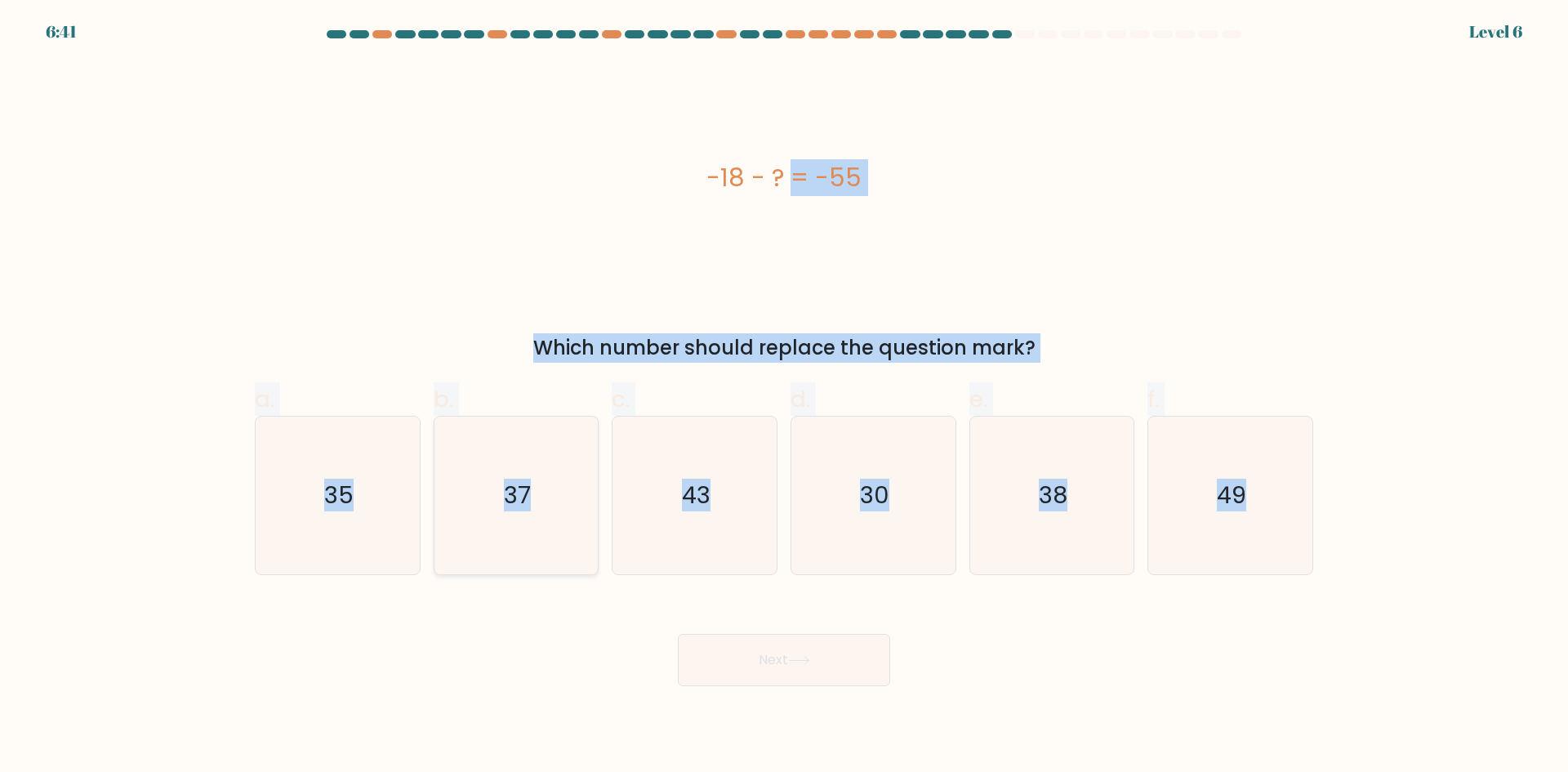 click on "37" at bounding box center [515, 495] 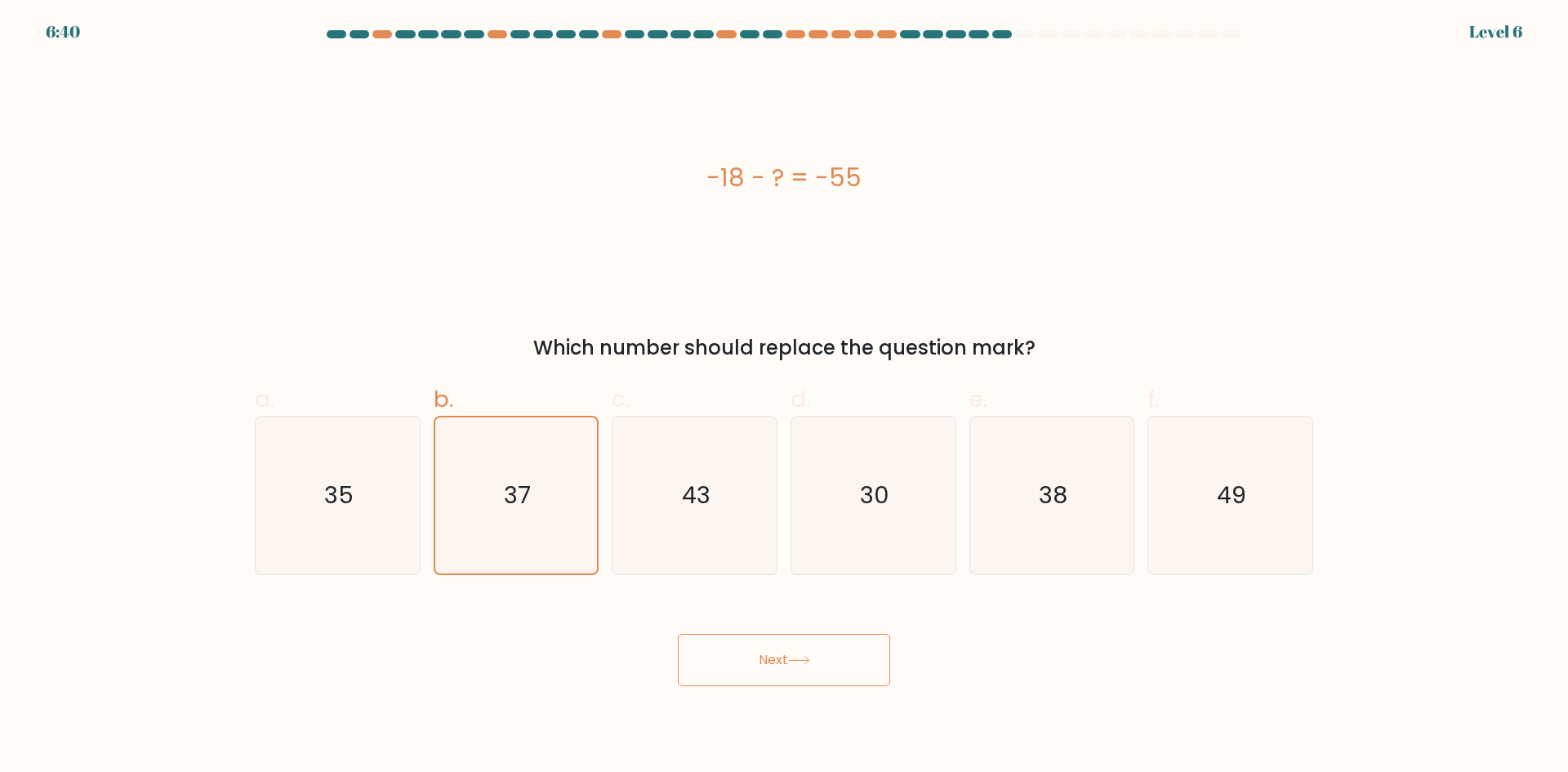 click on "Next" at bounding box center [784, 660] 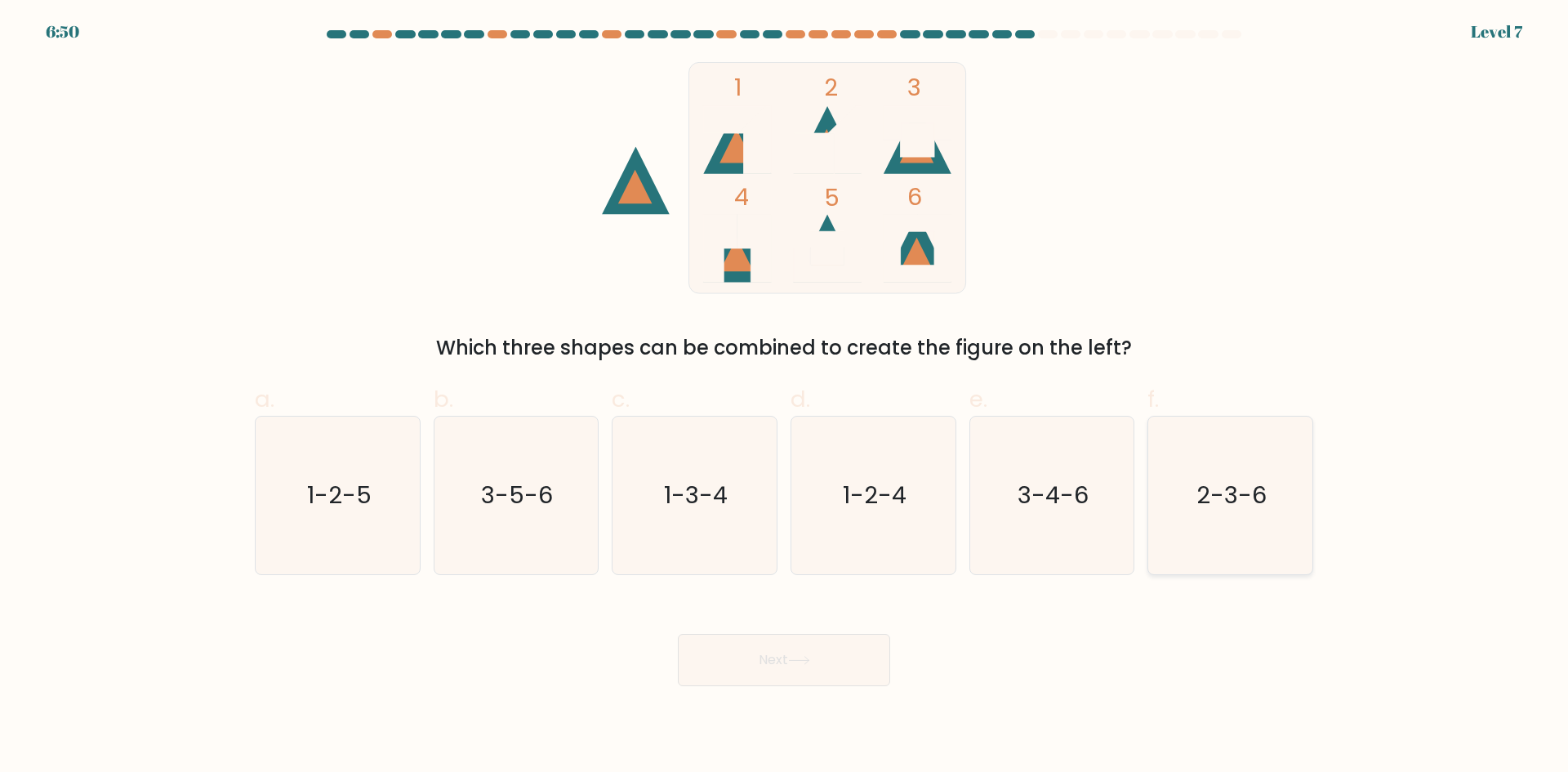 click on "2-3-6" at bounding box center [1232, 495] 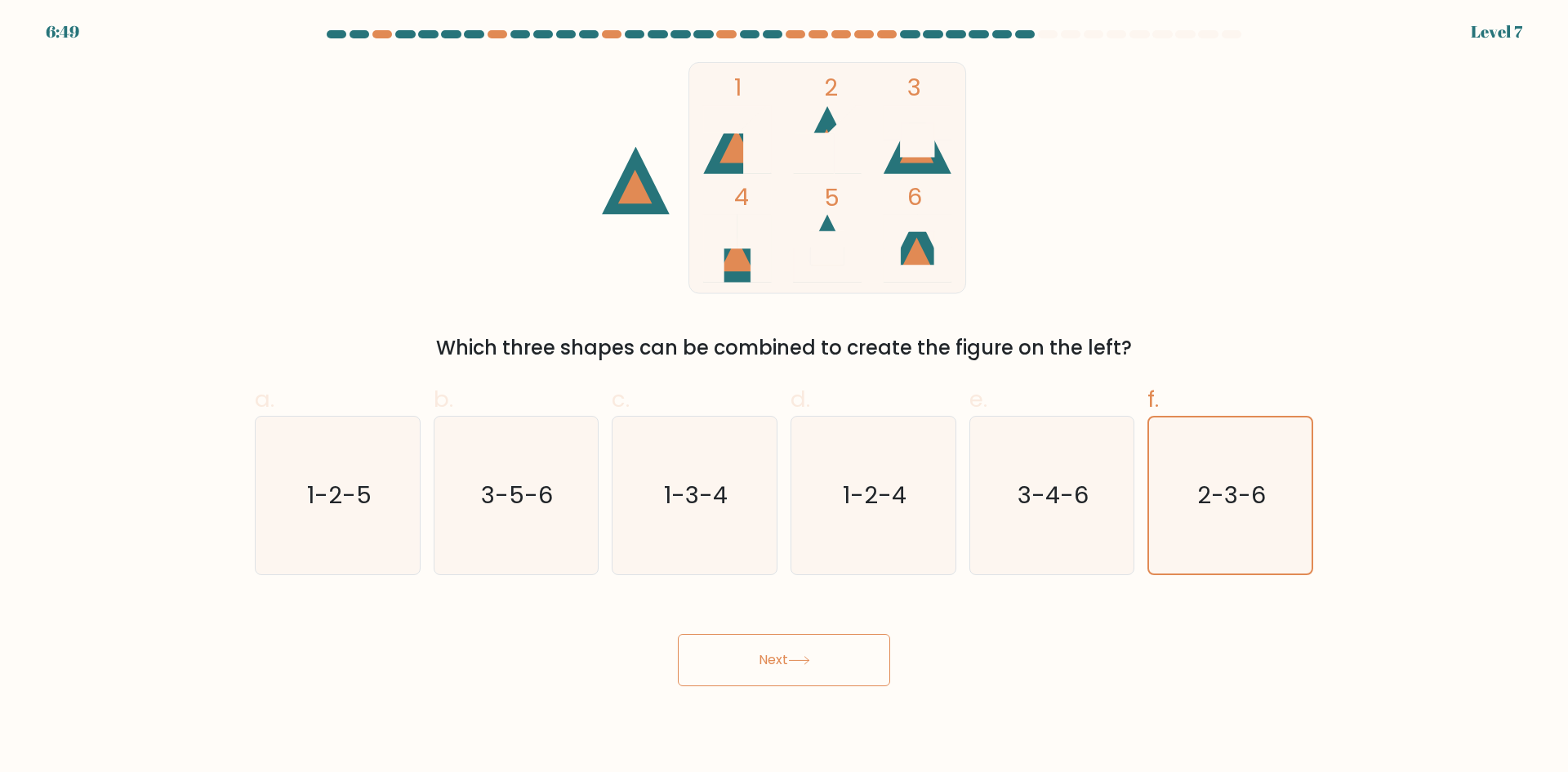 click at bounding box center [799, 660] 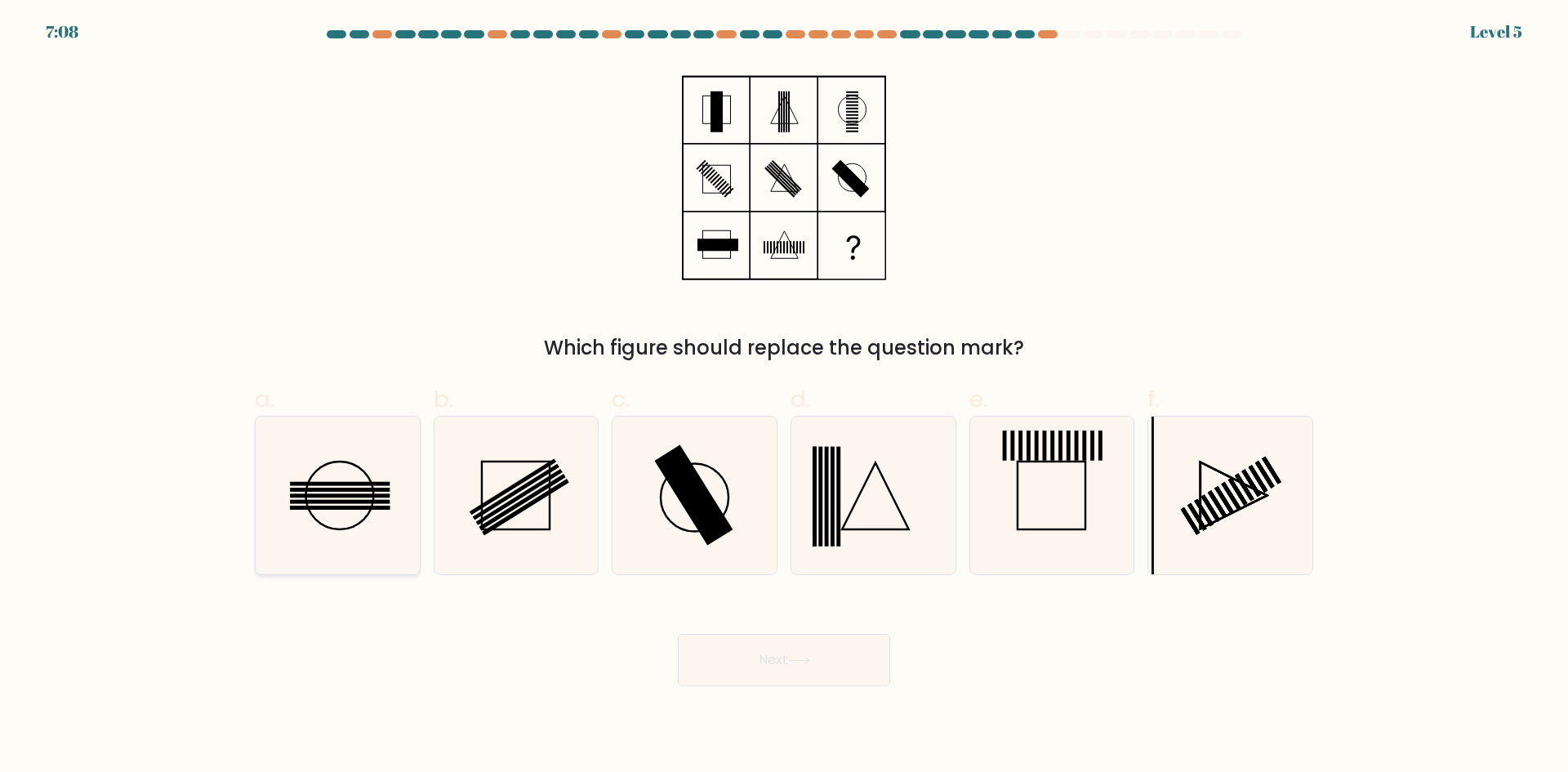 click at bounding box center (337, 495) 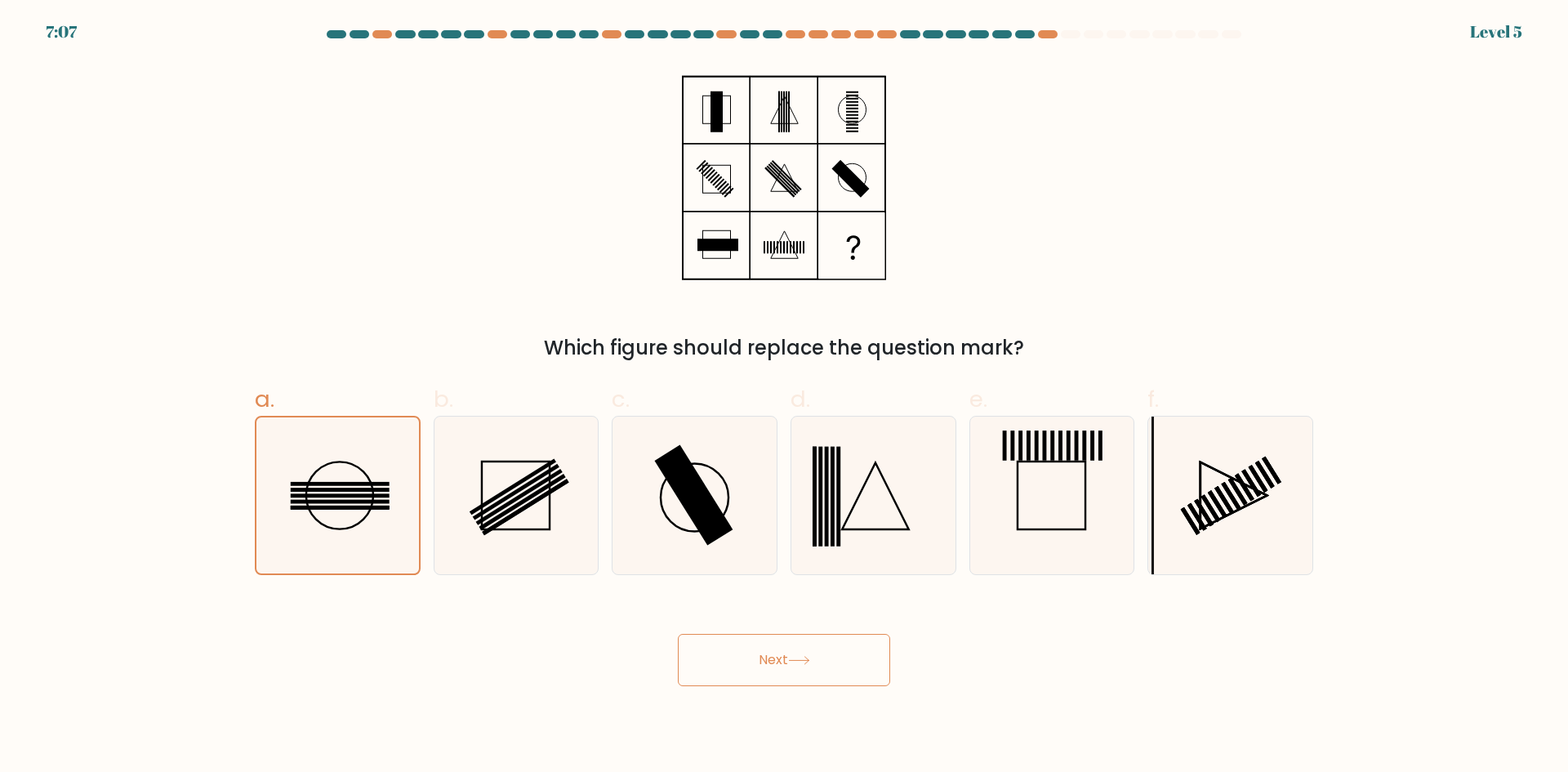 click at bounding box center (799, 660) 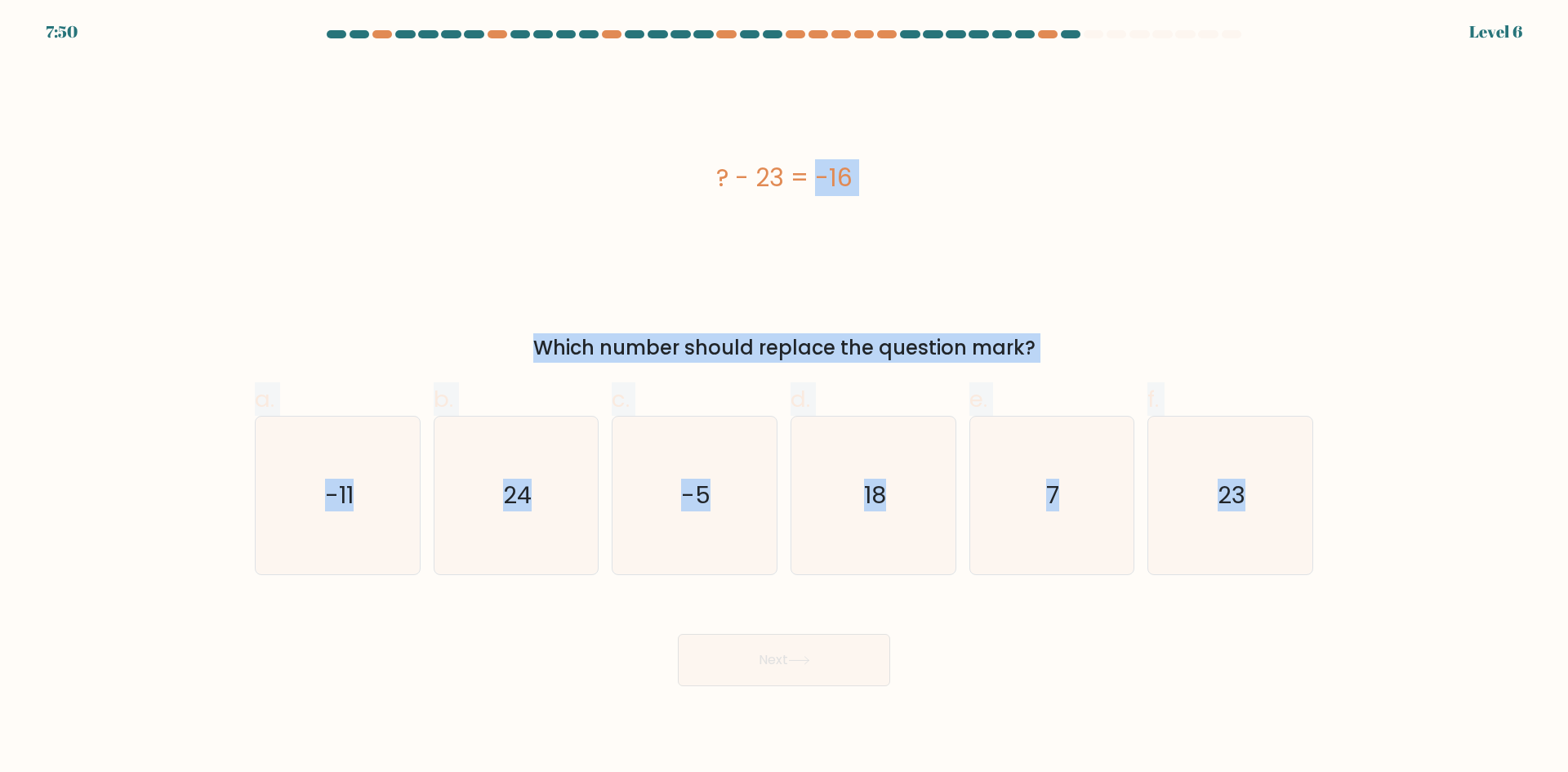 drag, startPoint x: 683, startPoint y: 163, endPoint x: 1371, endPoint y: 605, distance: 817.74568 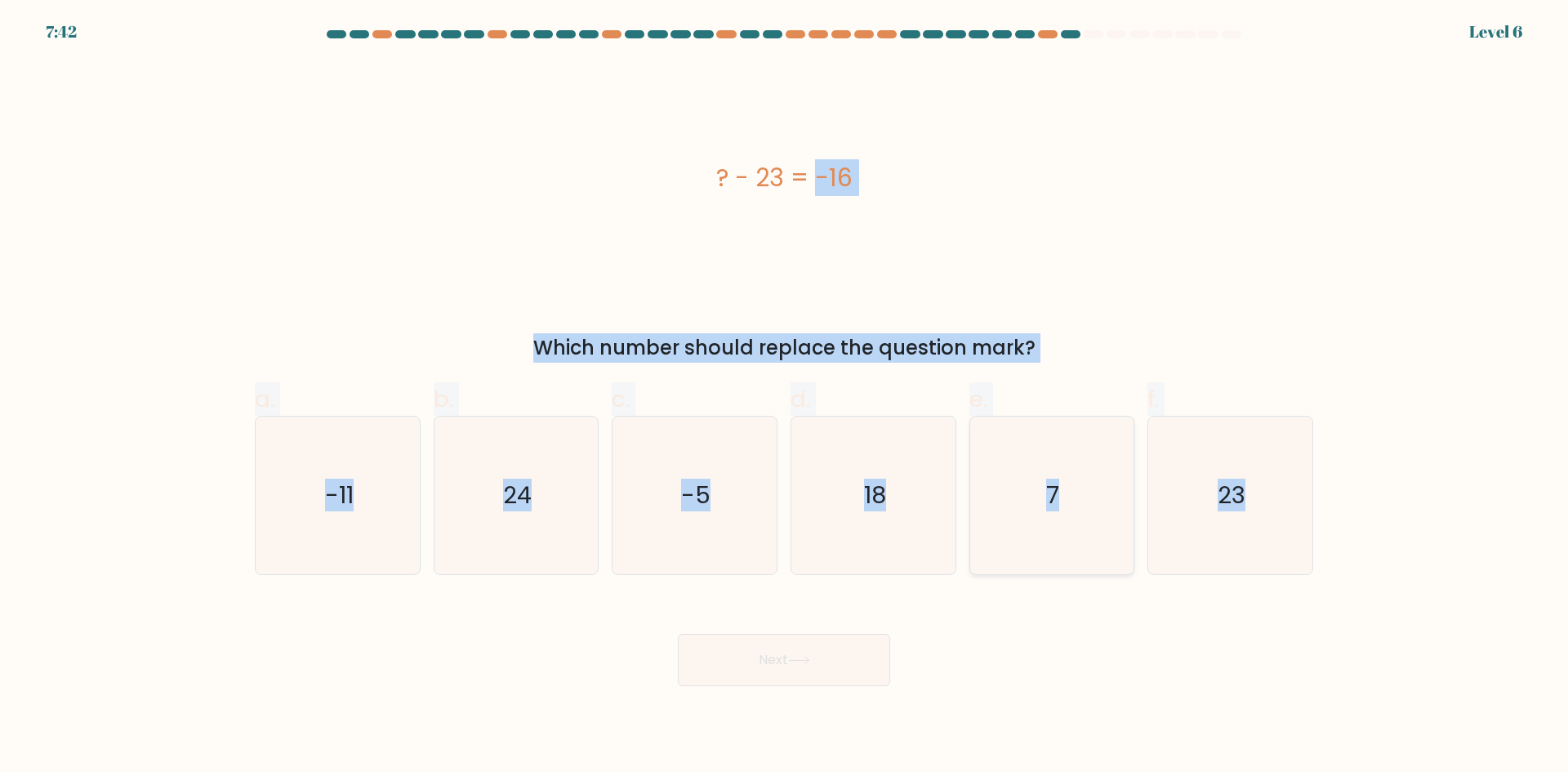 click on "7" at bounding box center [1051, 495] 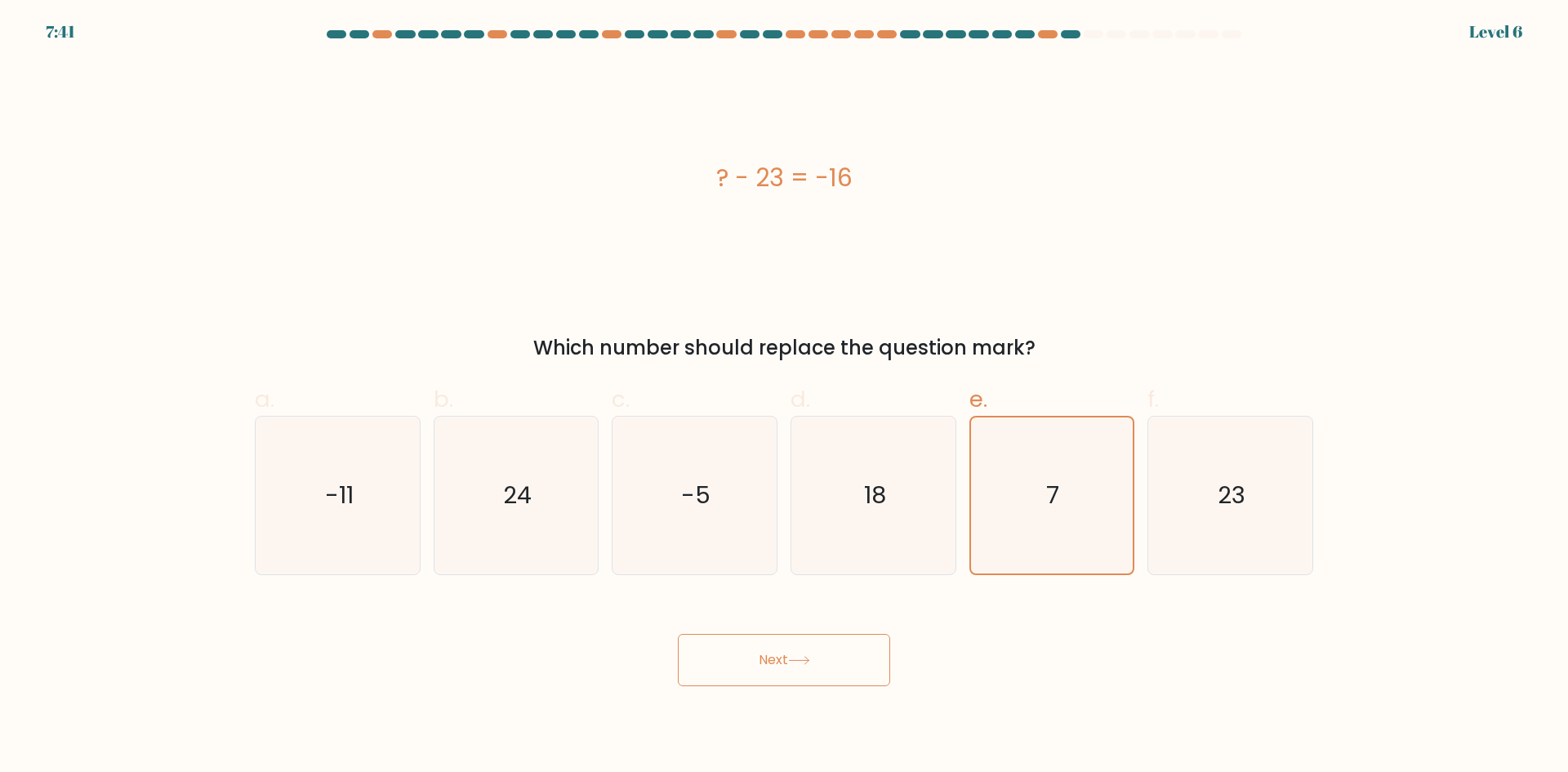 click on "Next" at bounding box center [784, 660] 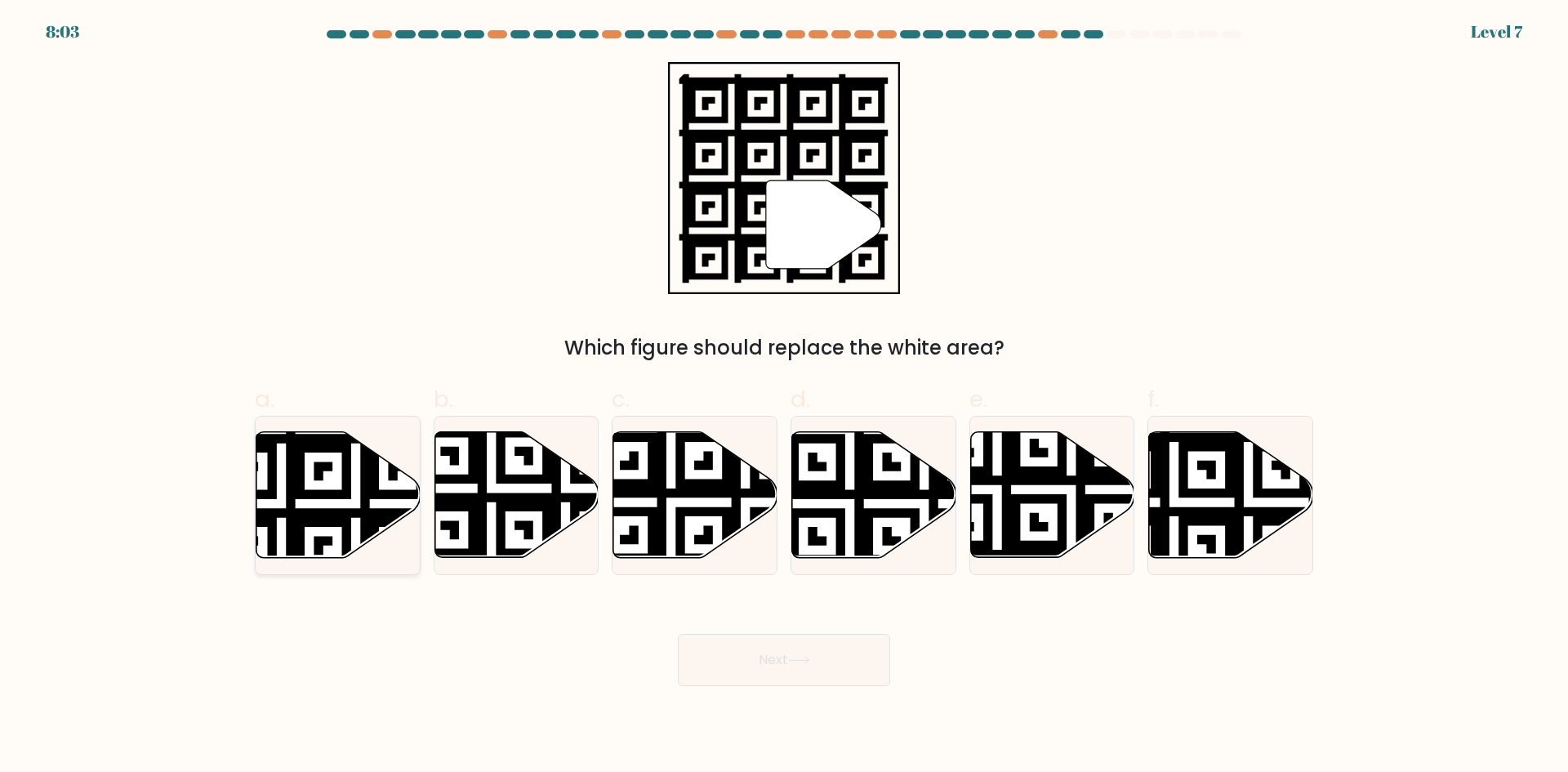 click at bounding box center (338, 495) 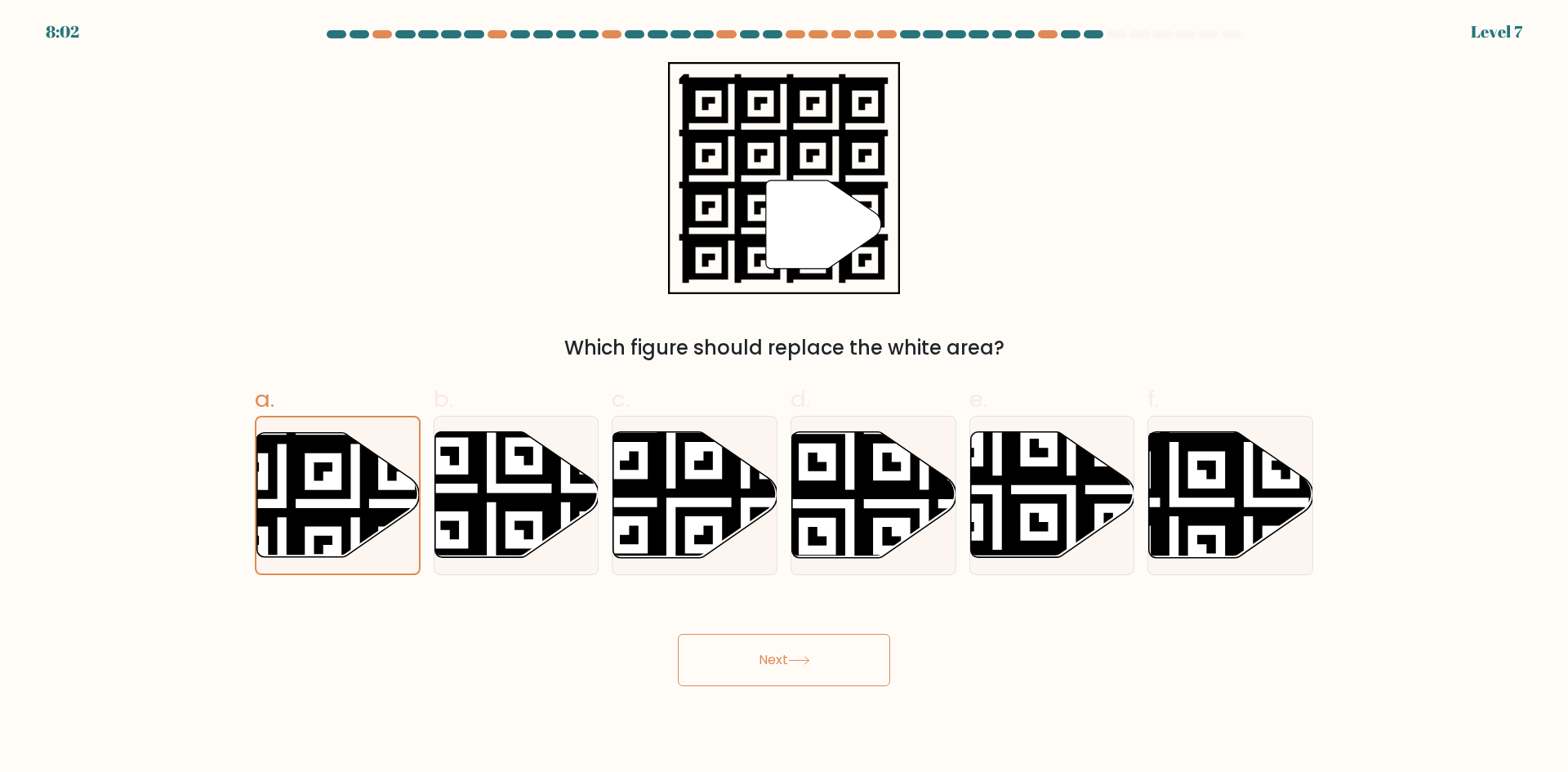 click on "Next" at bounding box center [784, 660] 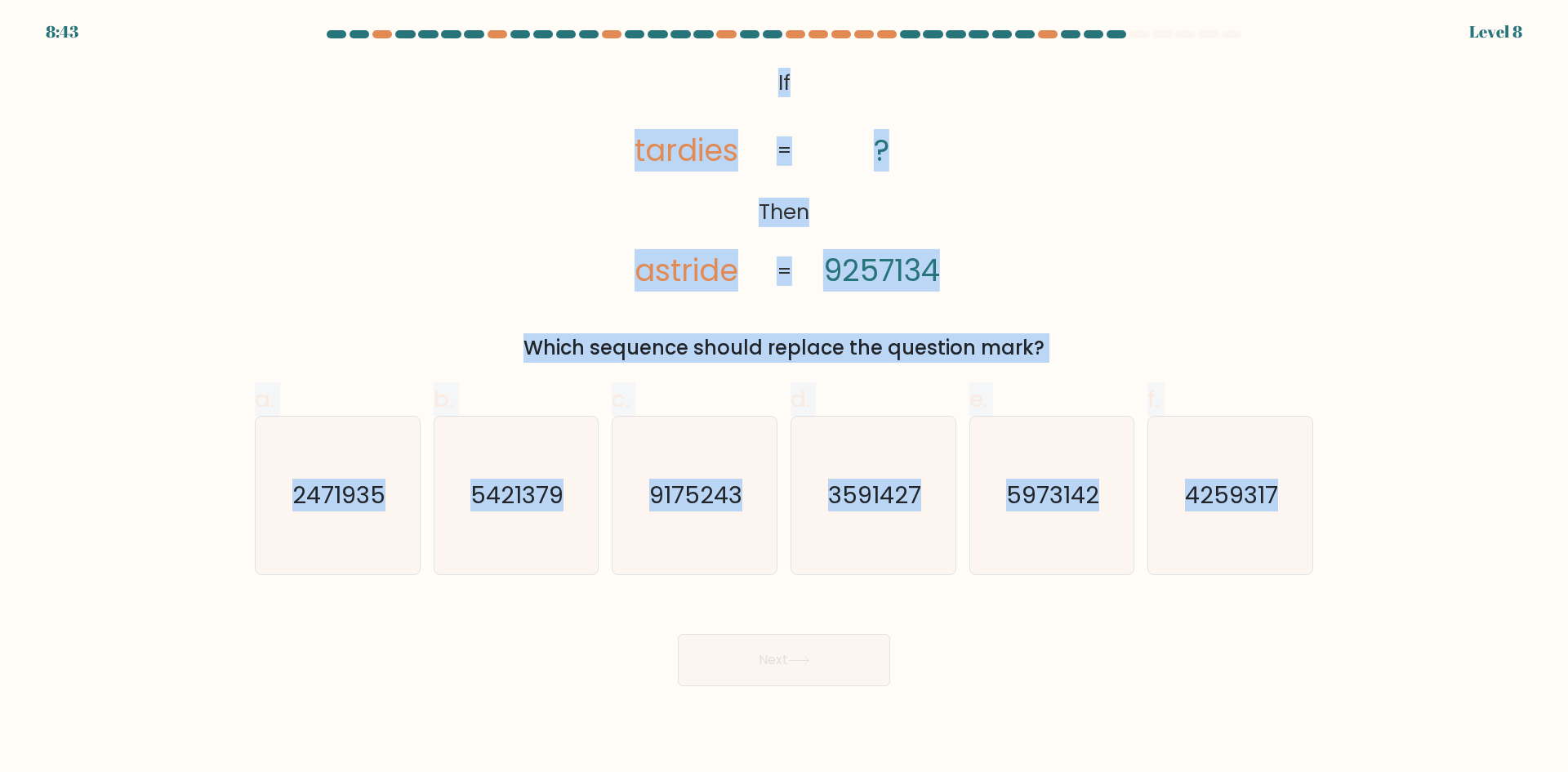 drag, startPoint x: 757, startPoint y: 64, endPoint x: 1370, endPoint y: 502, distance: 753.401 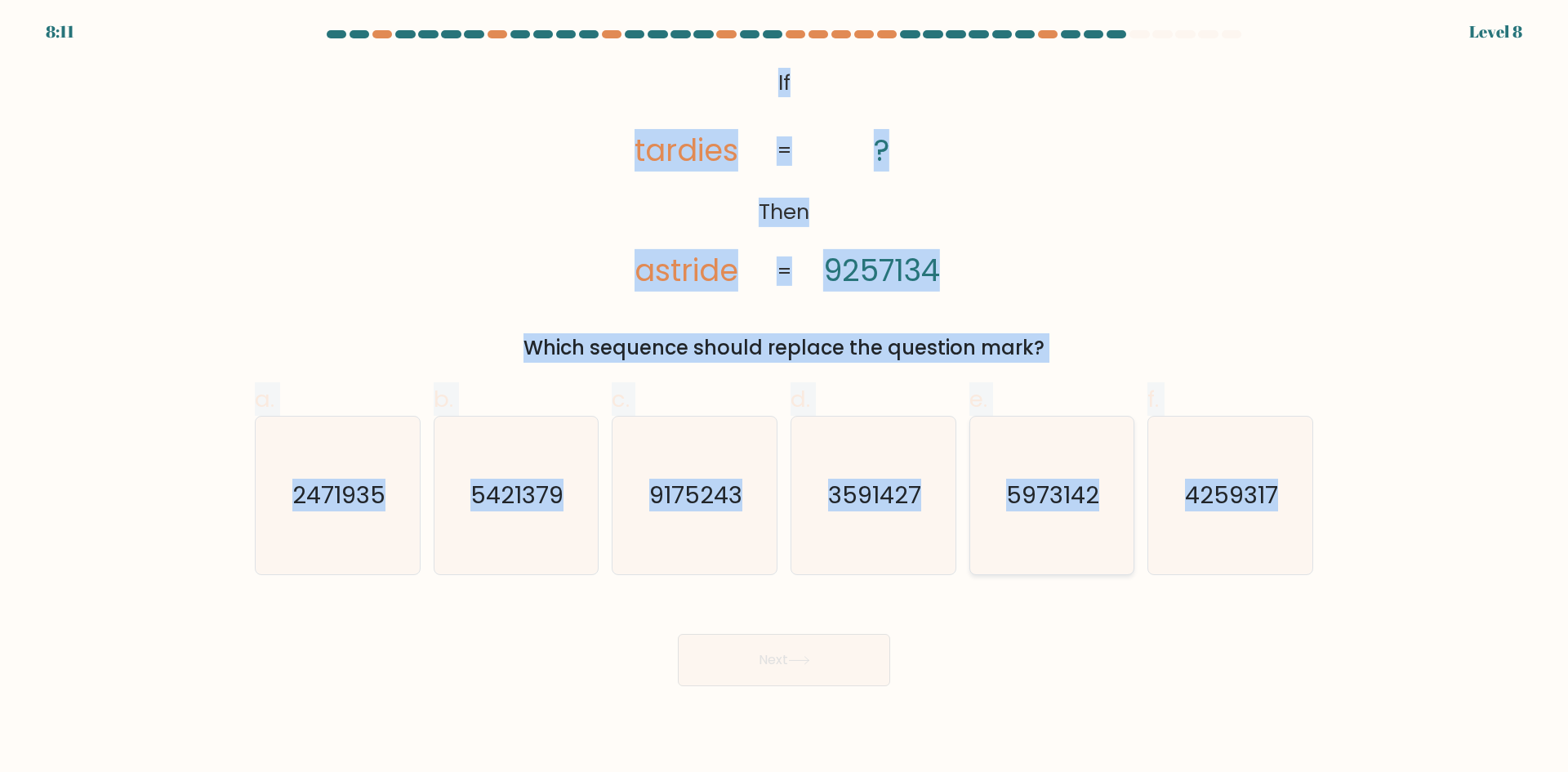 click on "5973142" at bounding box center (1051, 495) 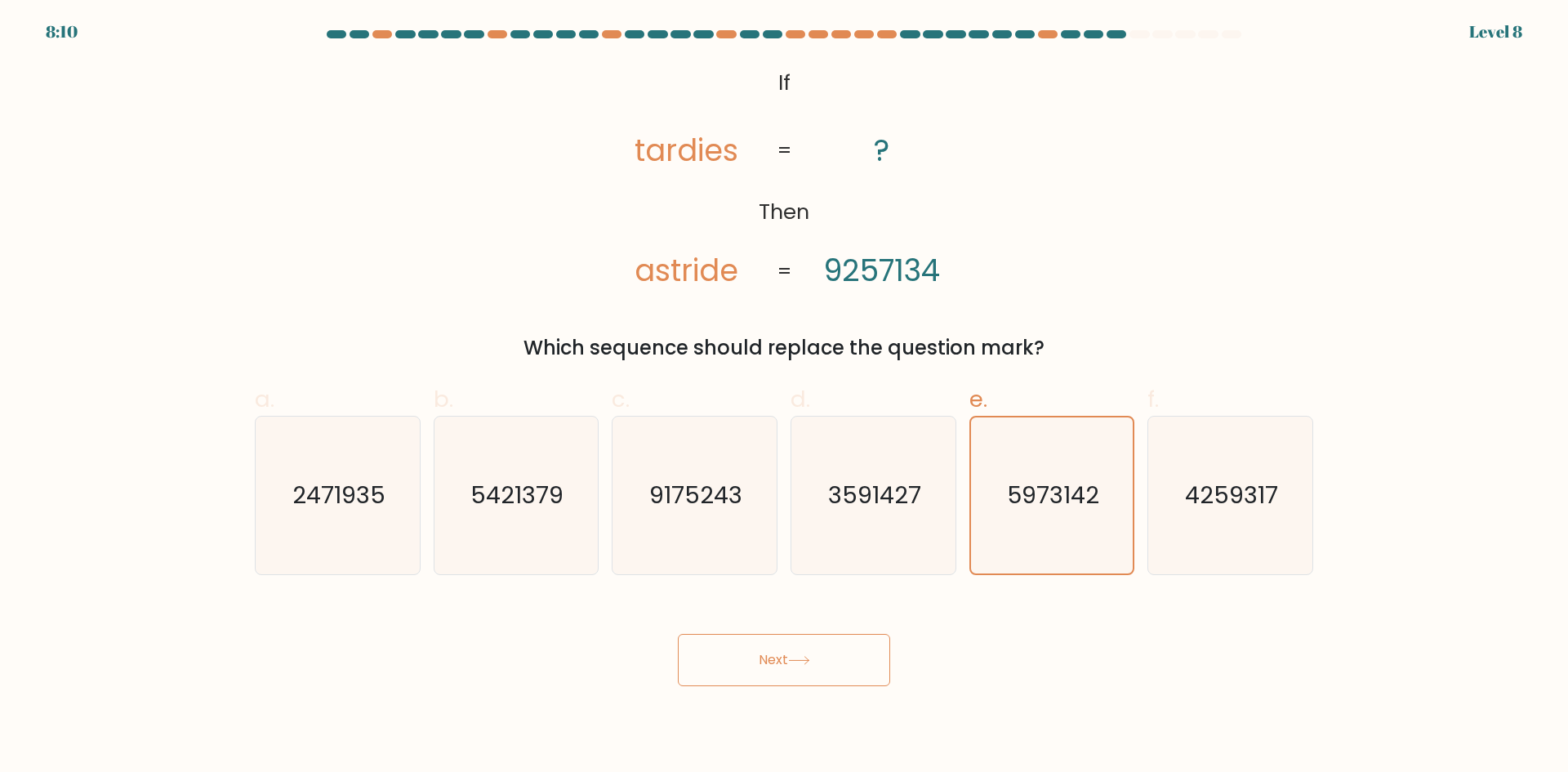click on "Next" at bounding box center [784, 660] 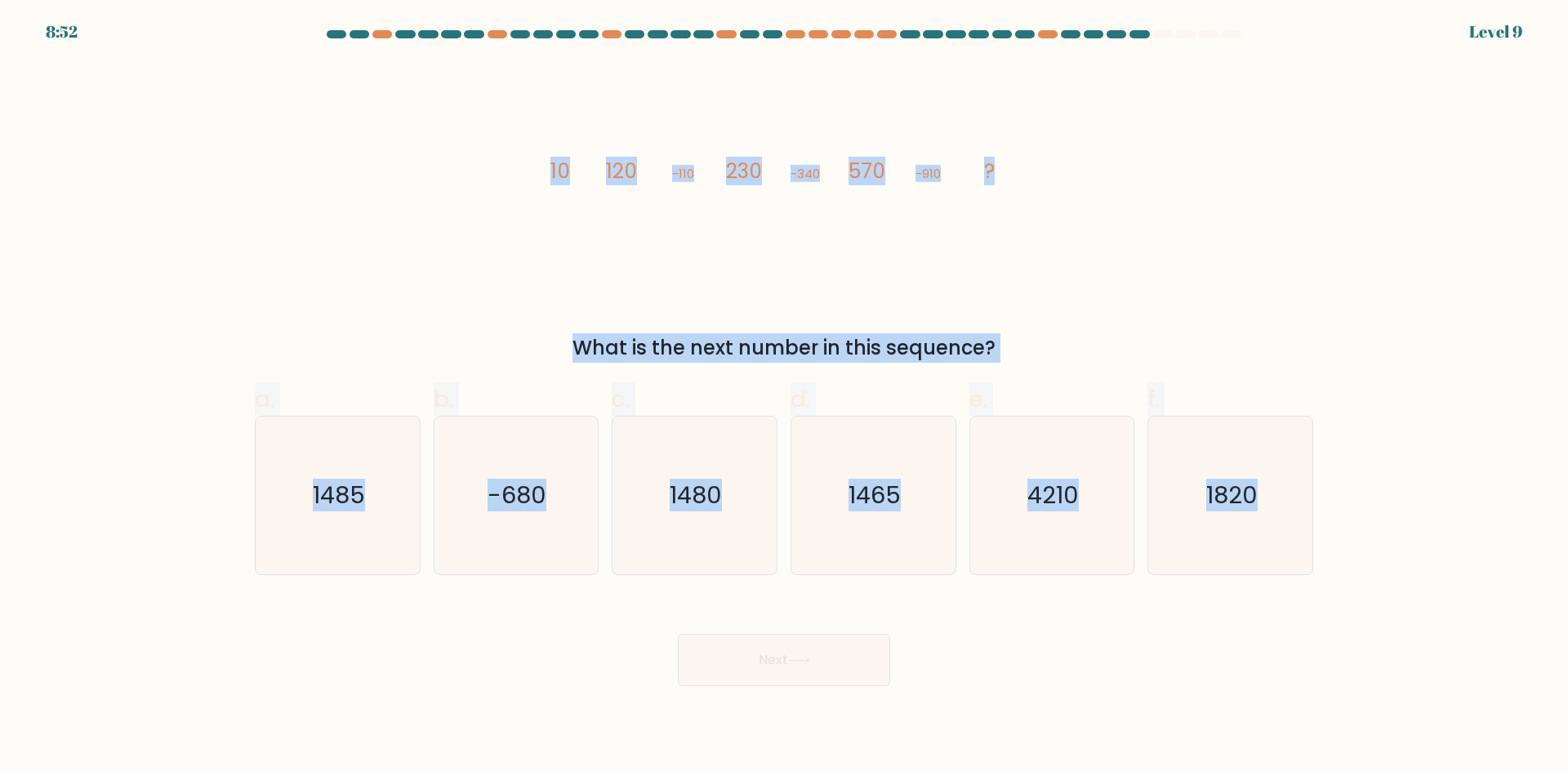 drag, startPoint x: 536, startPoint y: 159, endPoint x: 1444, endPoint y: 607, distance: 1012.5058 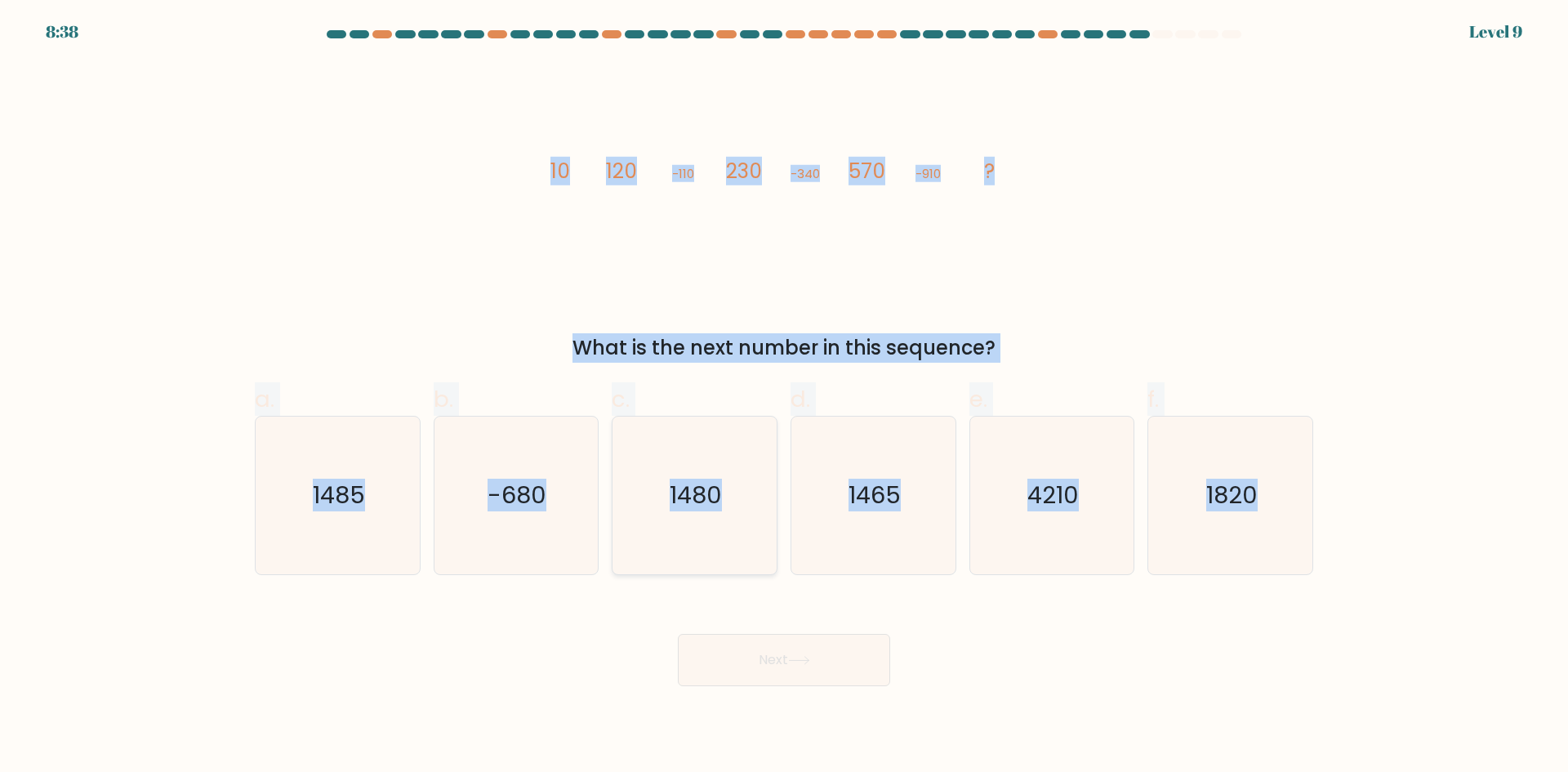 click on "1480" at bounding box center [694, 495] 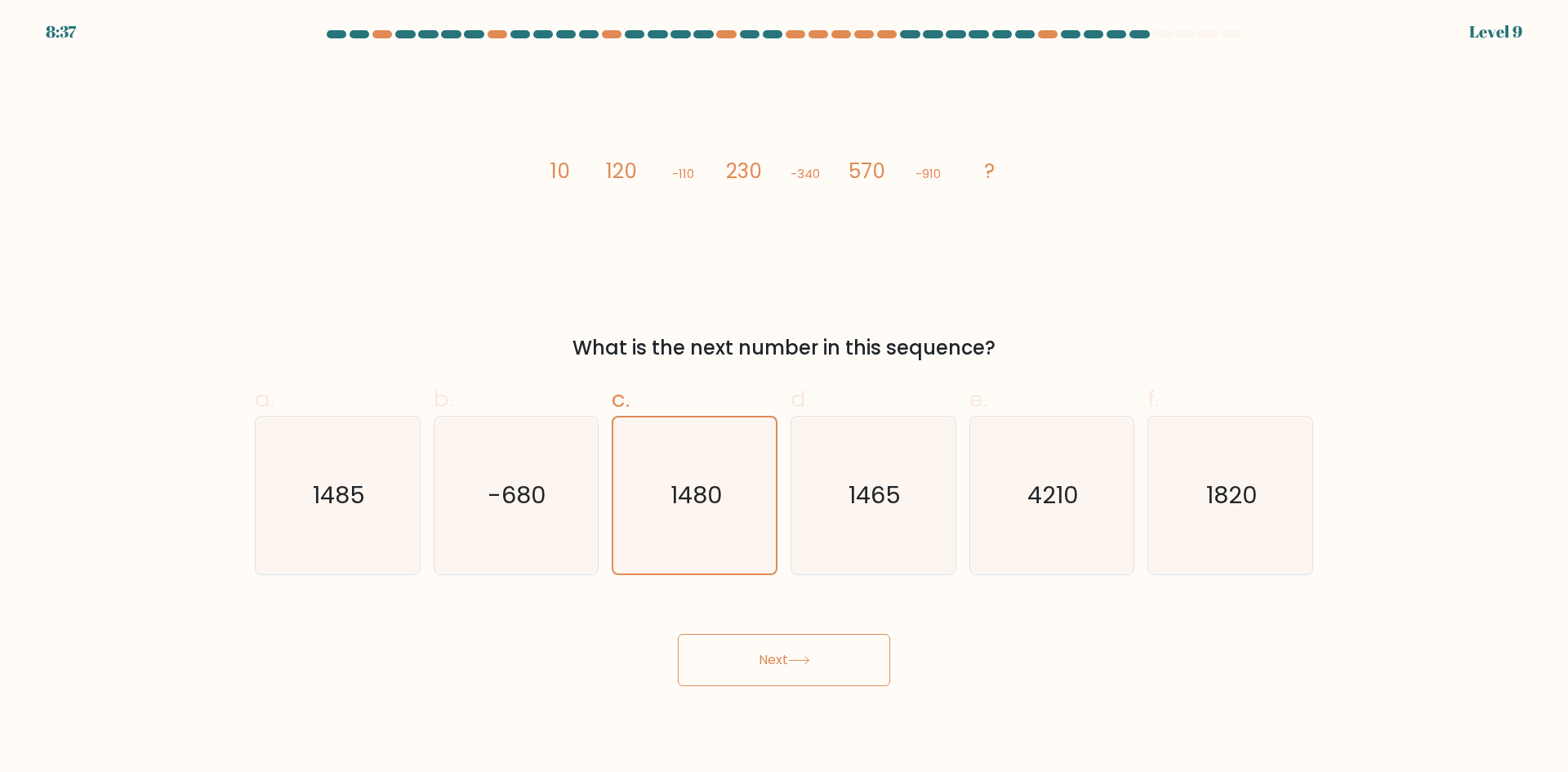 click on "Next" at bounding box center (784, 660) 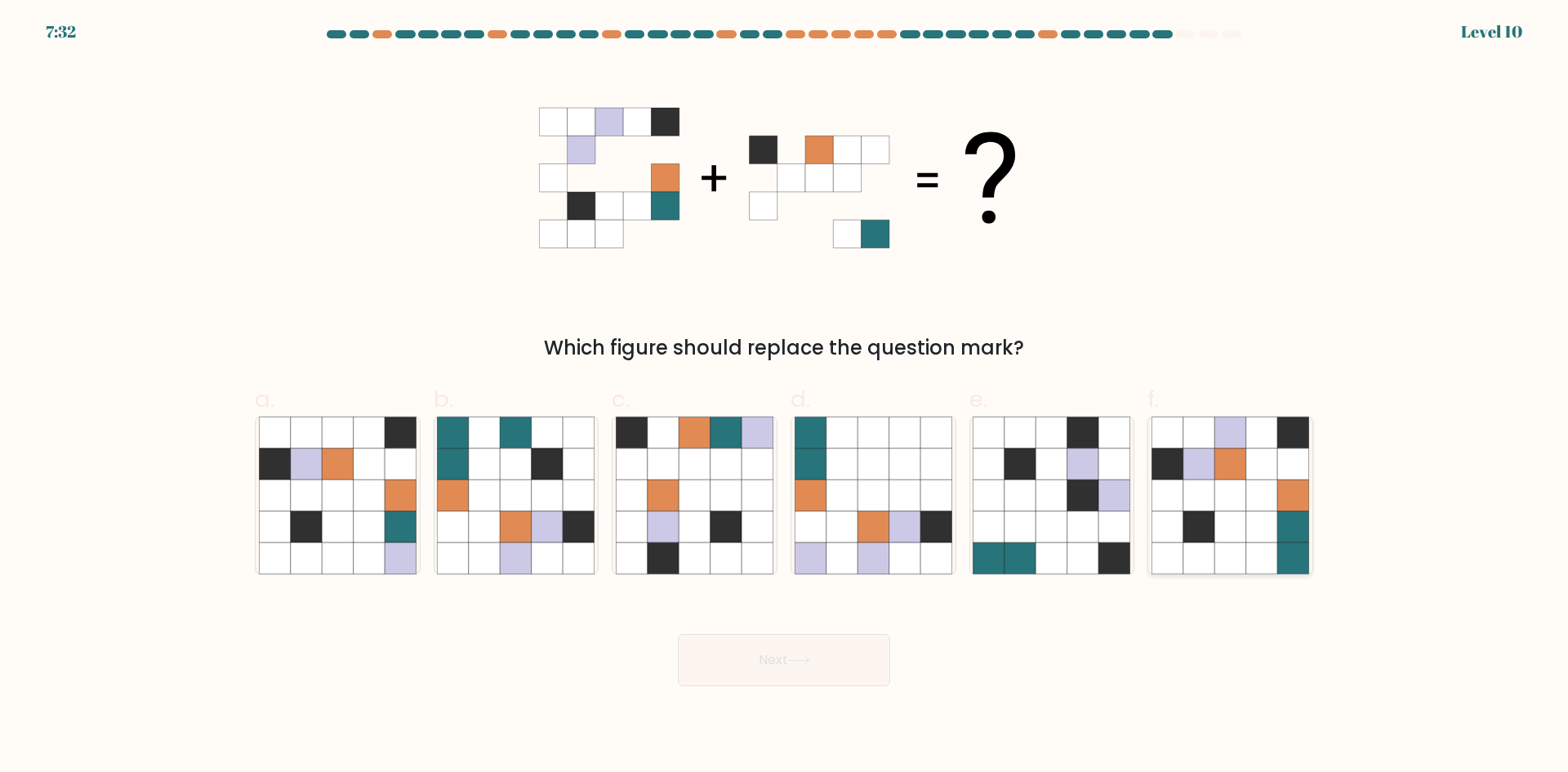 click at bounding box center [1230, 495] 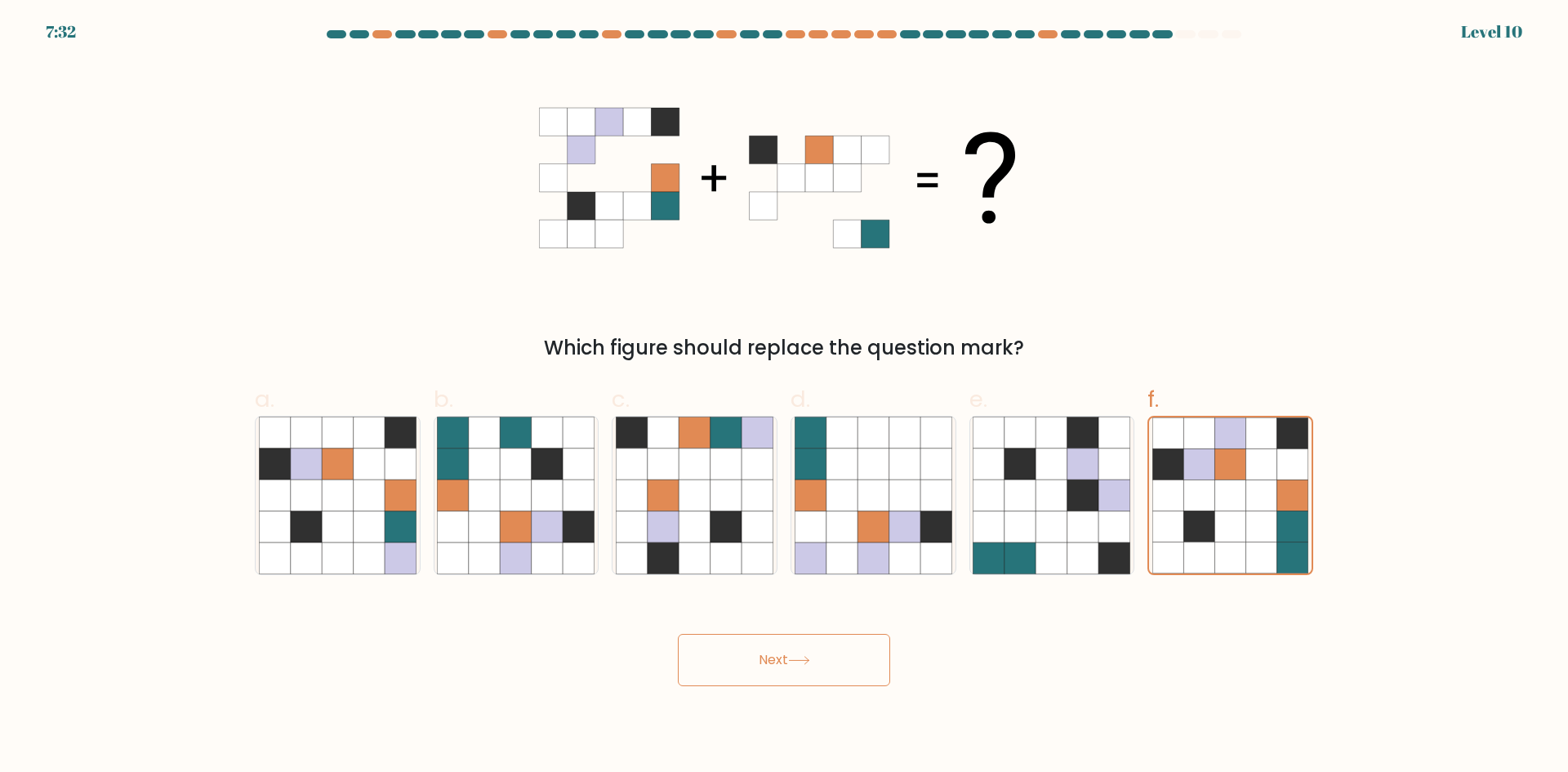 click on "Next" at bounding box center (784, 660) 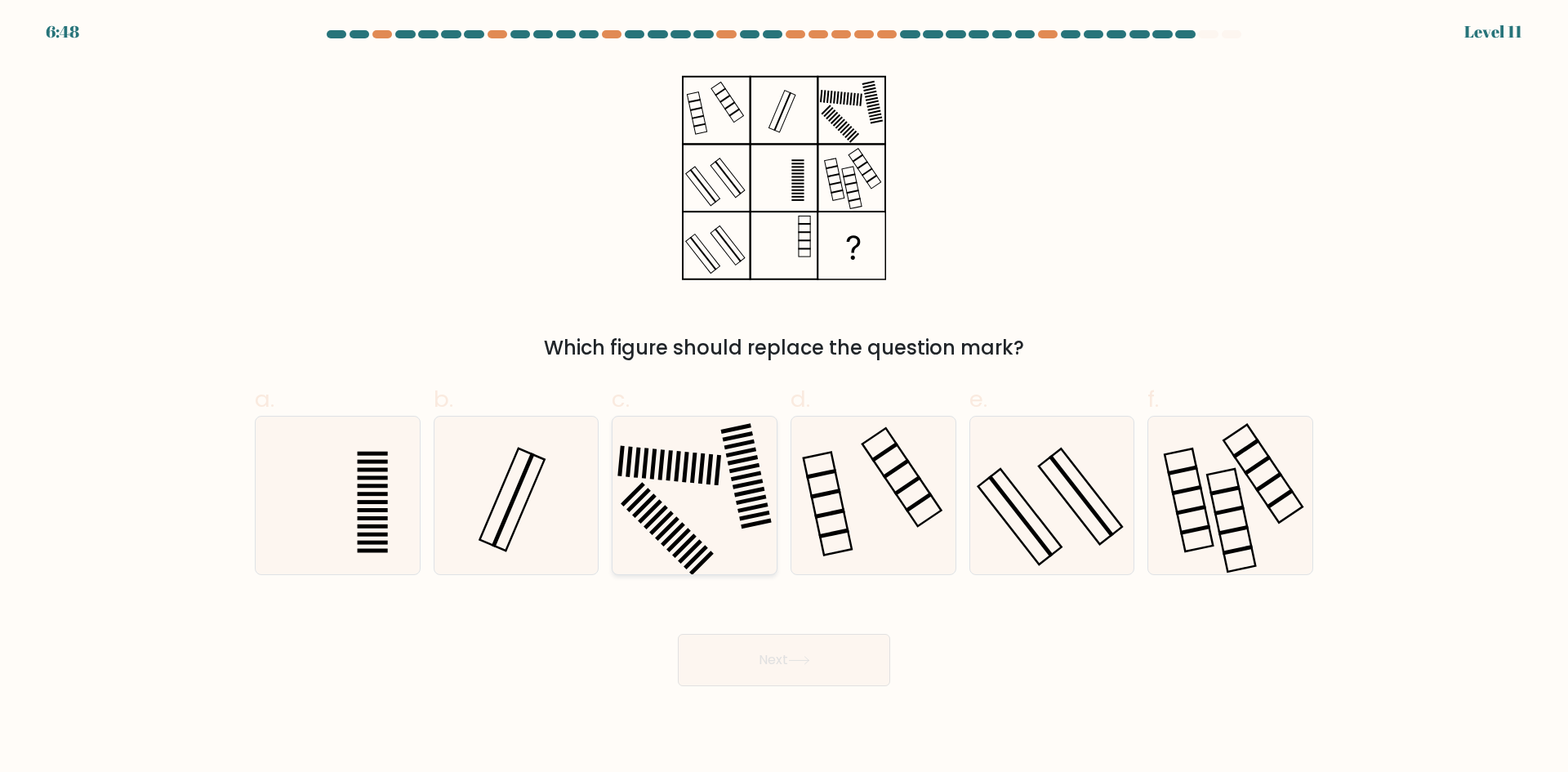 click at bounding box center [694, 495] 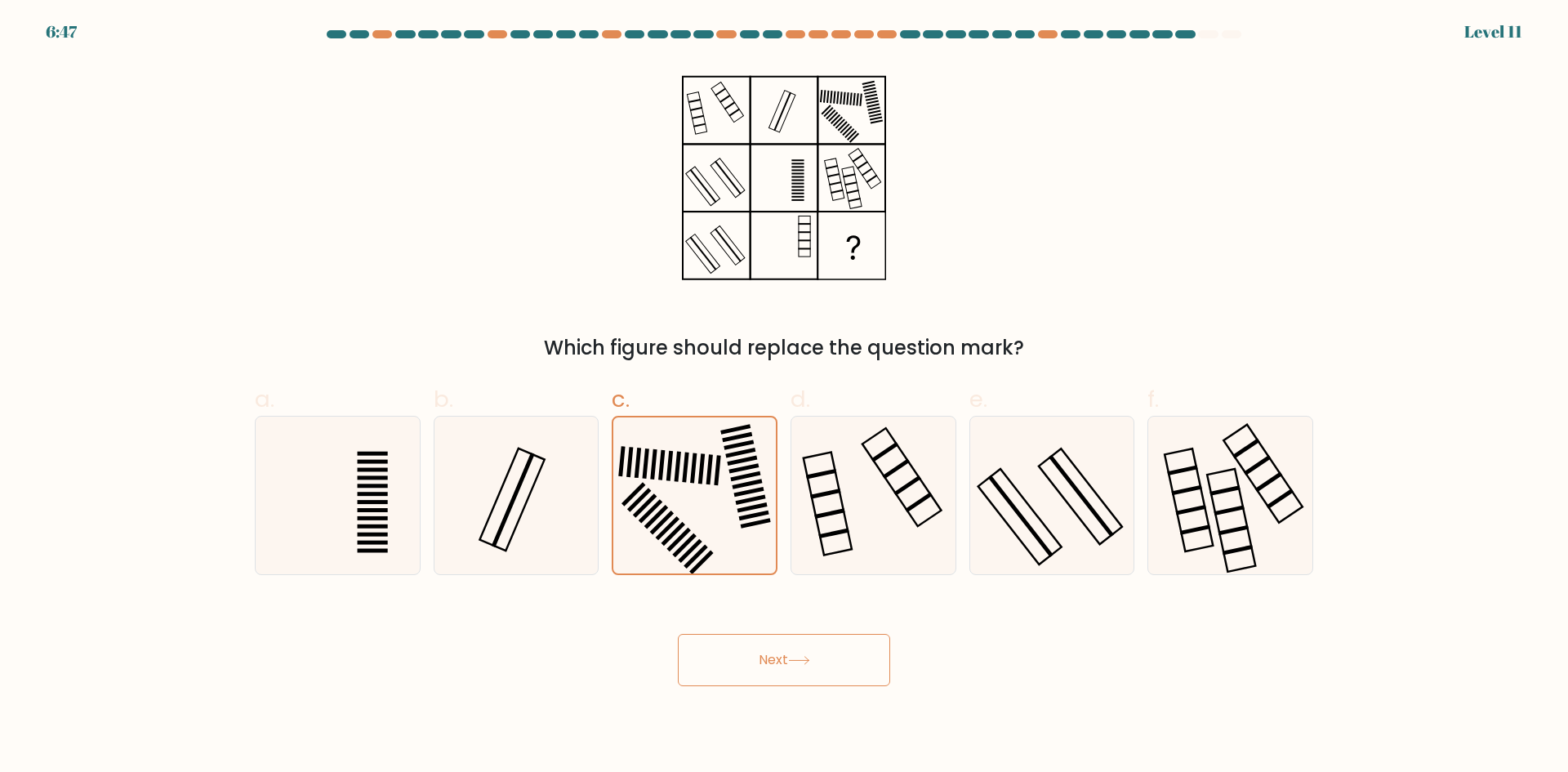 click on "Next" at bounding box center (784, 660) 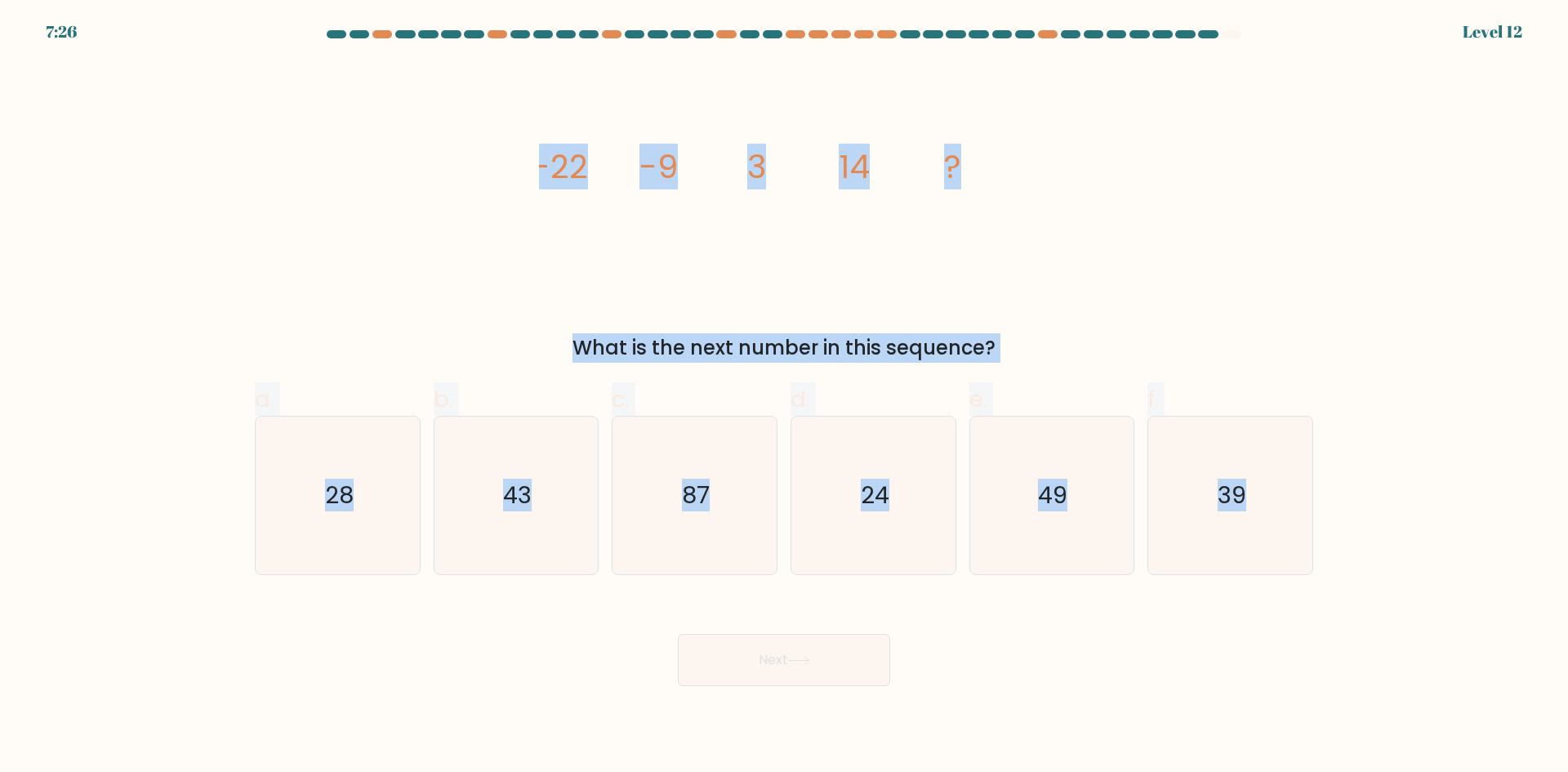 drag, startPoint x: 511, startPoint y: 163, endPoint x: 1461, endPoint y: 594, distance: 1043.1975 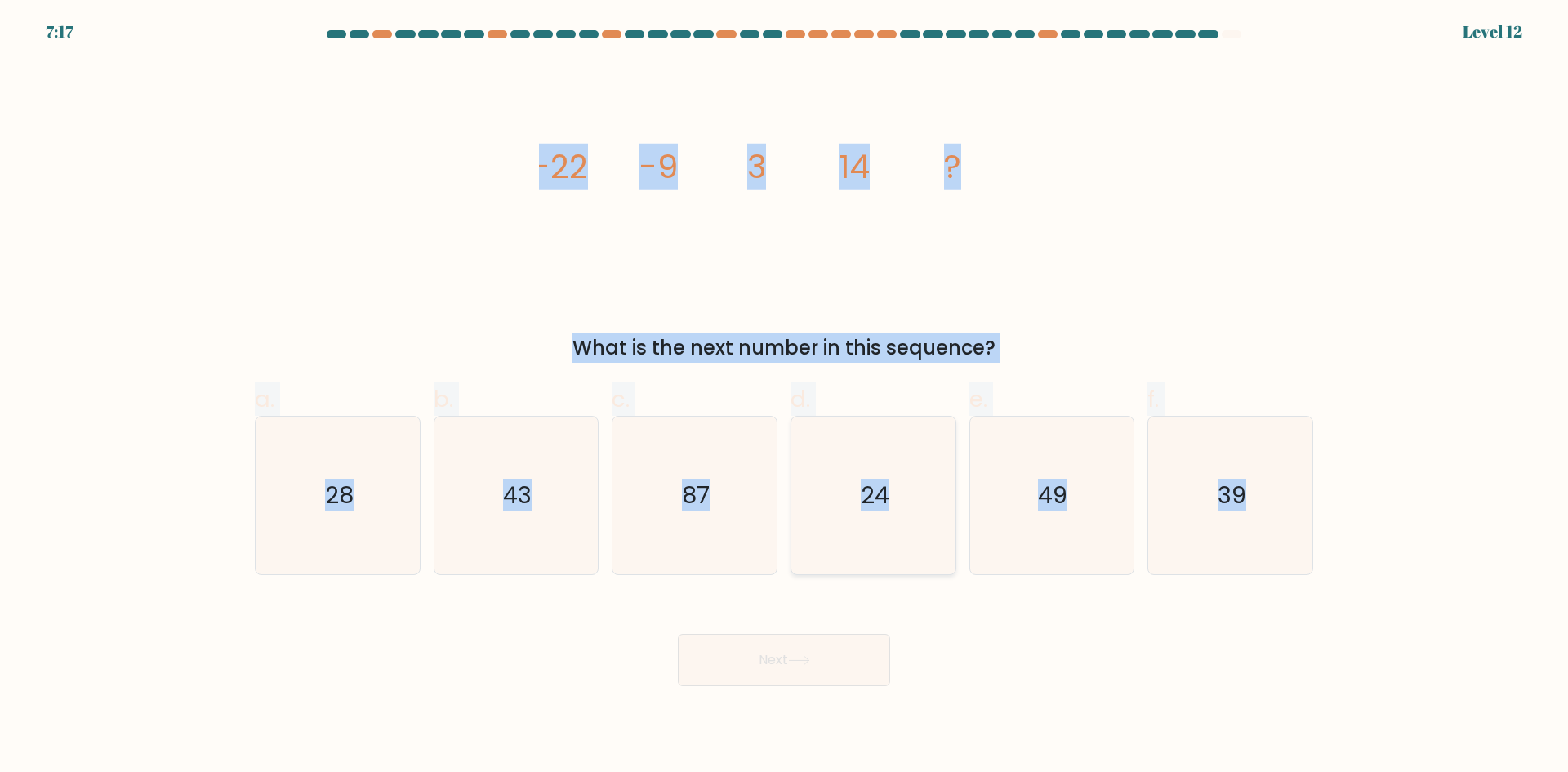 click on "24" at bounding box center (873, 495) 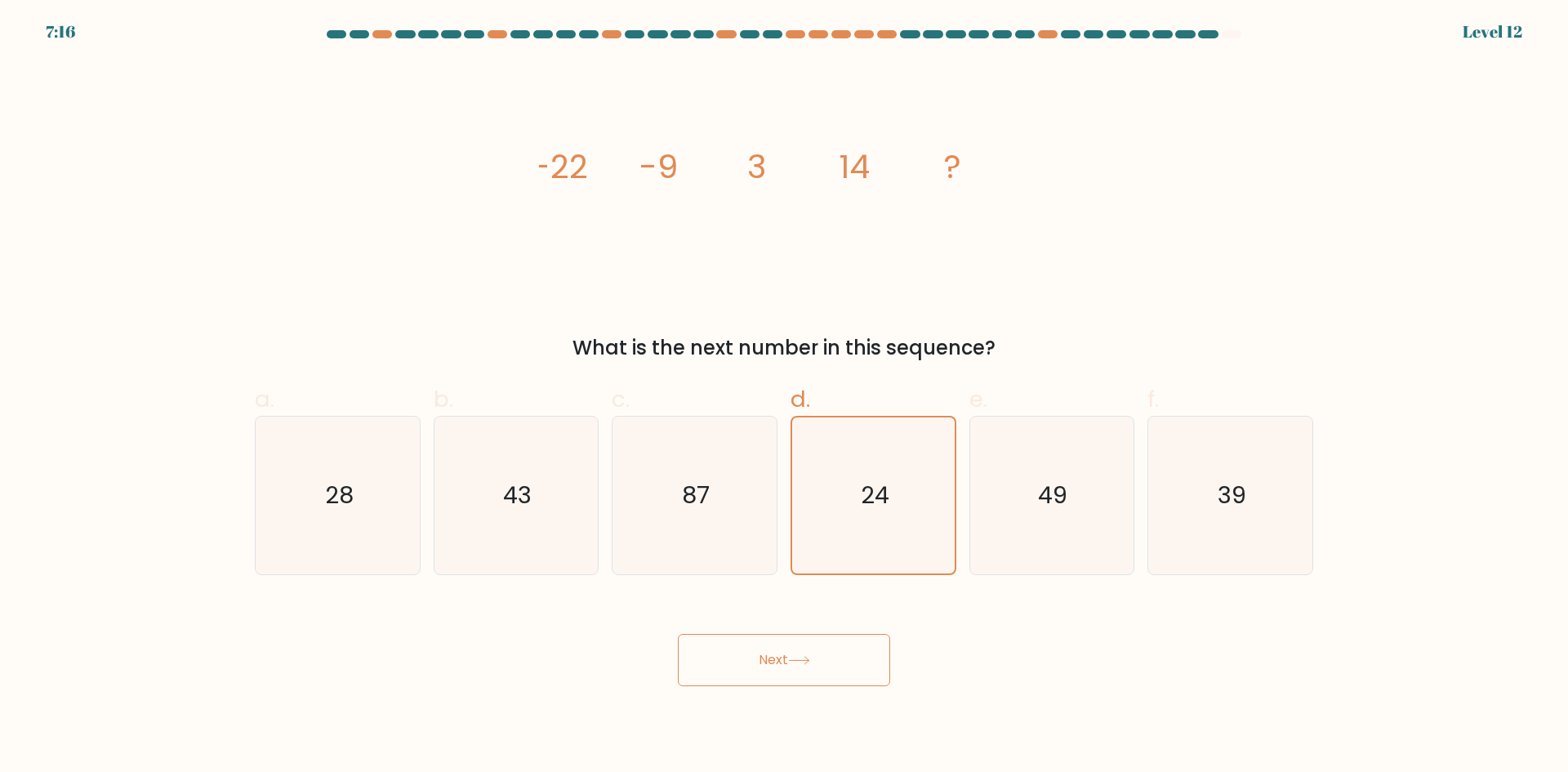 click on "Next" at bounding box center [784, 660] 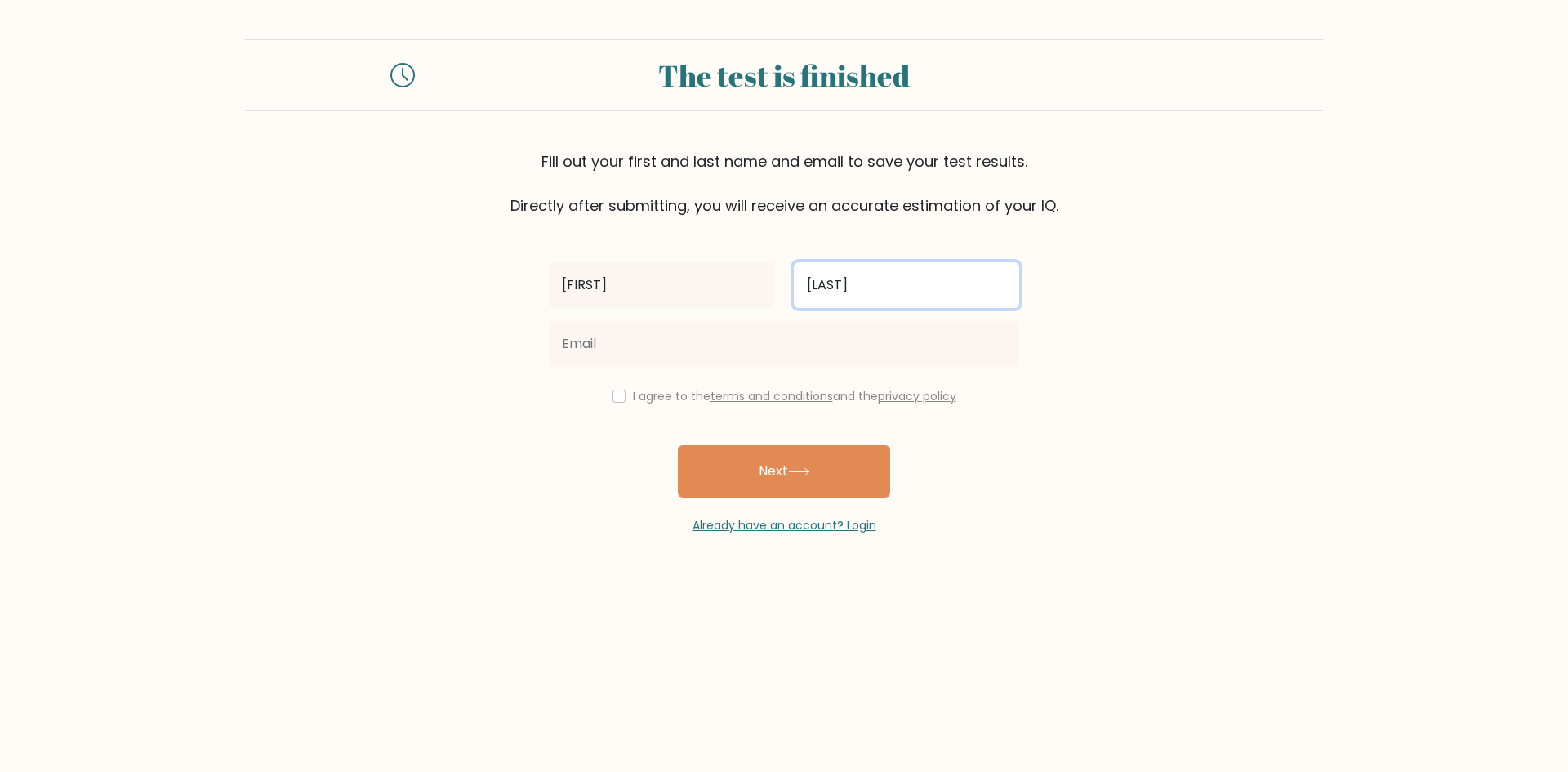 type on "[LAST]" 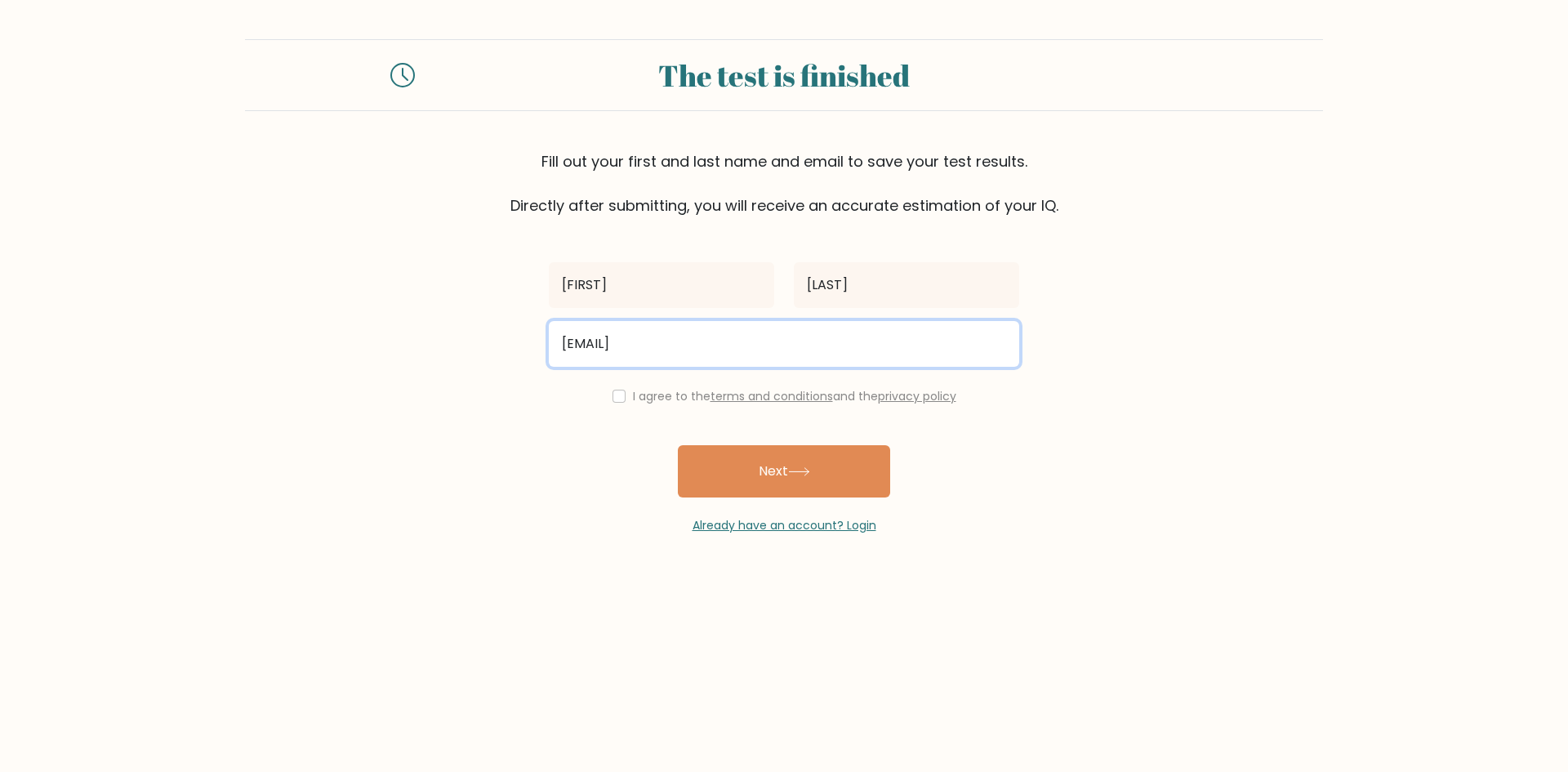 type on "[EMAIL]" 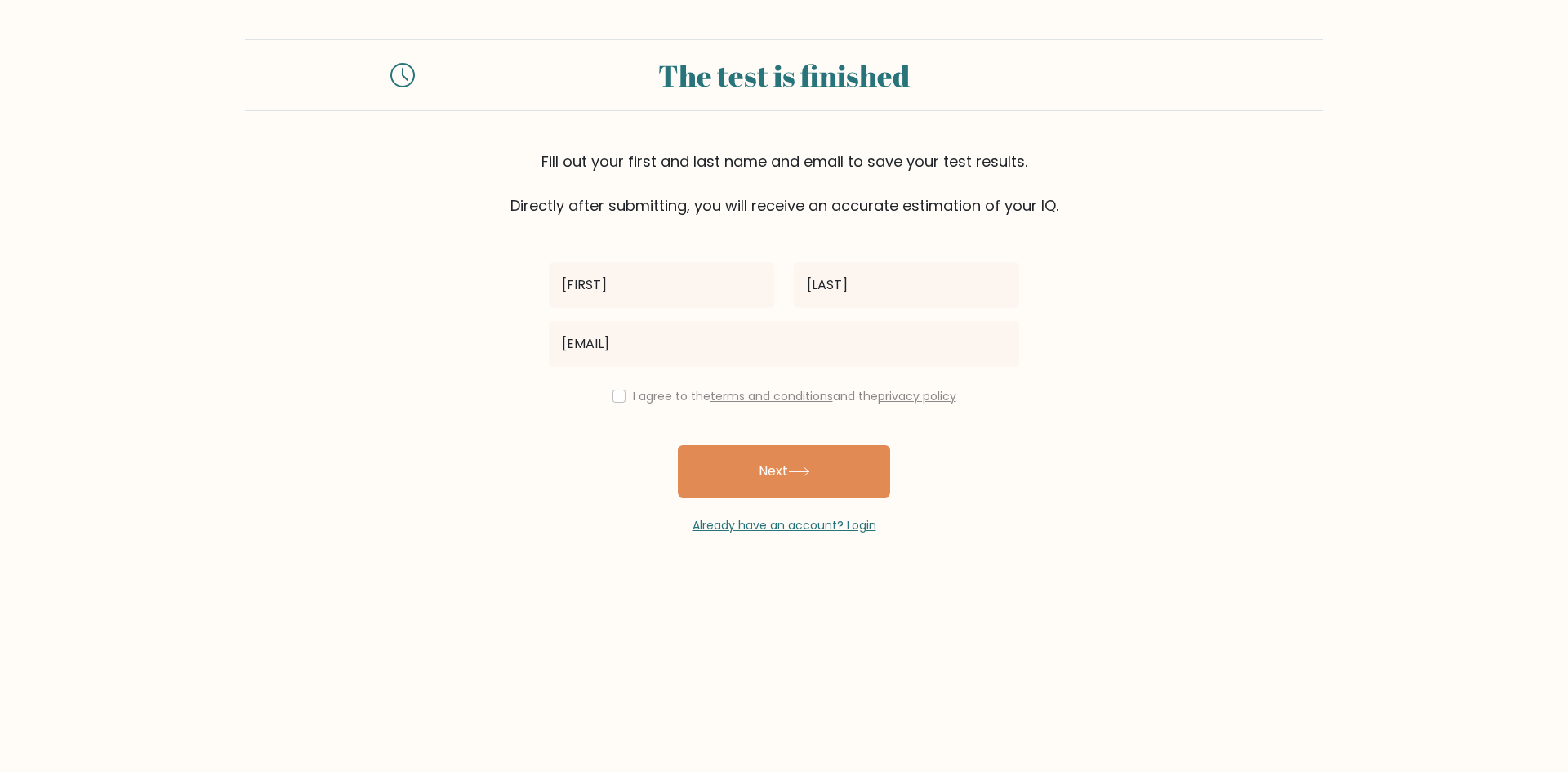 click on "I agree to the  terms and conditions  and the  privacy policy" at bounding box center (784, 396) 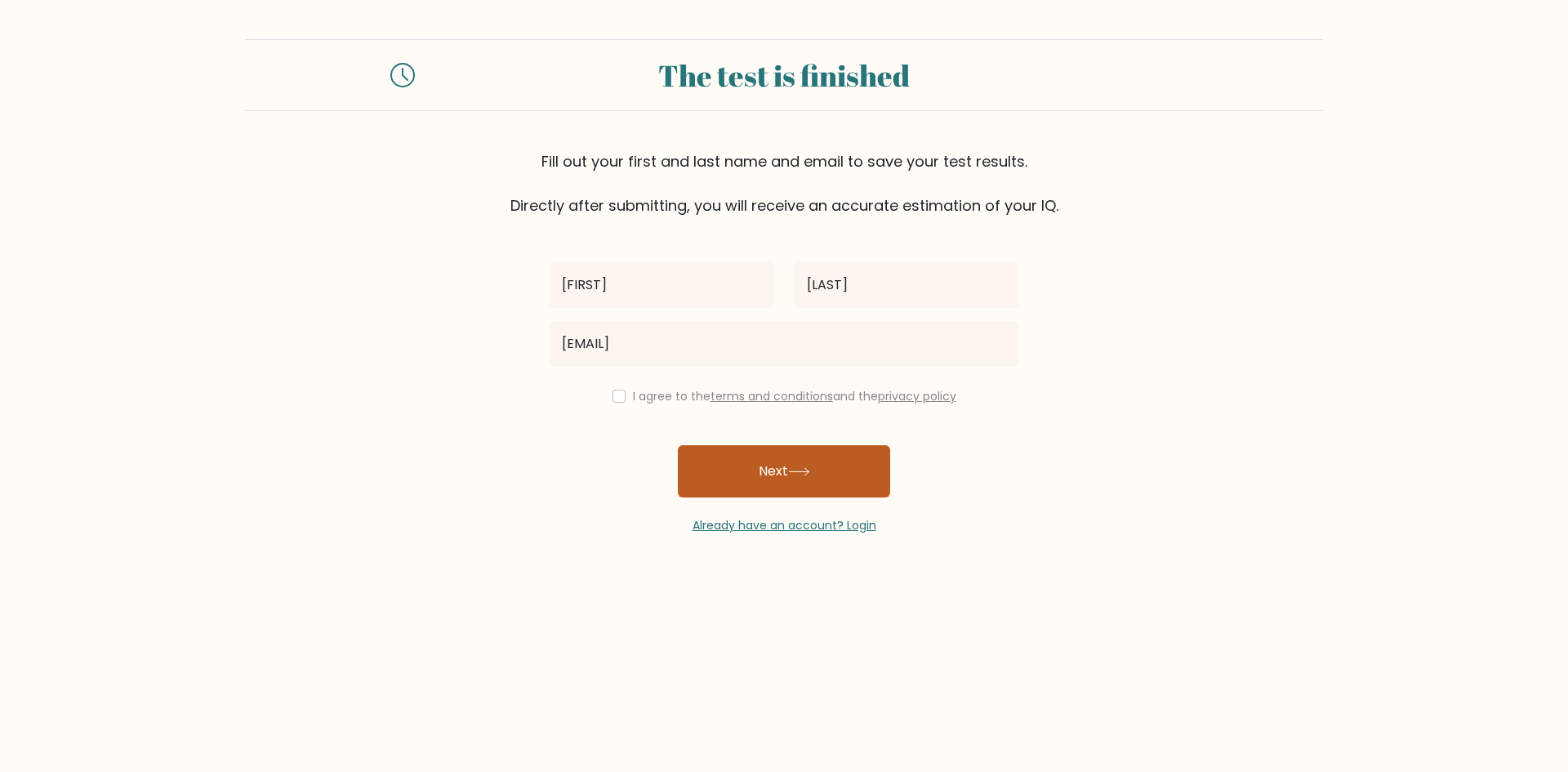 click on "Next" at bounding box center (784, 471) 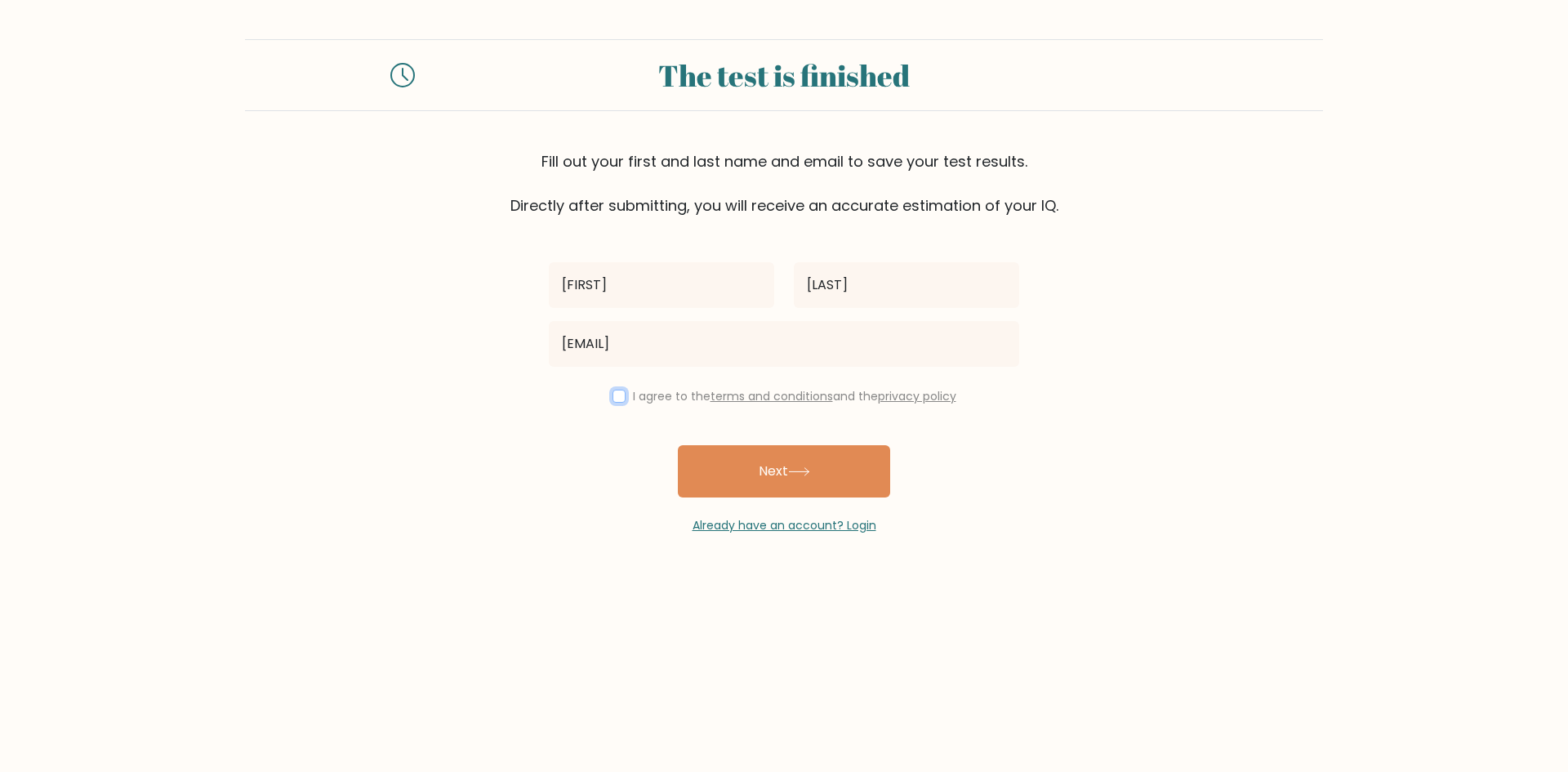 click at bounding box center (619, 396) 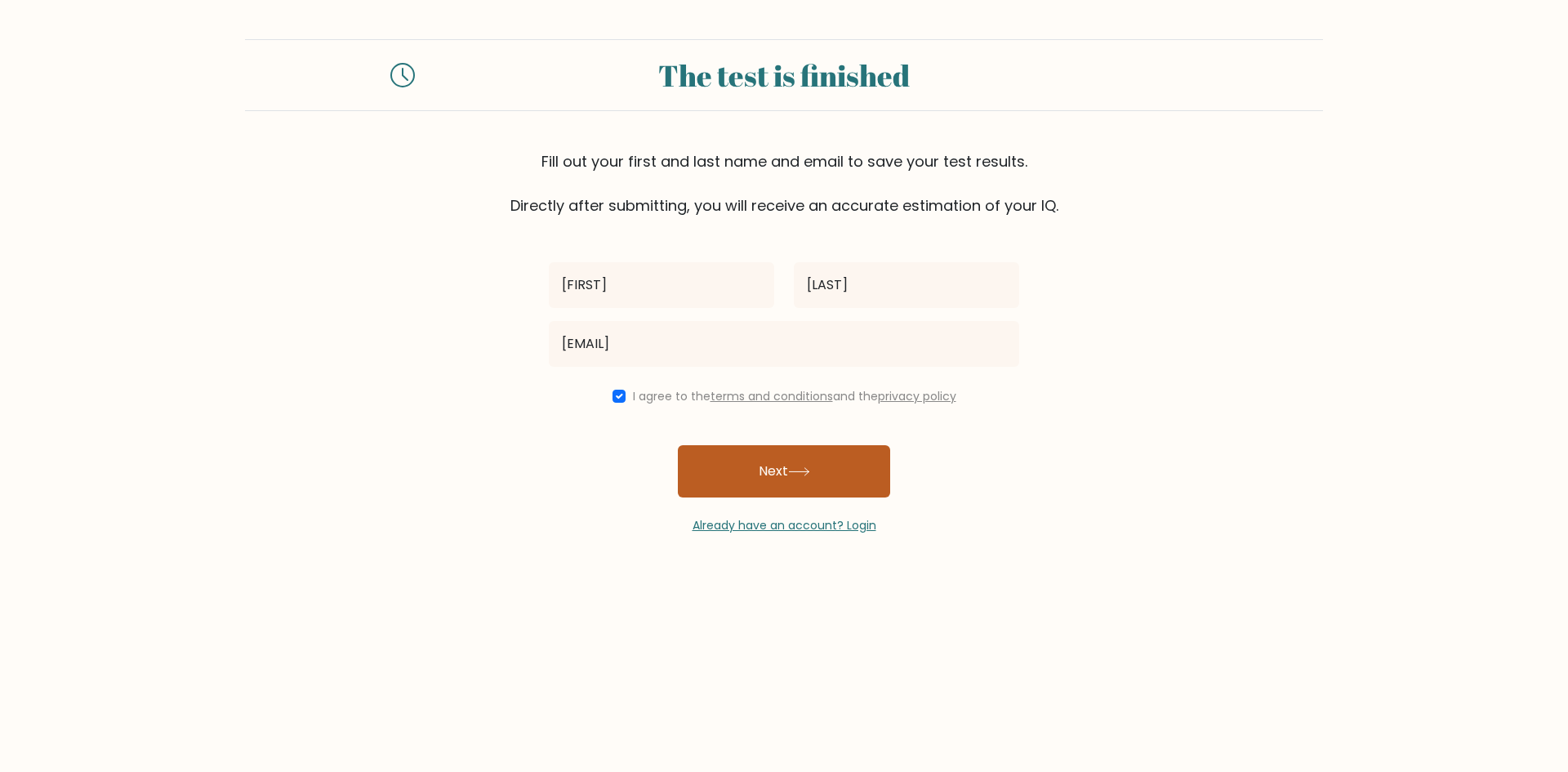 click on "Next" at bounding box center (784, 471) 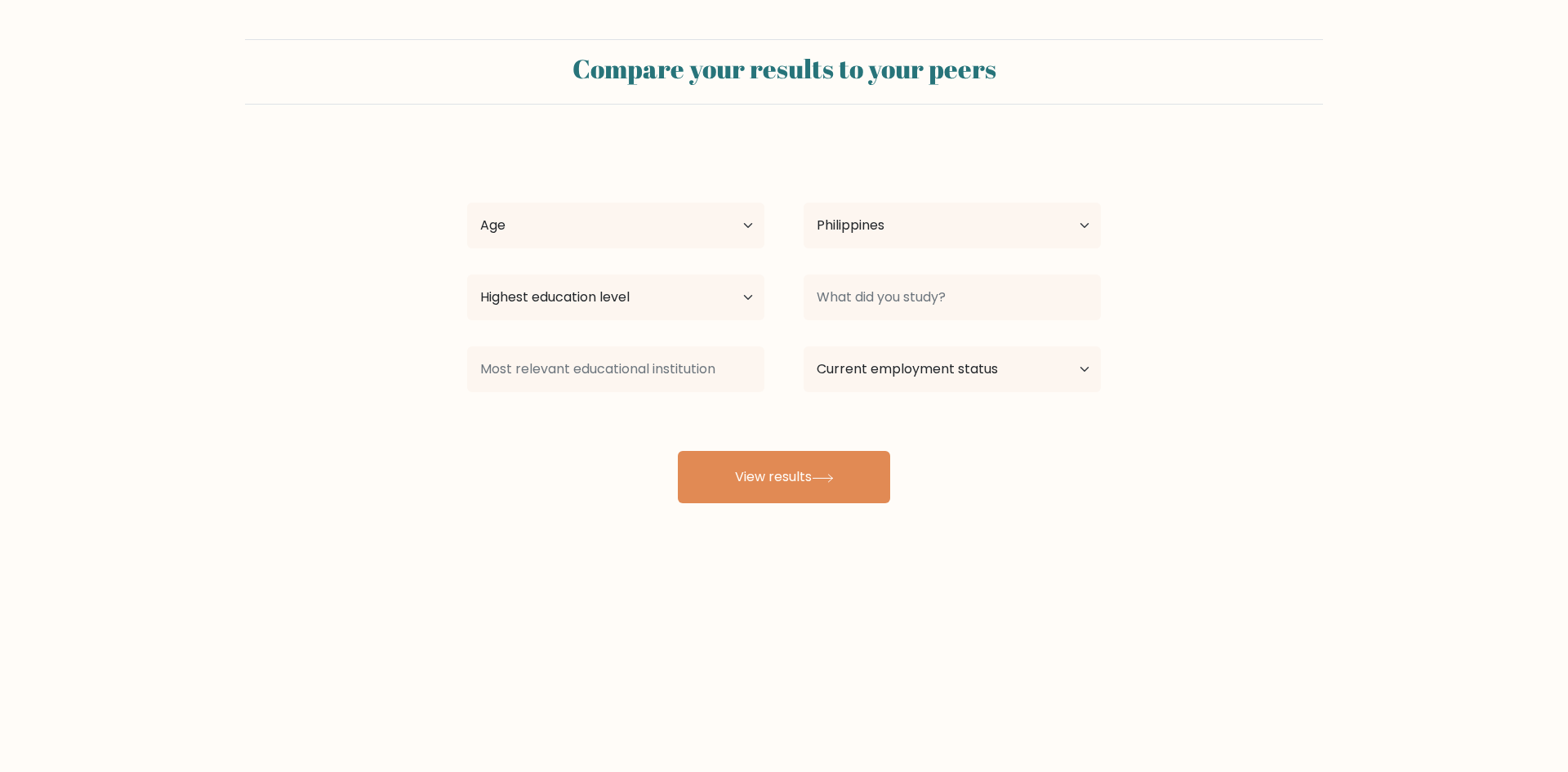 scroll, scrollTop: 0, scrollLeft: 0, axis: both 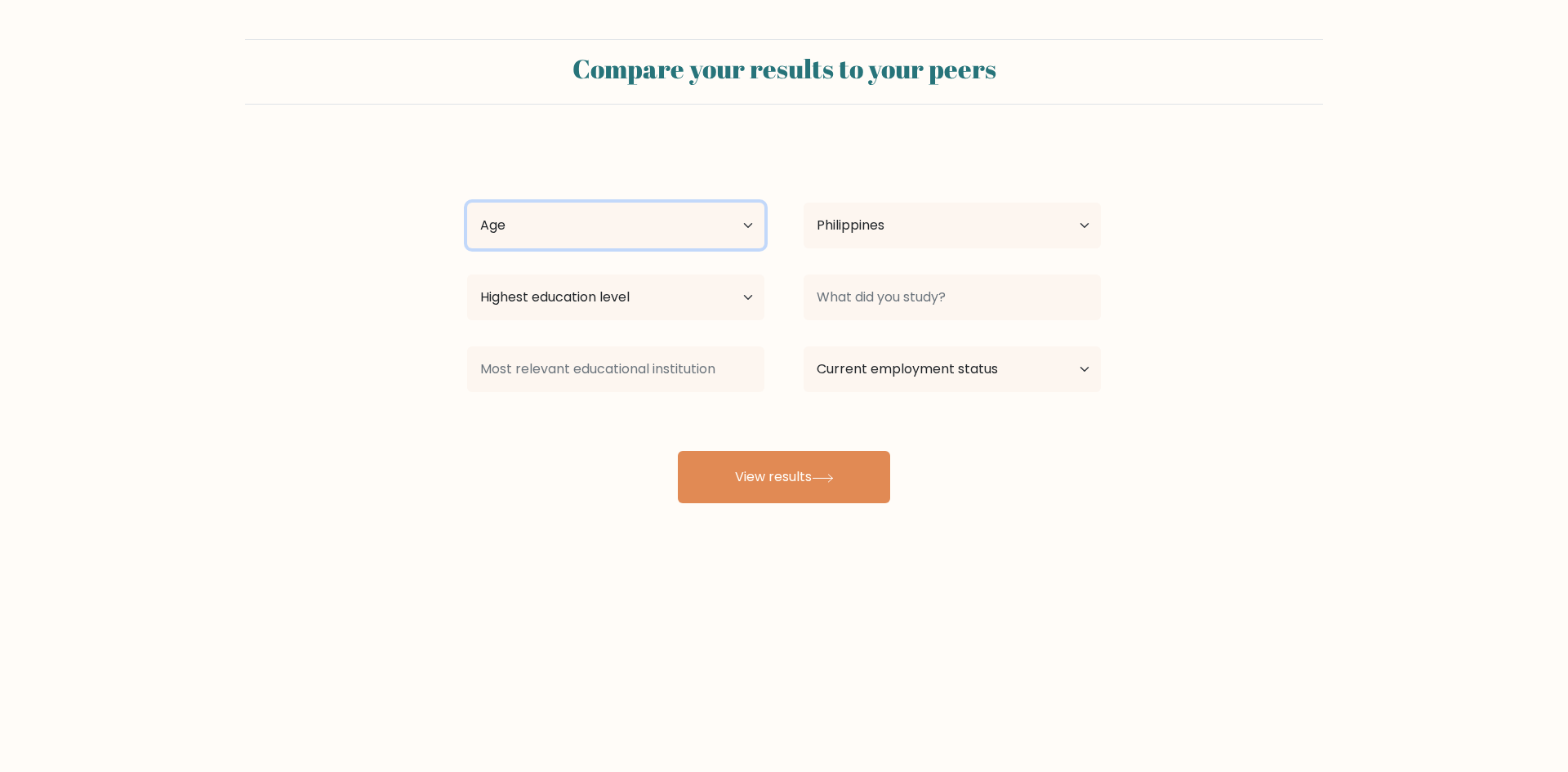 select on "18_24" 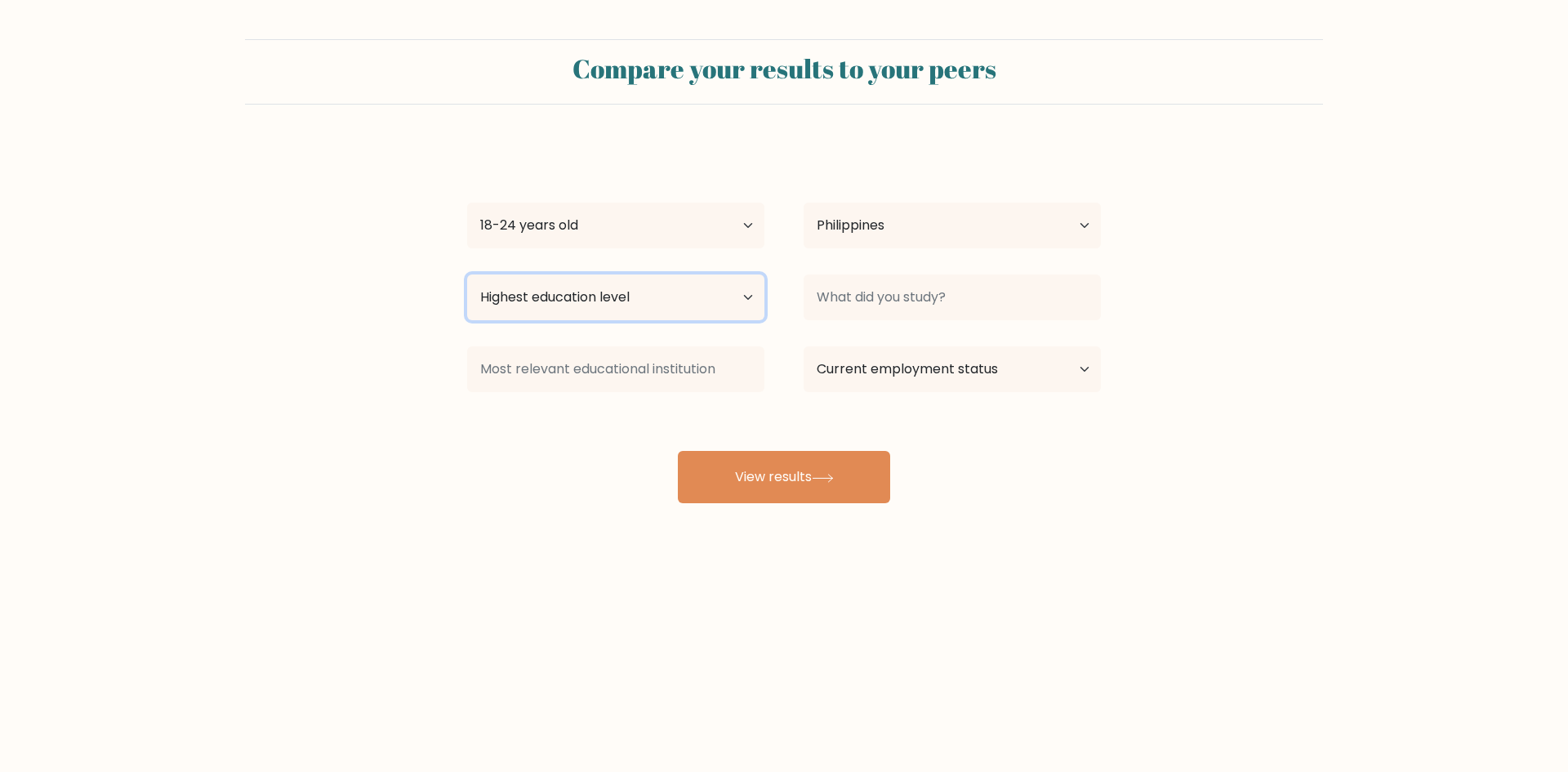 click on "Highest education level
No schooling
Primary
Lower Secondary
Upper Secondary
Occupation Specific
Bachelor's degree
Master's degree
Doctoral degree" at bounding box center [616, 297] 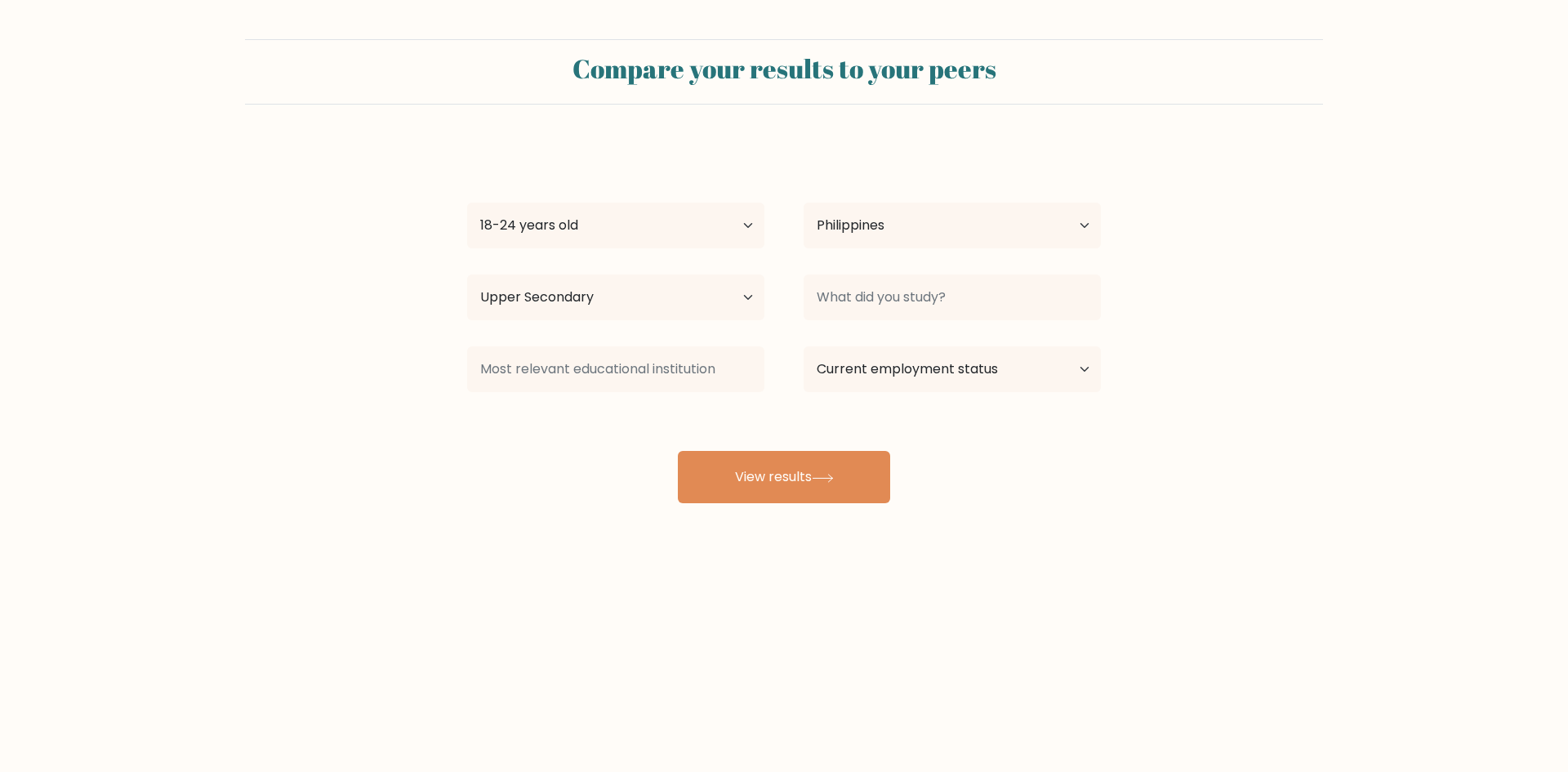 click on "Highest education level
No schooling
Primary
Lower Secondary
Upper Secondary
Occupation Specific
Bachelor's degree
Master's degree
Doctoral degree" at bounding box center [616, 225] 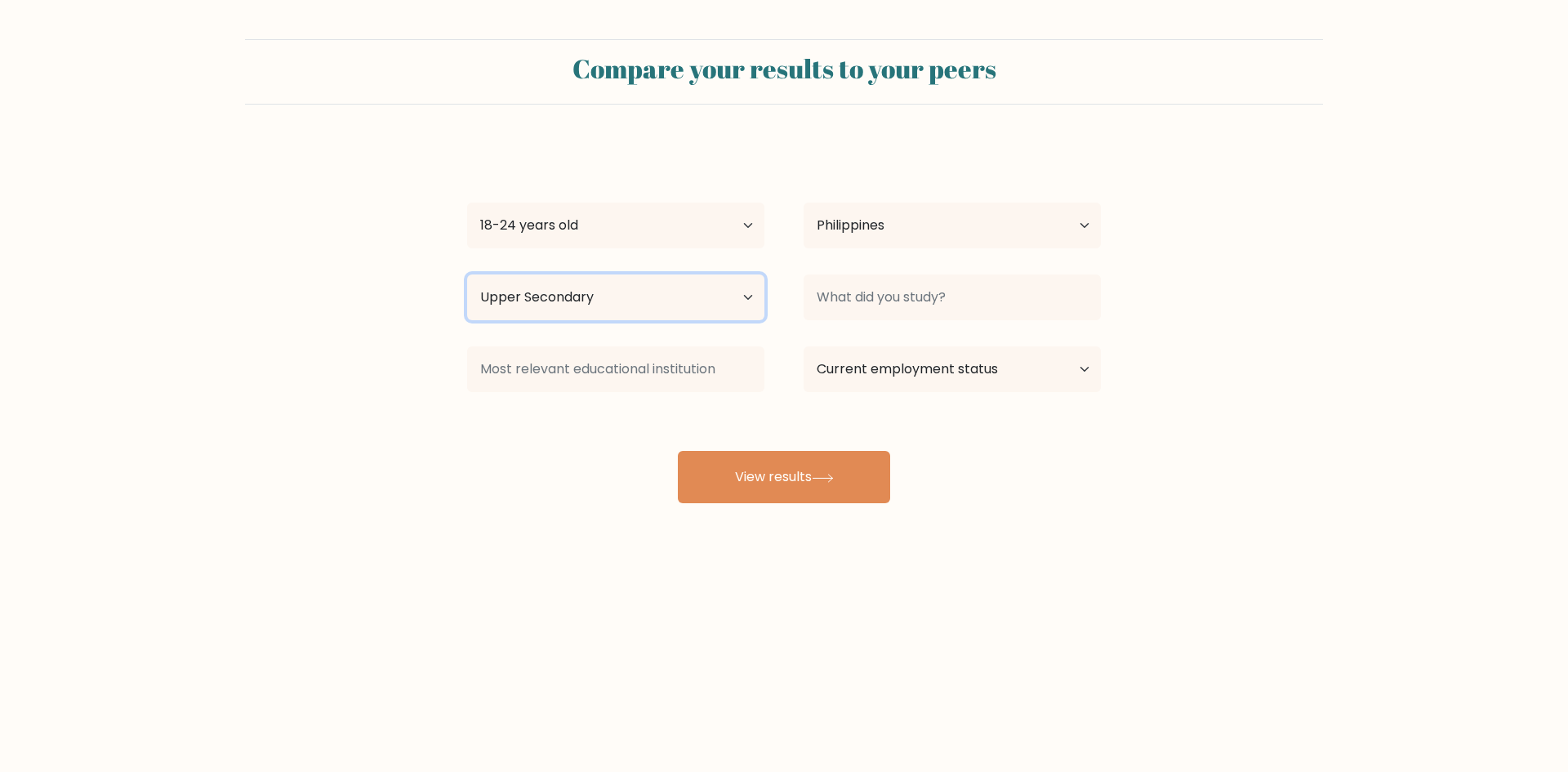 click on "Highest education level
No schooling
Primary
Lower Secondary
Upper Secondary
Occupation Specific
Bachelor's degree
Master's degree
Doctoral degree" at bounding box center (616, 297) 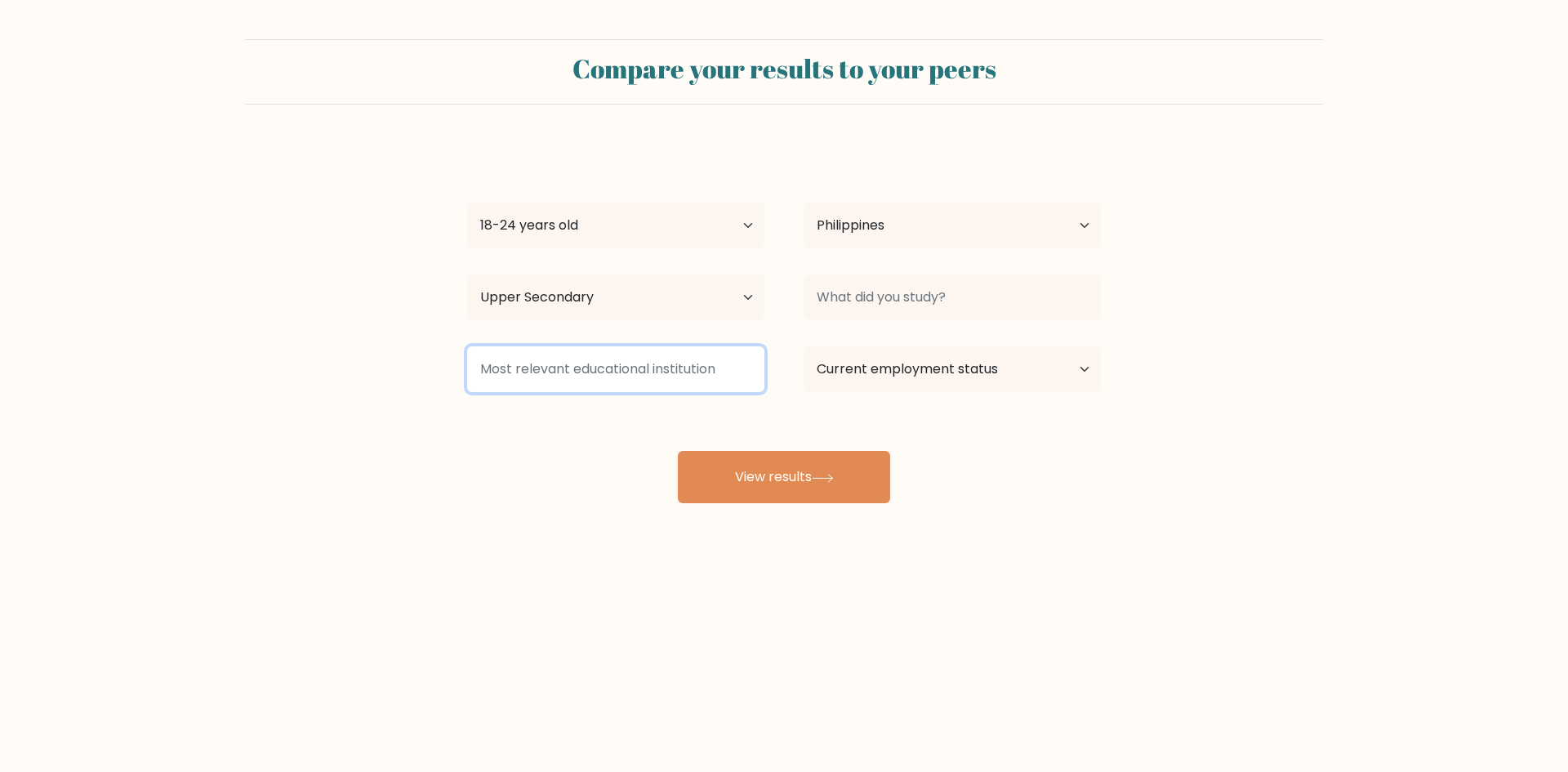 click at bounding box center (616, 369) 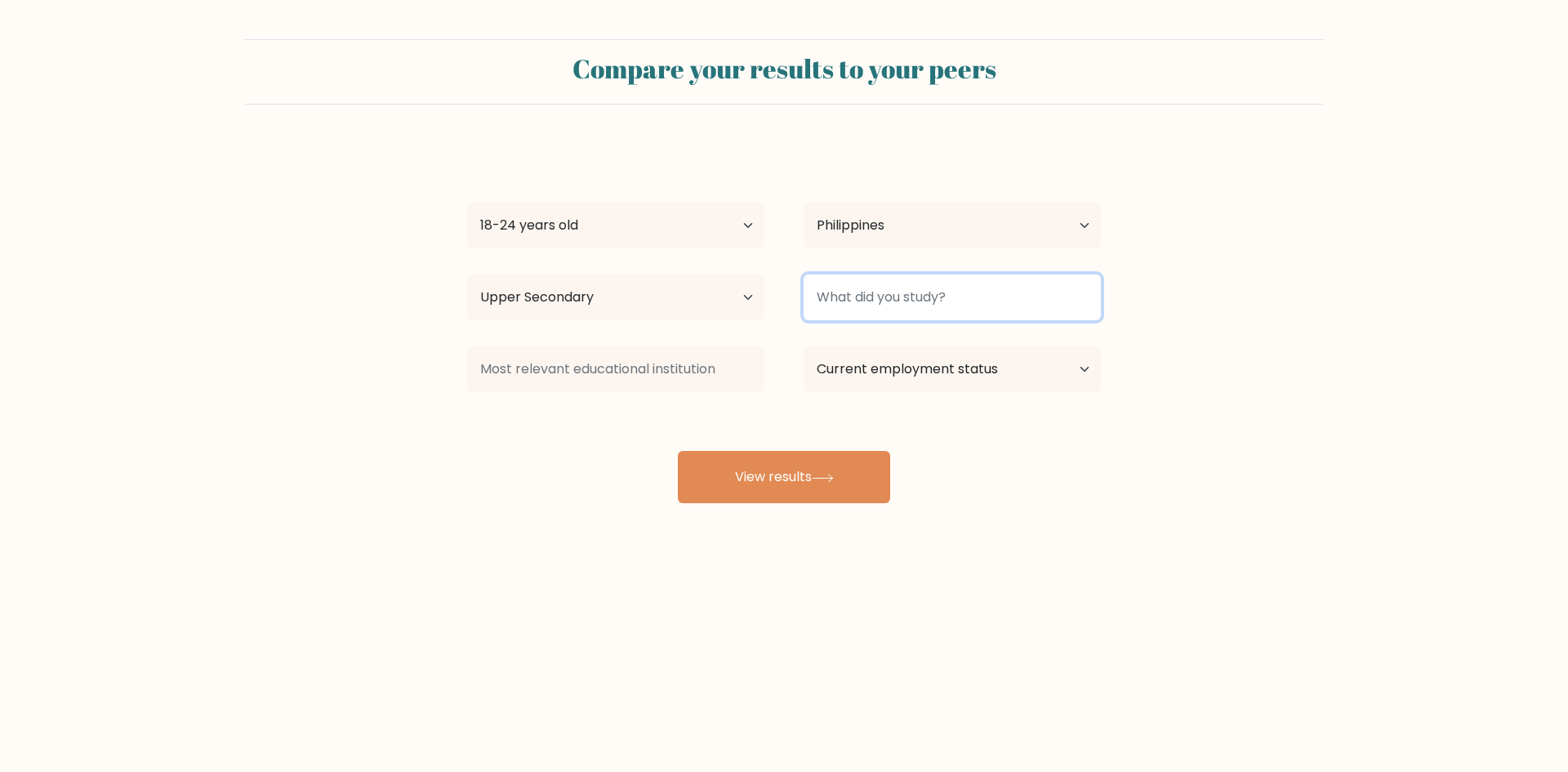 click at bounding box center (952, 297) 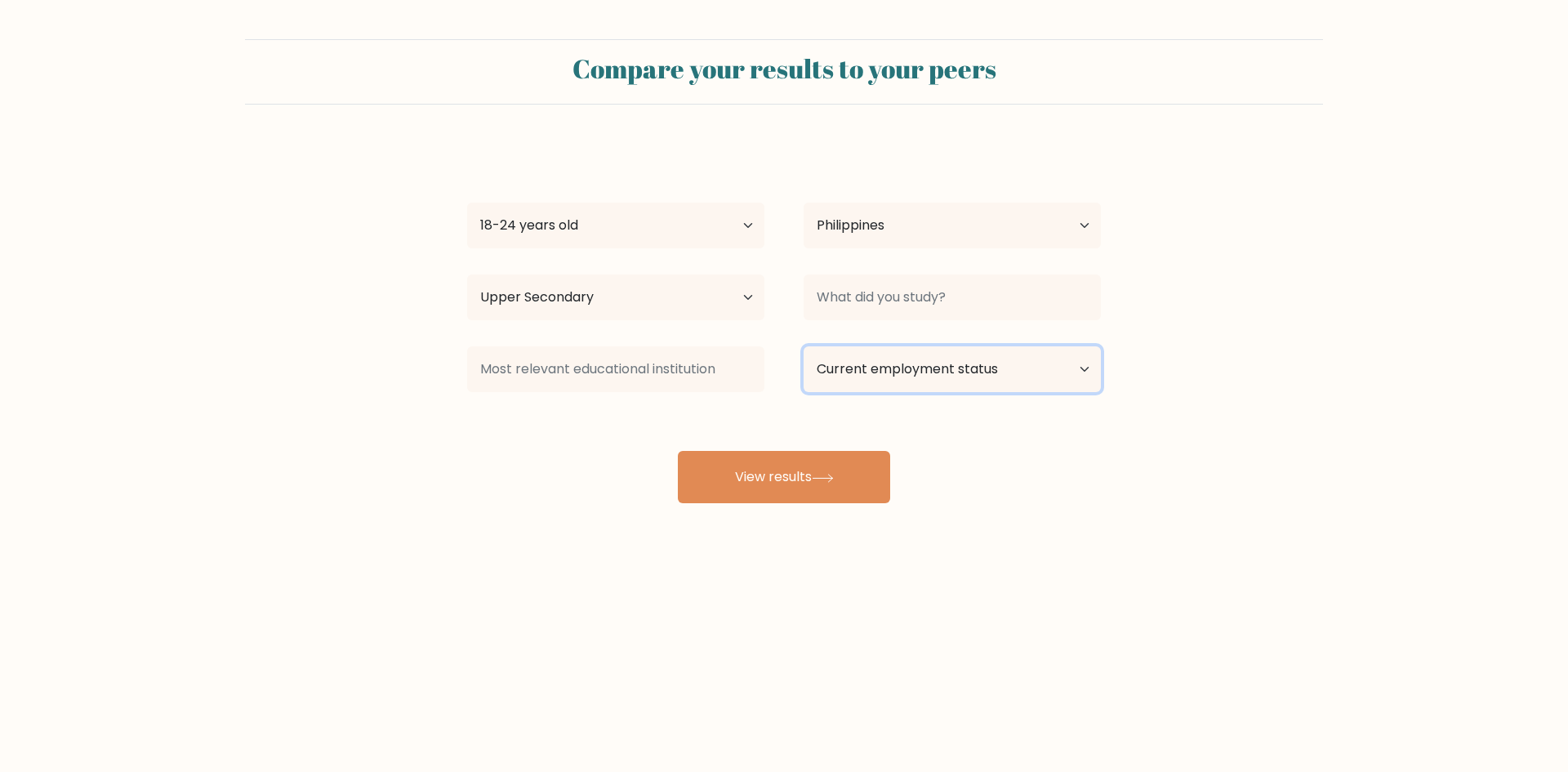 click on "Current employment status
Employed
Student
Retired
Other / prefer not to answer" at bounding box center (952, 369) 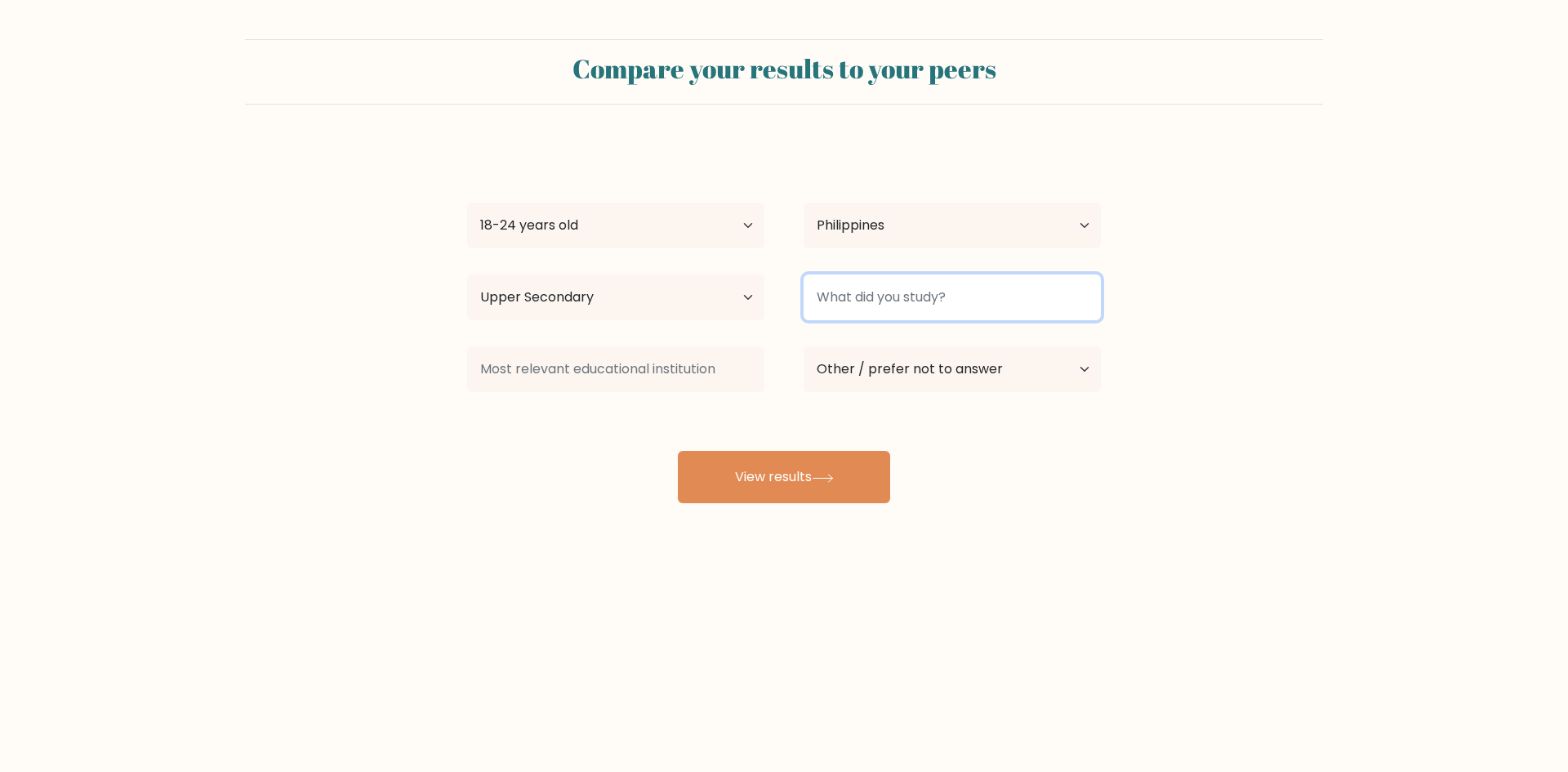 click at bounding box center (952, 297) 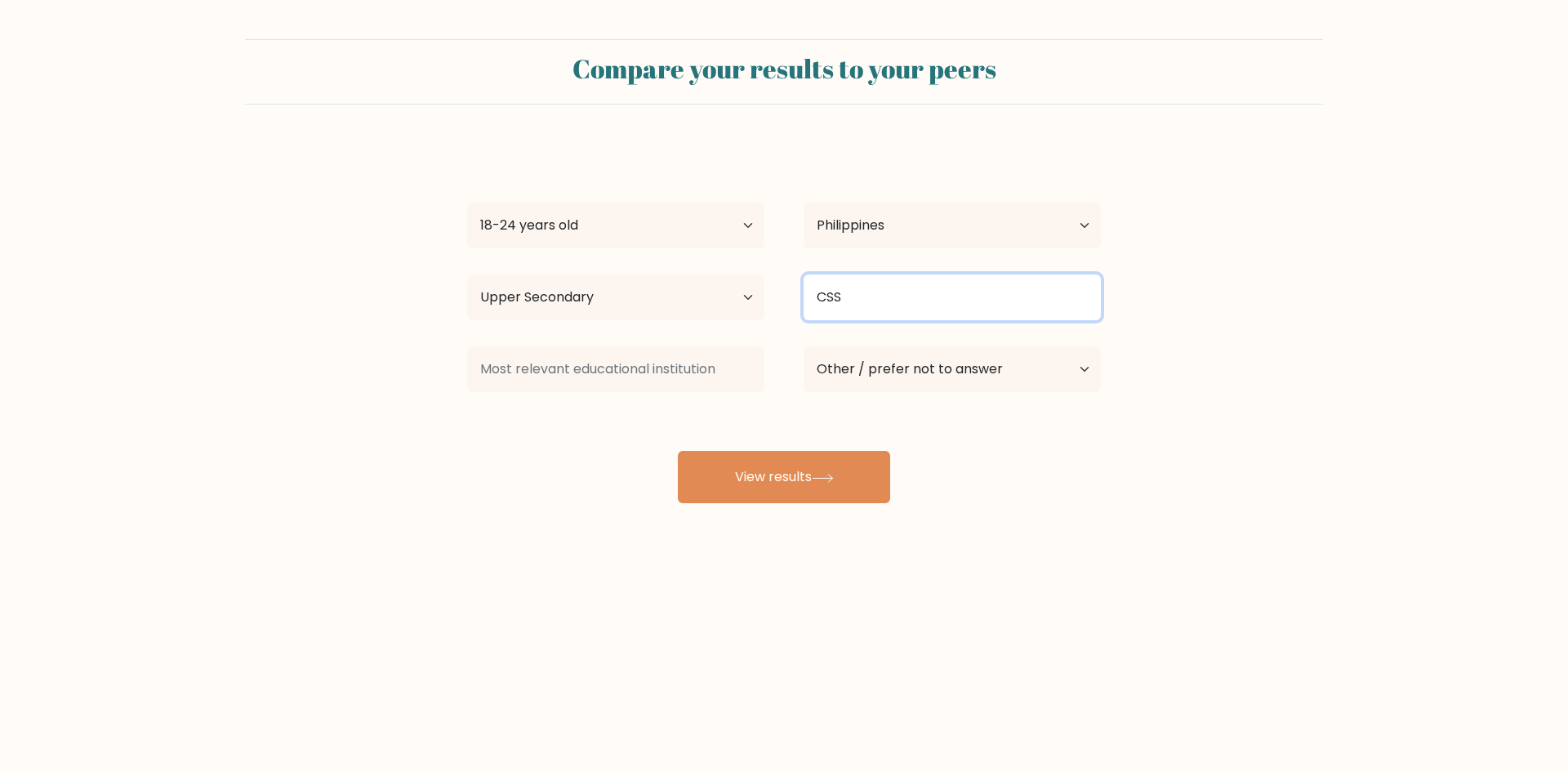 type on "CSS" 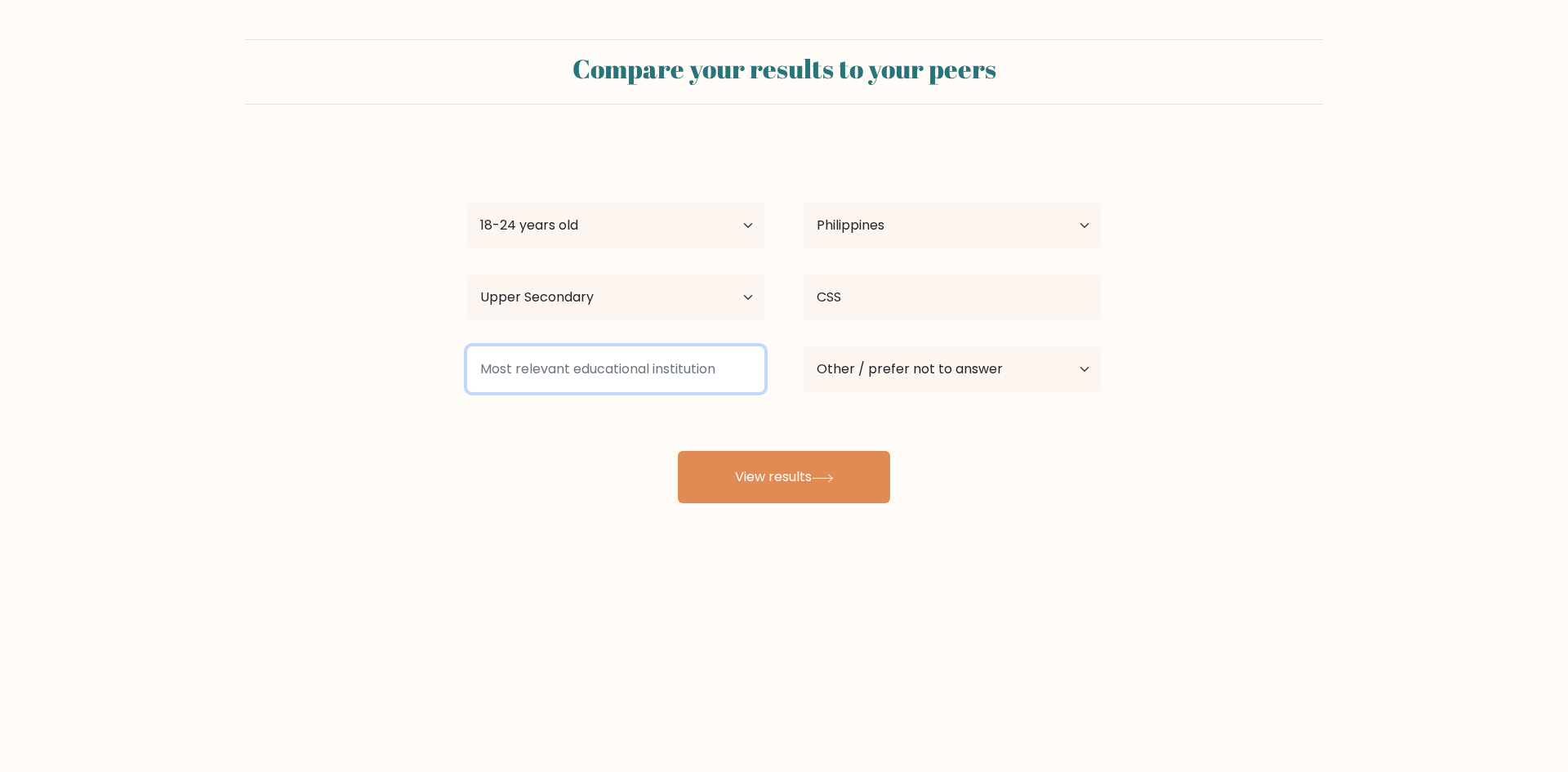click at bounding box center [616, 369] 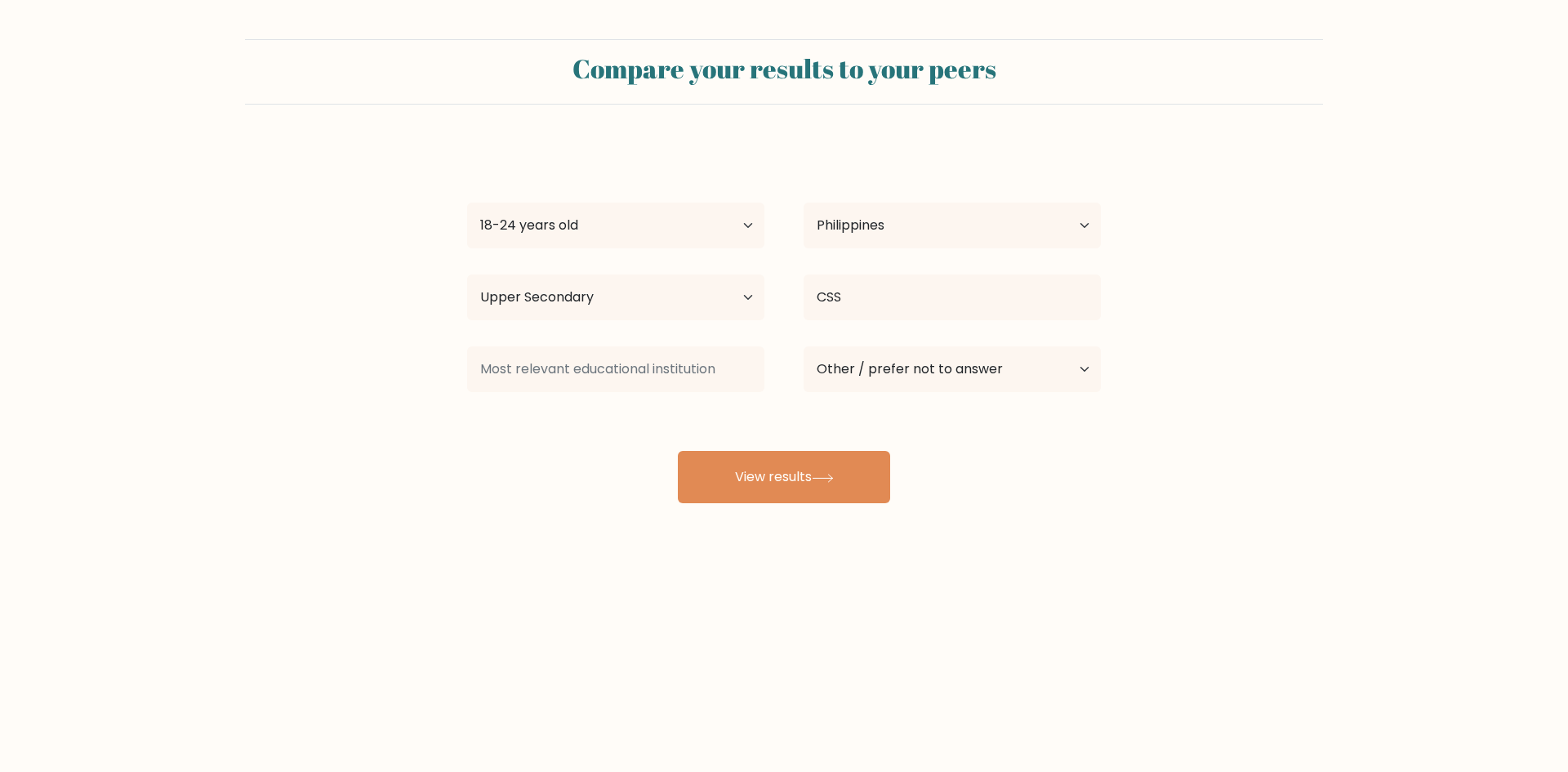 click on "Compare your results to your peers
Ariane
Tacuyan
Age
Under 18 years old
18-24 years old
25-34 years old
35-44 years old
45-54 years old
55-64 years old
65 years old and above
Country
Afghanistan
Albania
Algeria
American Samoa
Andorra
Angola
Anguilla
Antarctica
Antigua and Barbuda
Argentina
Armenia
Aruba
Australia
CSS" at bounding box center (784, 271) 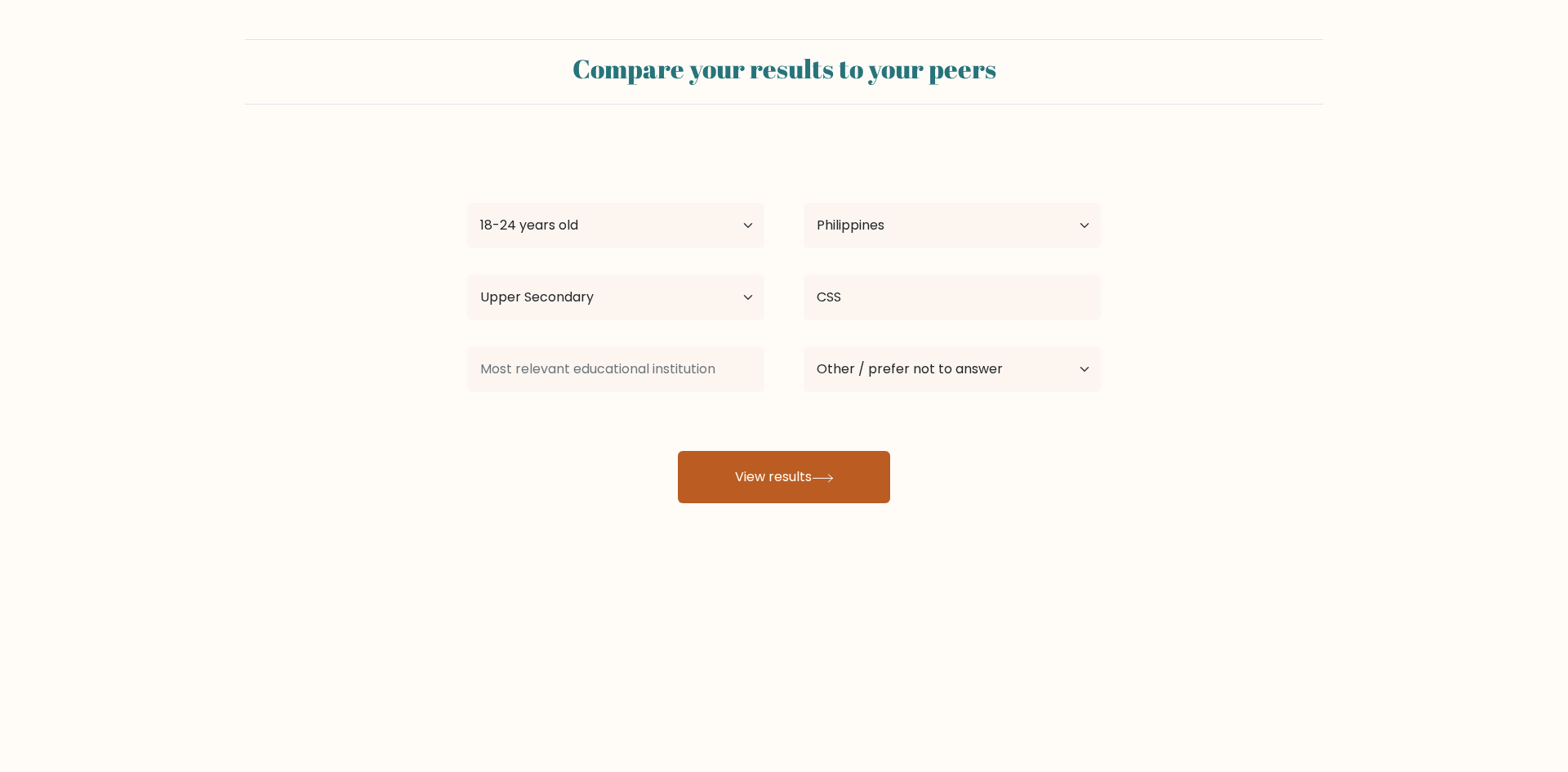click on "View results" at bounding box center (784, 477) 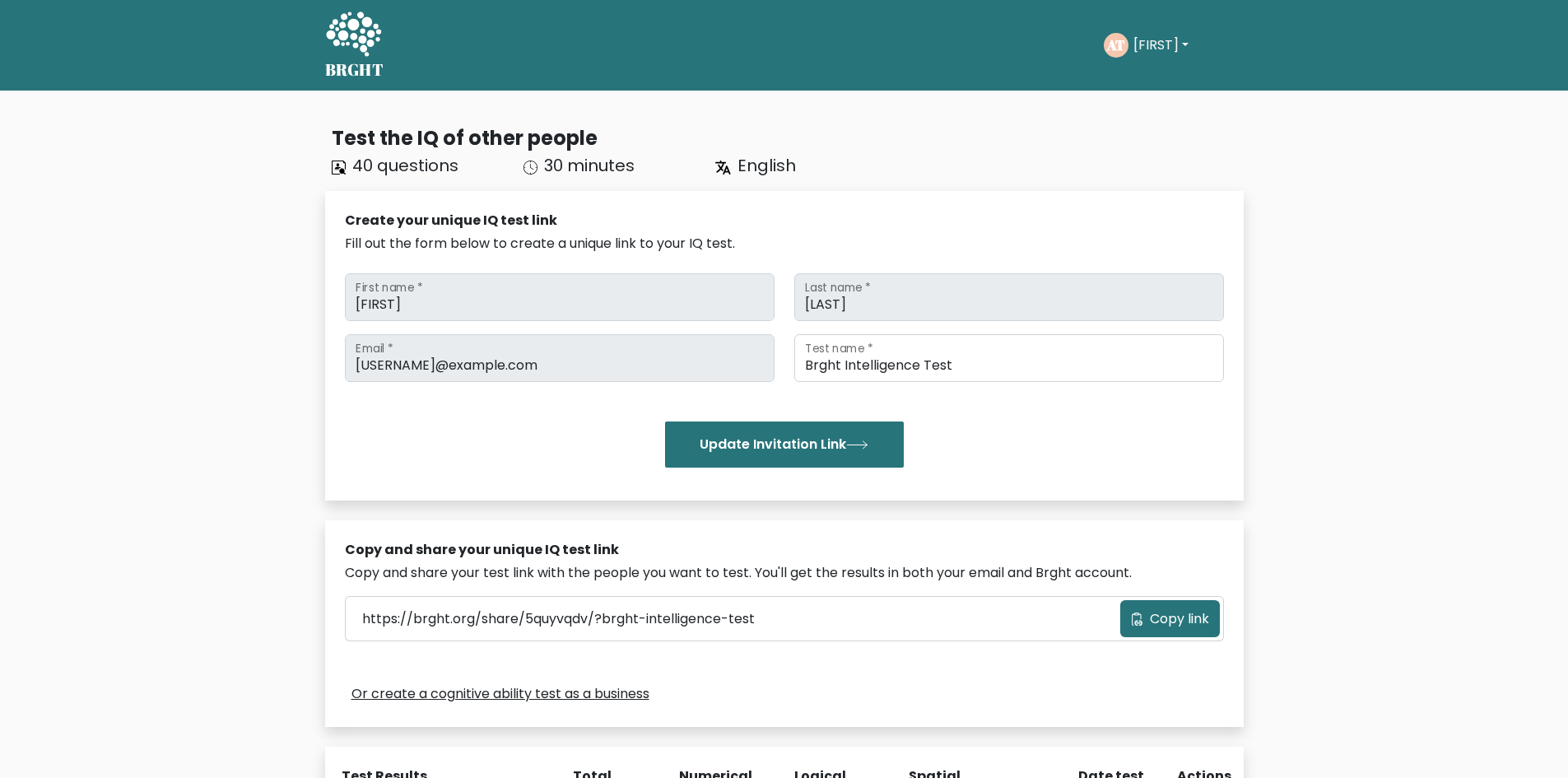 scroll, scrollTop: 412, scrollLeft: 0, axis: vertical 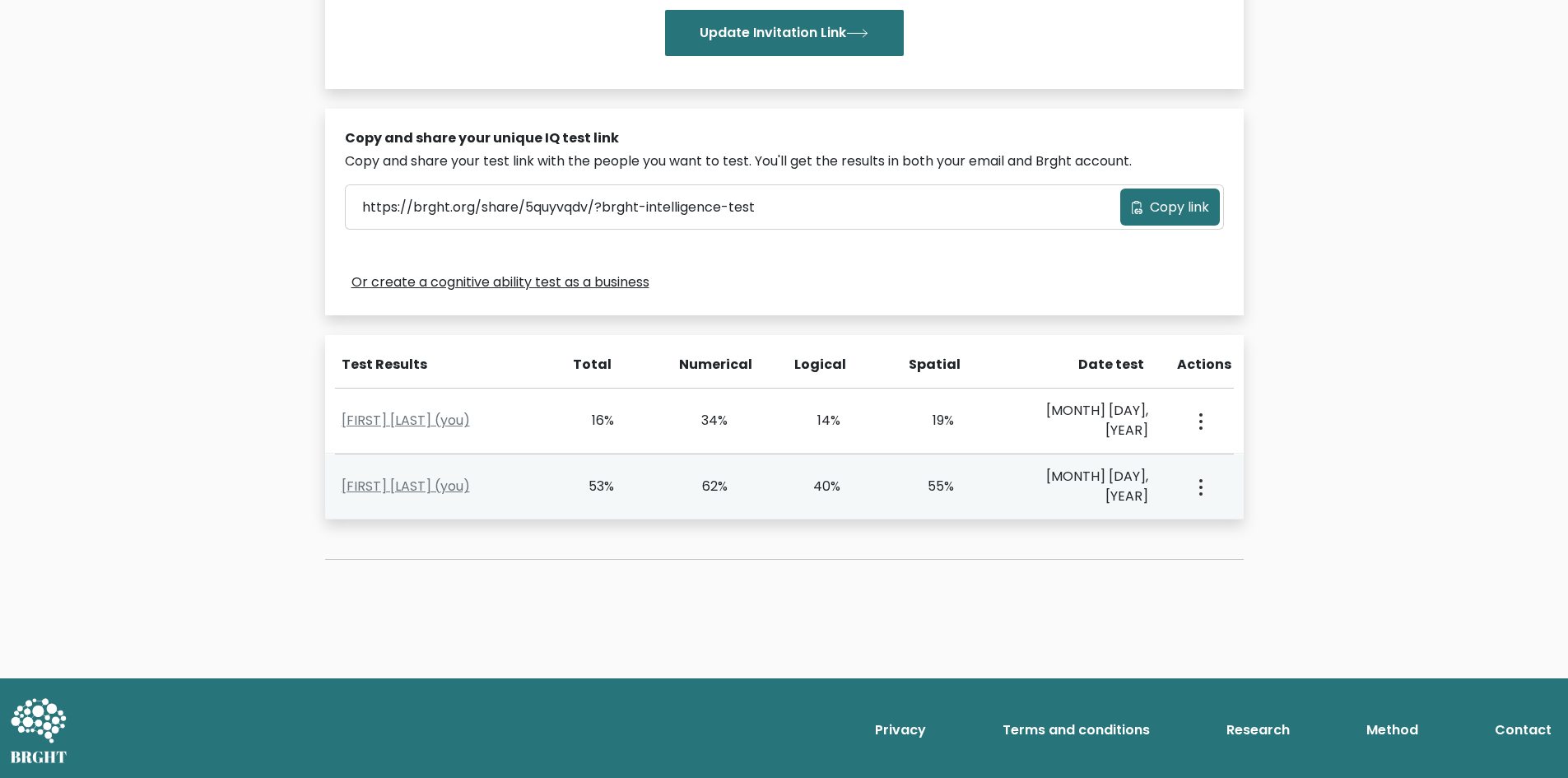click at bounding box center [1199, 421] 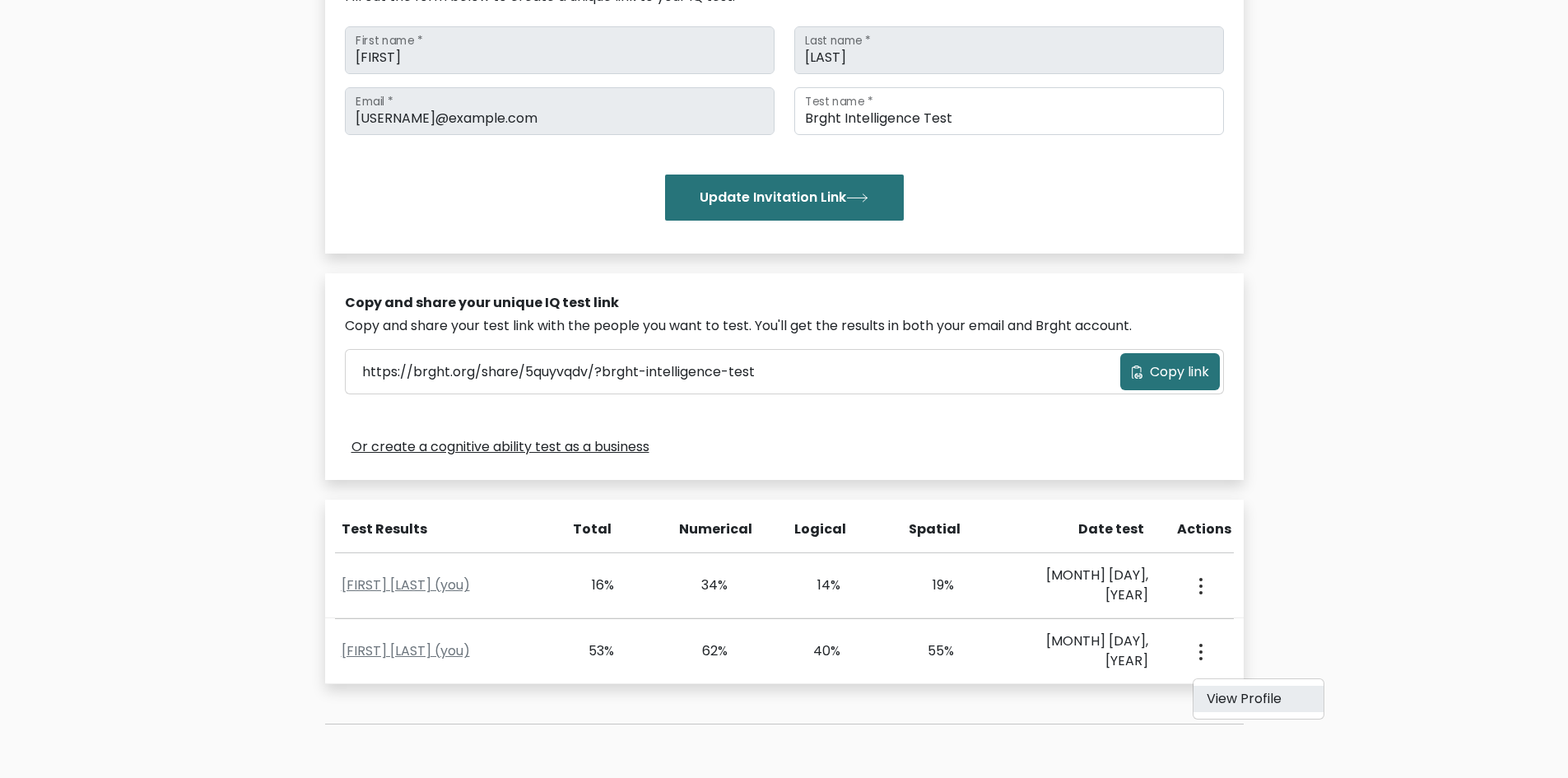 scroll, scrollTop: 329, scrollLeft: 0, axis: vertical 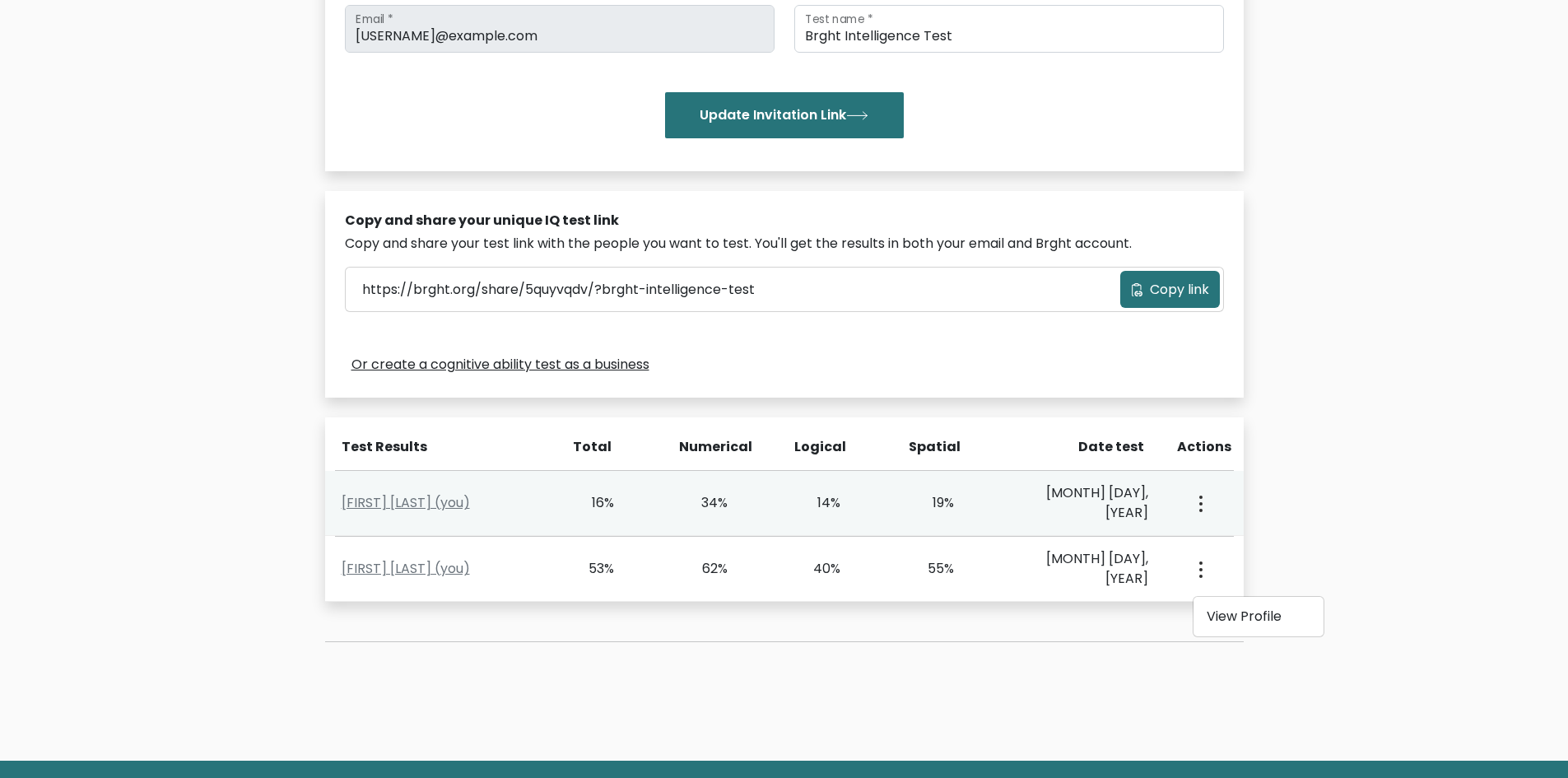 click at bounding box center (1201, 504) 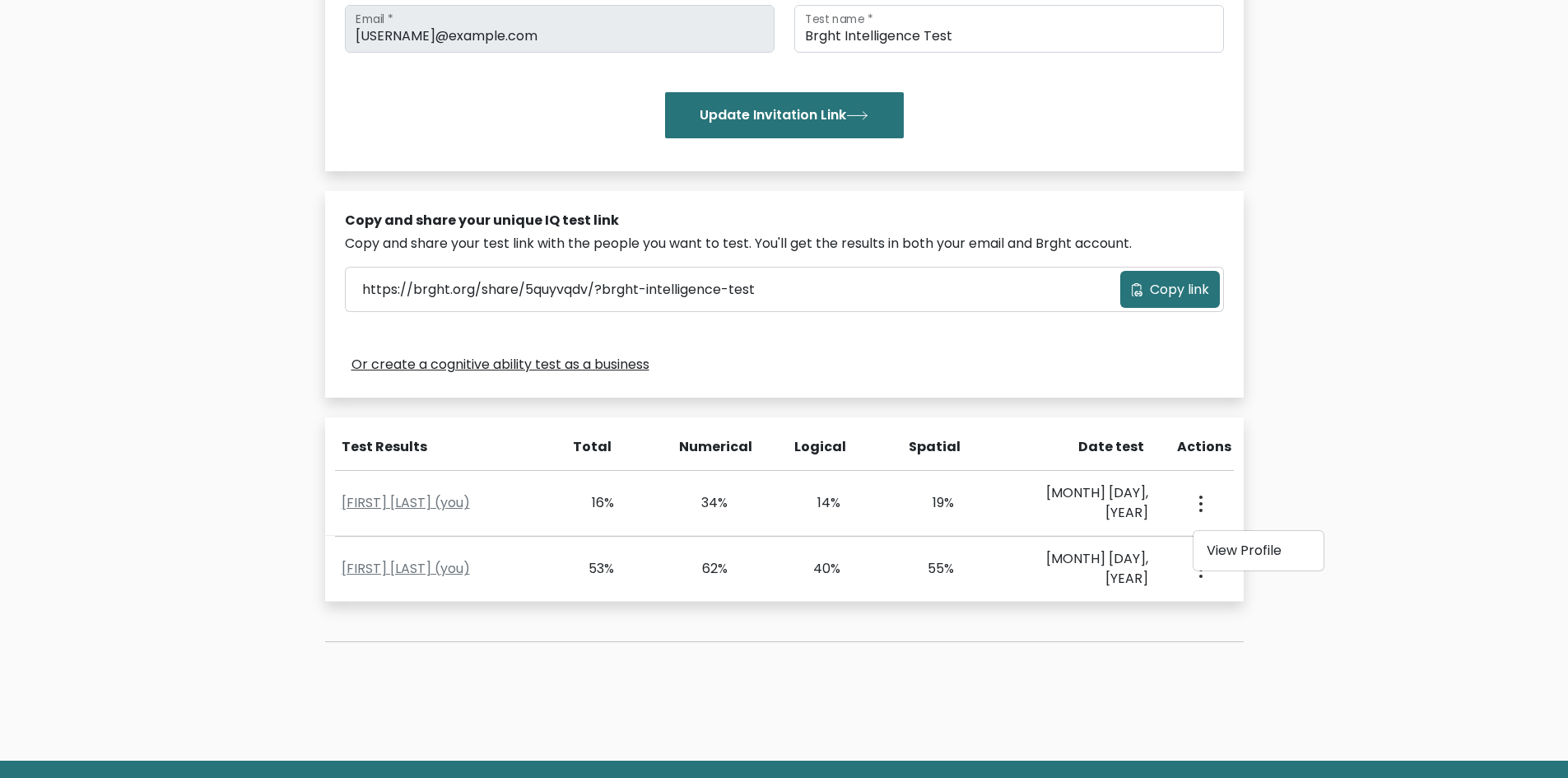 click on "Copy  link" at bounding box center (1170, 289) 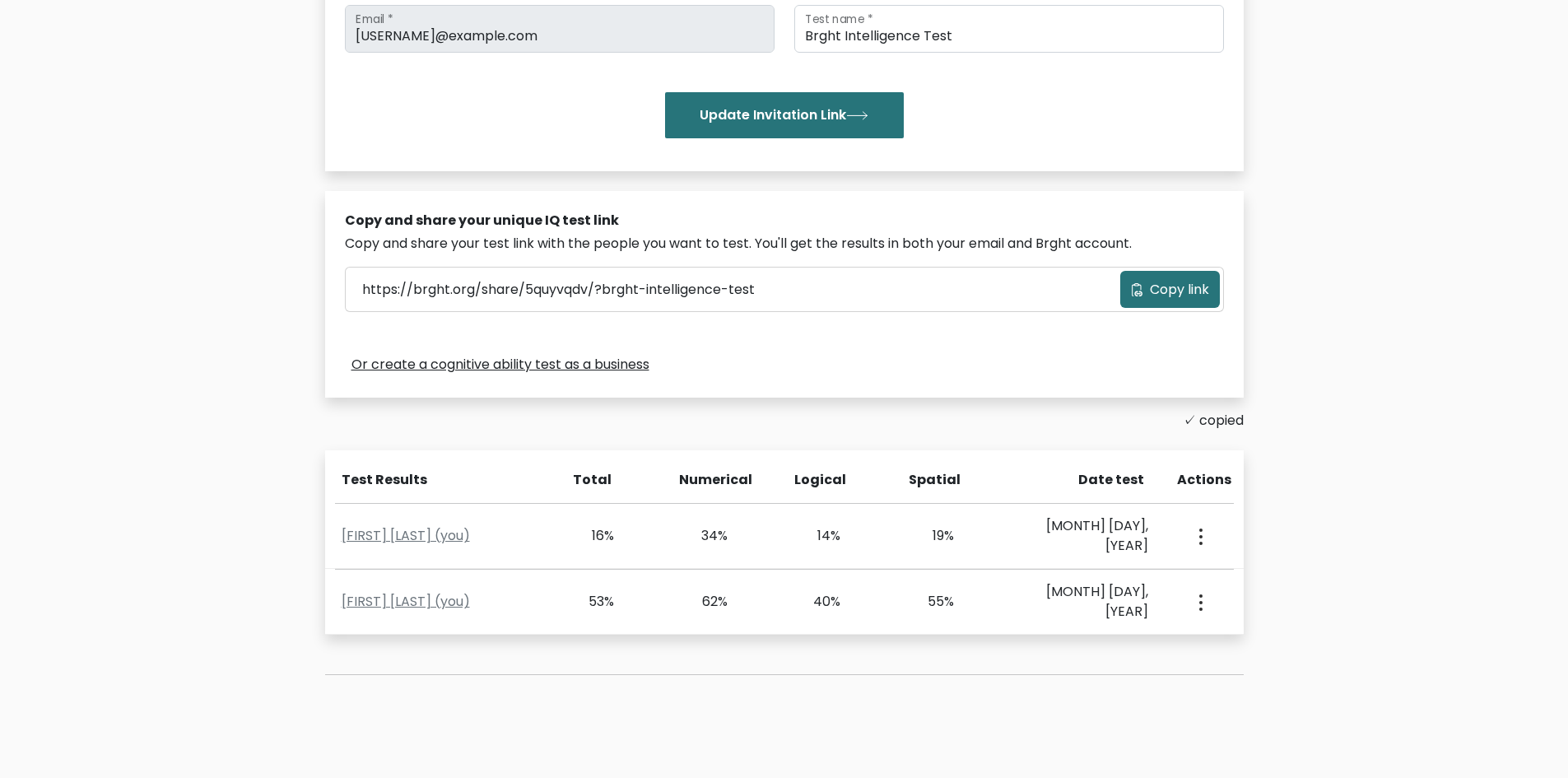 click on "Copy  link" at bounding box center [1179, 290] 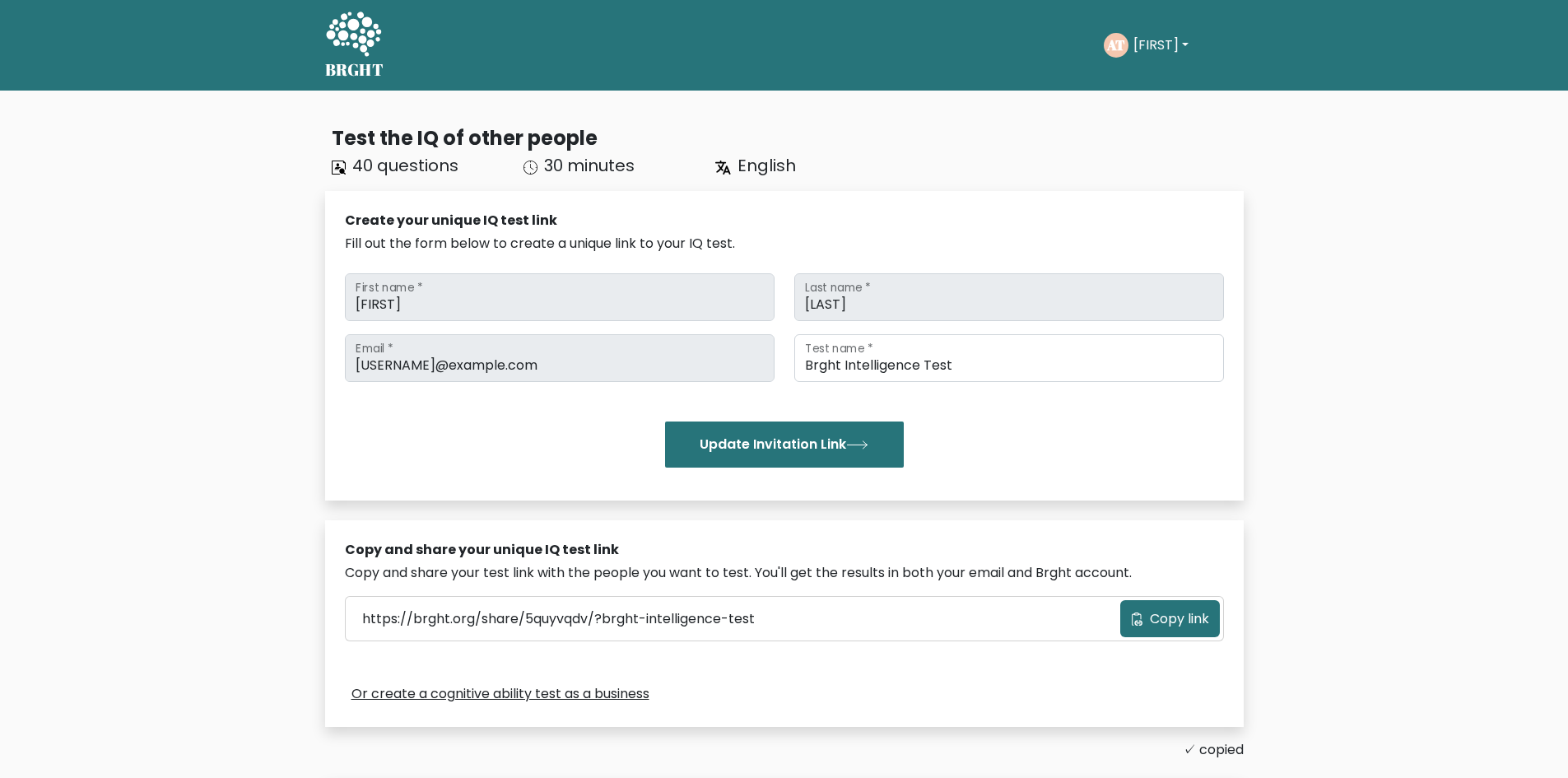 click on "AT" at bounding box center [1115, 44] 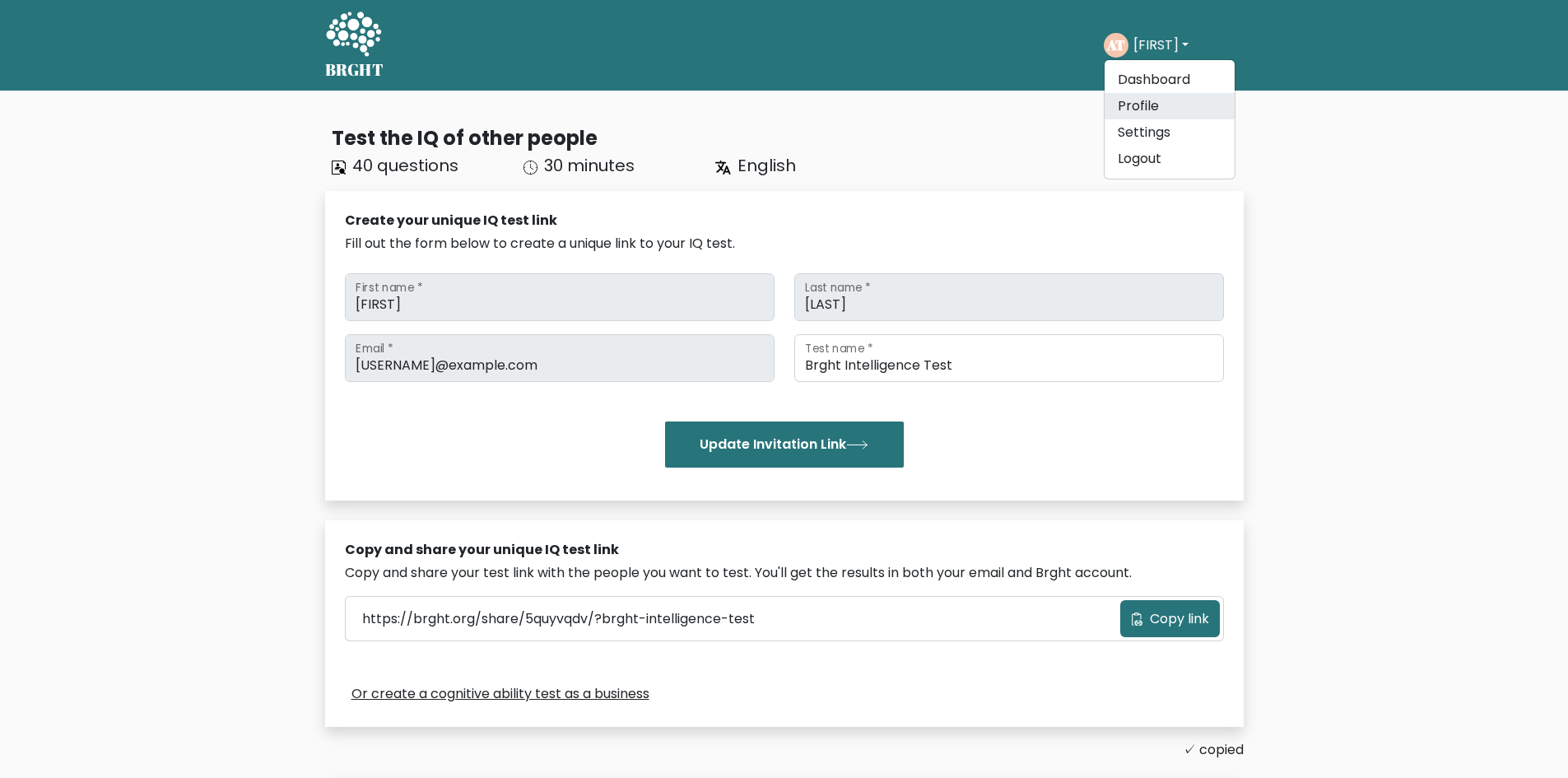 click on "Profile" at bounding box center [1170, 106] 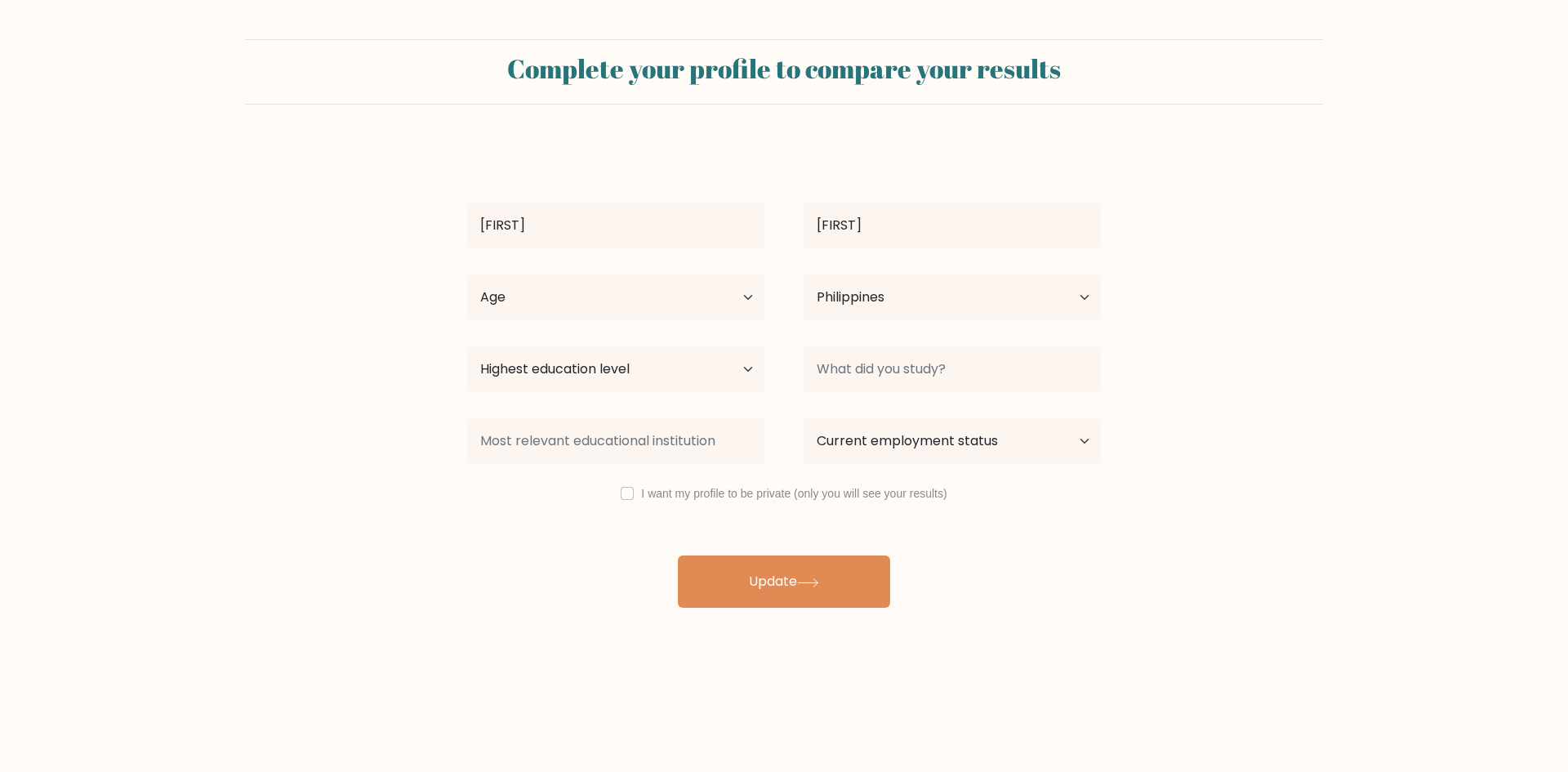 scroll, scrollTop: 0, scrollLeft: 0, axis: both 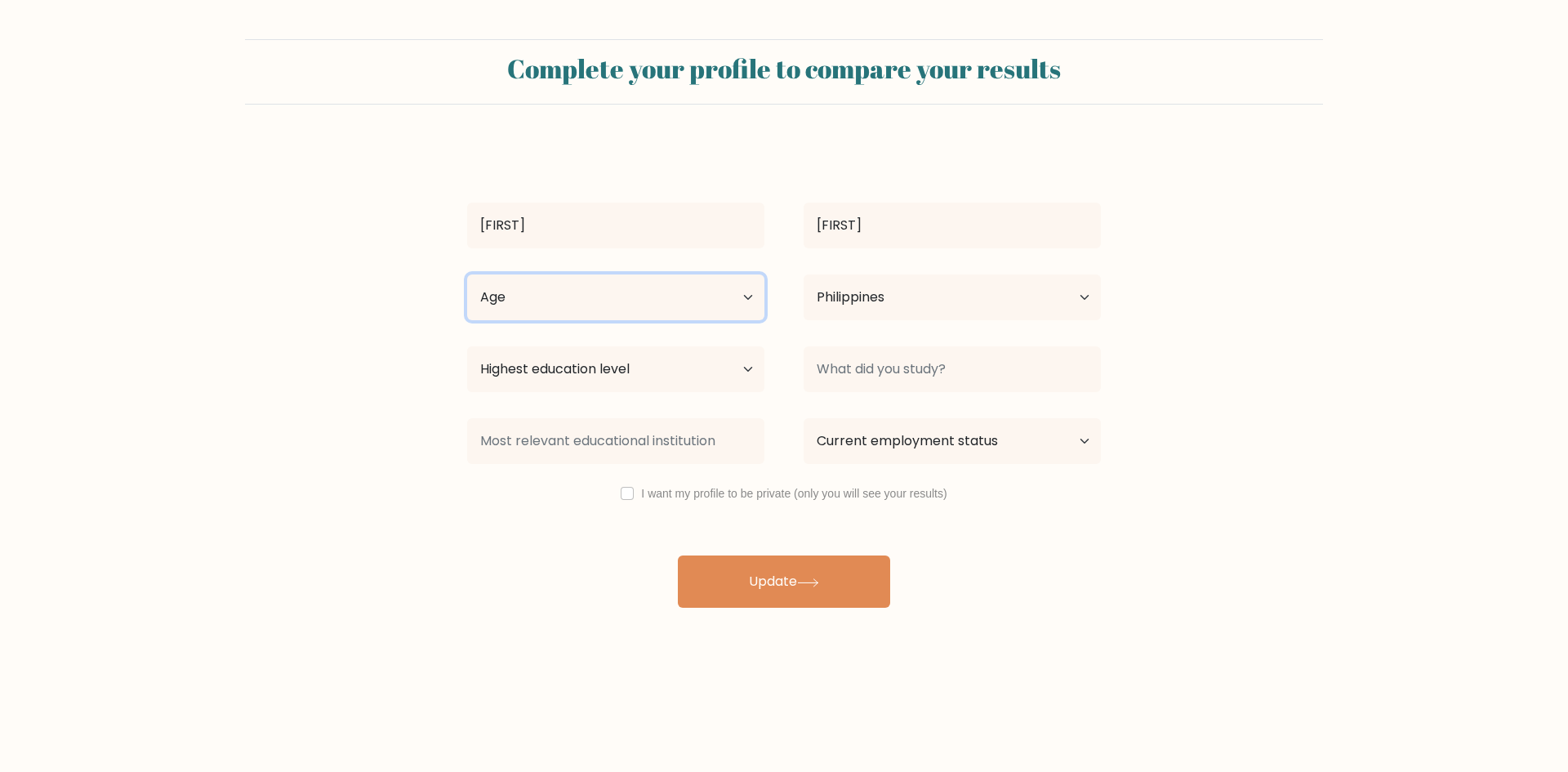 click on "Age
Under 18 years old
18-24 years old
25-34 years old
35-44 years old
45-54 years old
55-64 years old
65 years old and above" at bounding box center [616, 297] 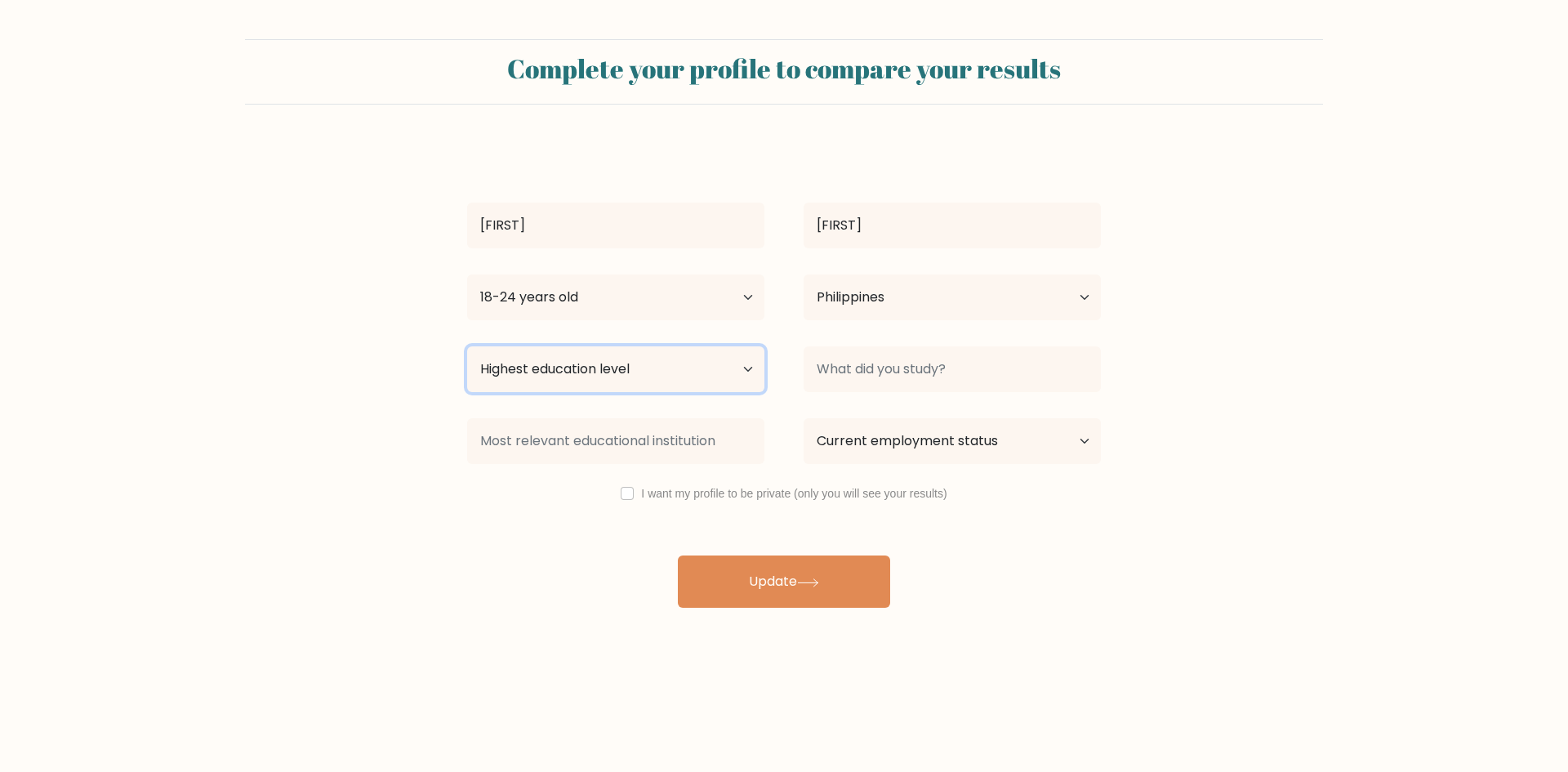 click on "Highest education level
No schooling
Primary
Lower Secondary
Upper Secondary
Occupation Specific
Bachelor's degree
Master's degree
Doctoral degree" at bounding box center (616, 369) 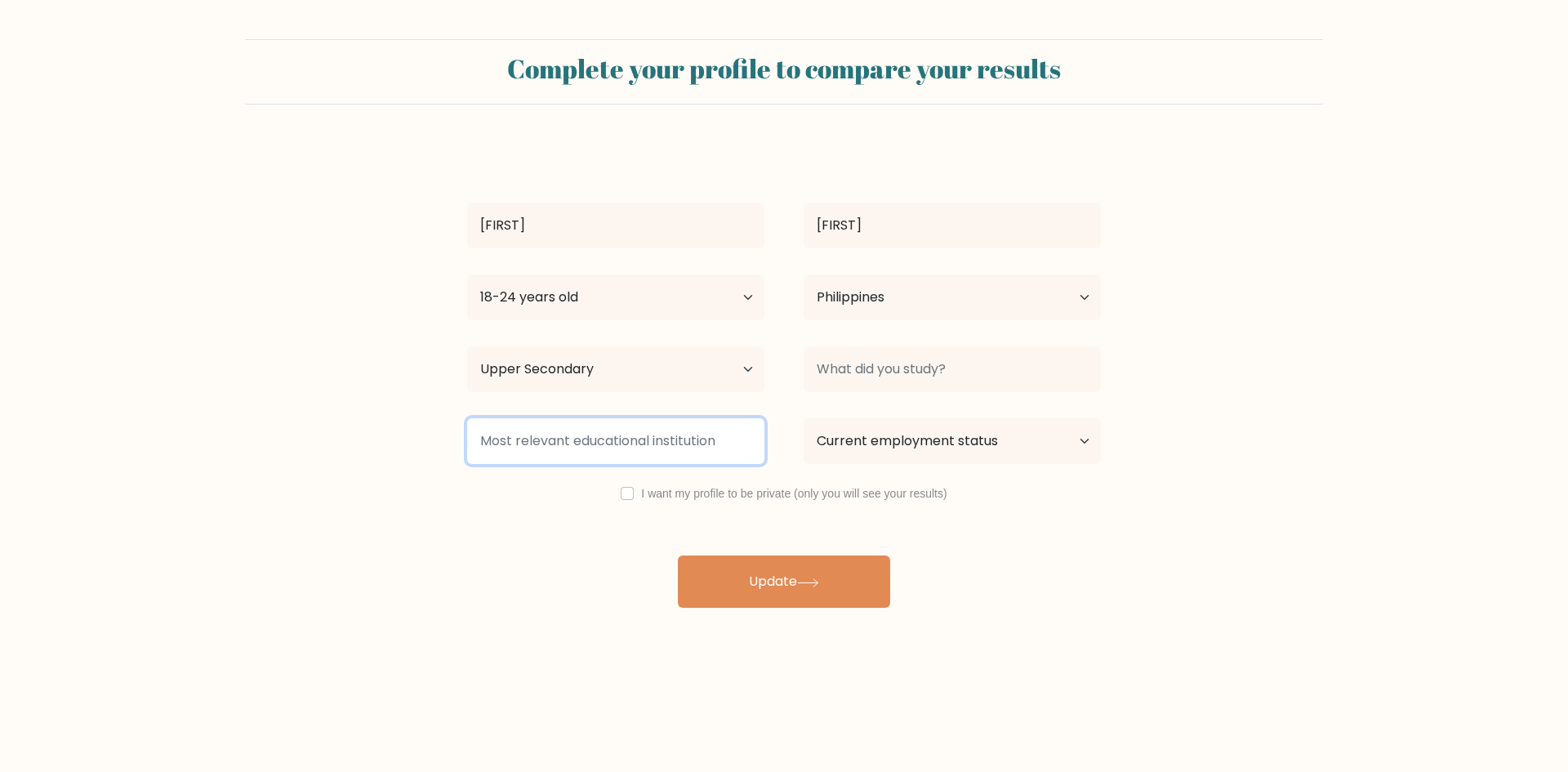 click at bounding box center [616, 441] 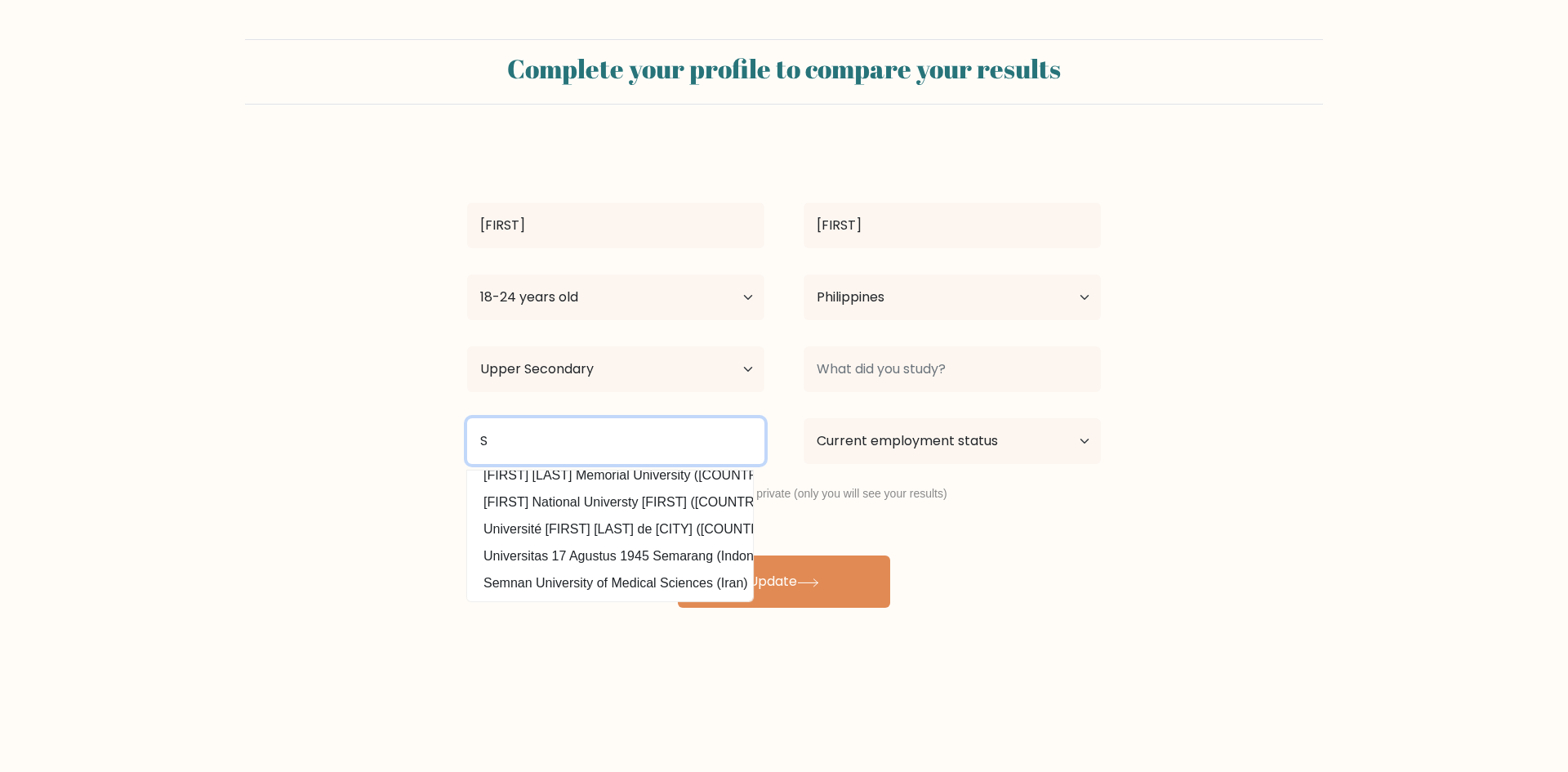 scroll, scrollTop: 0, scrollLeft: 0, axis: both 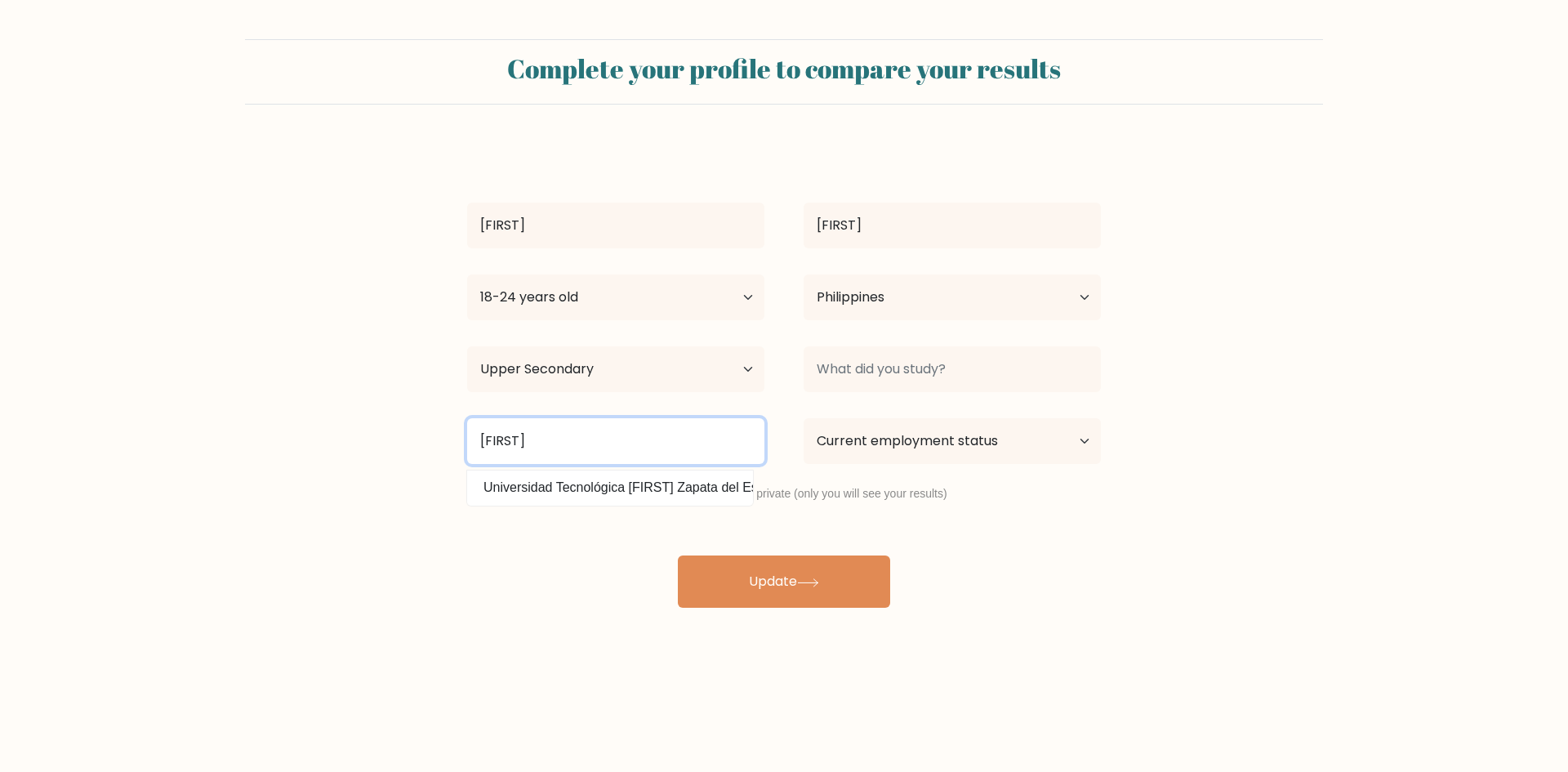 drag, startPoint x: 595, startPoint y: 436, endPoint x: 455, endPoint y: 436, distance: 140 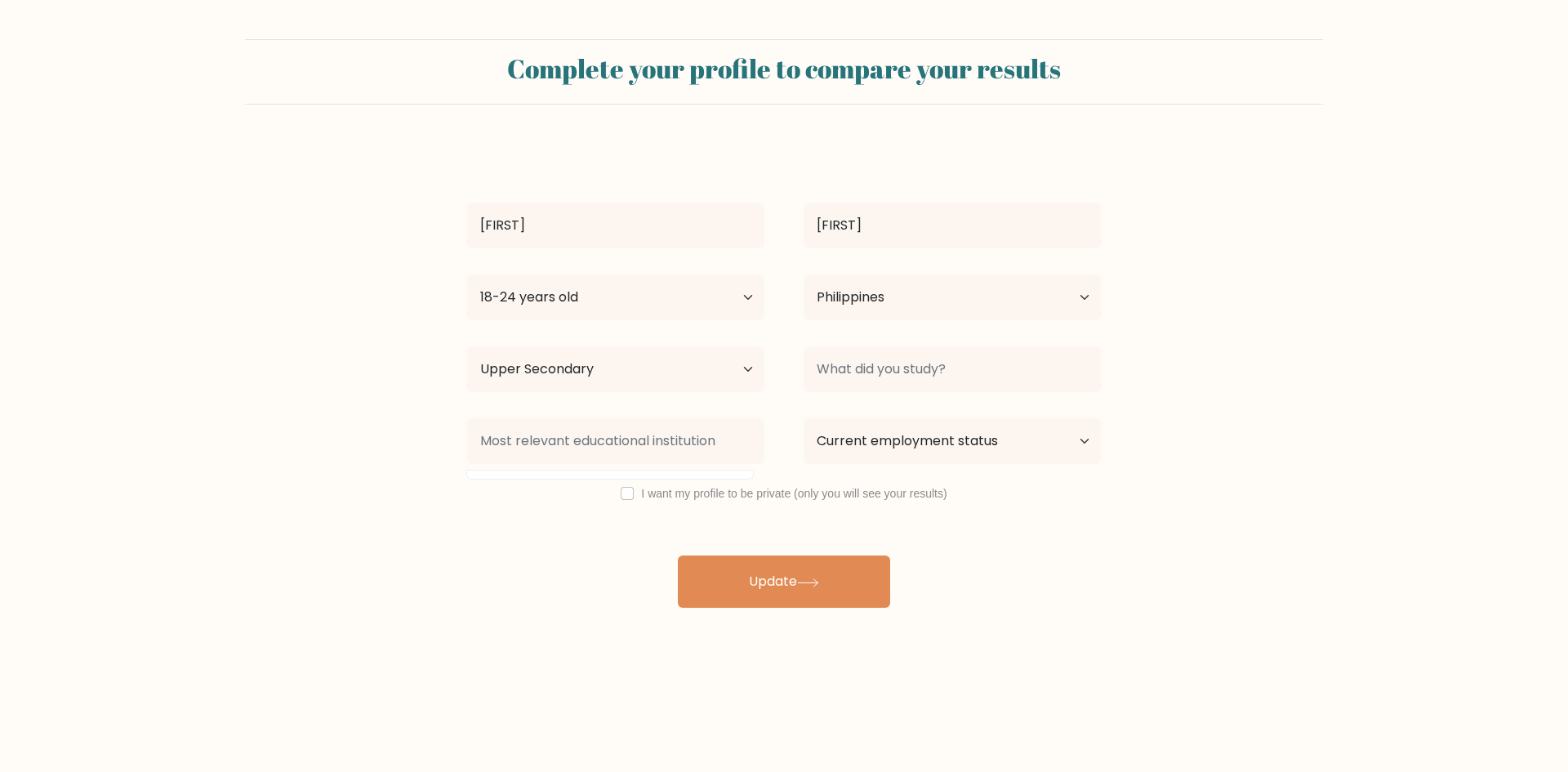 click on "Complete your profile to compare your results
Ariane
Tacuyan
Age
Under 18 years old
18-24 years old
25-34 years old
35-44 years old
45-54 years old
55-64 years old
65 years old and above
Country" at bounding box center (784, 386) 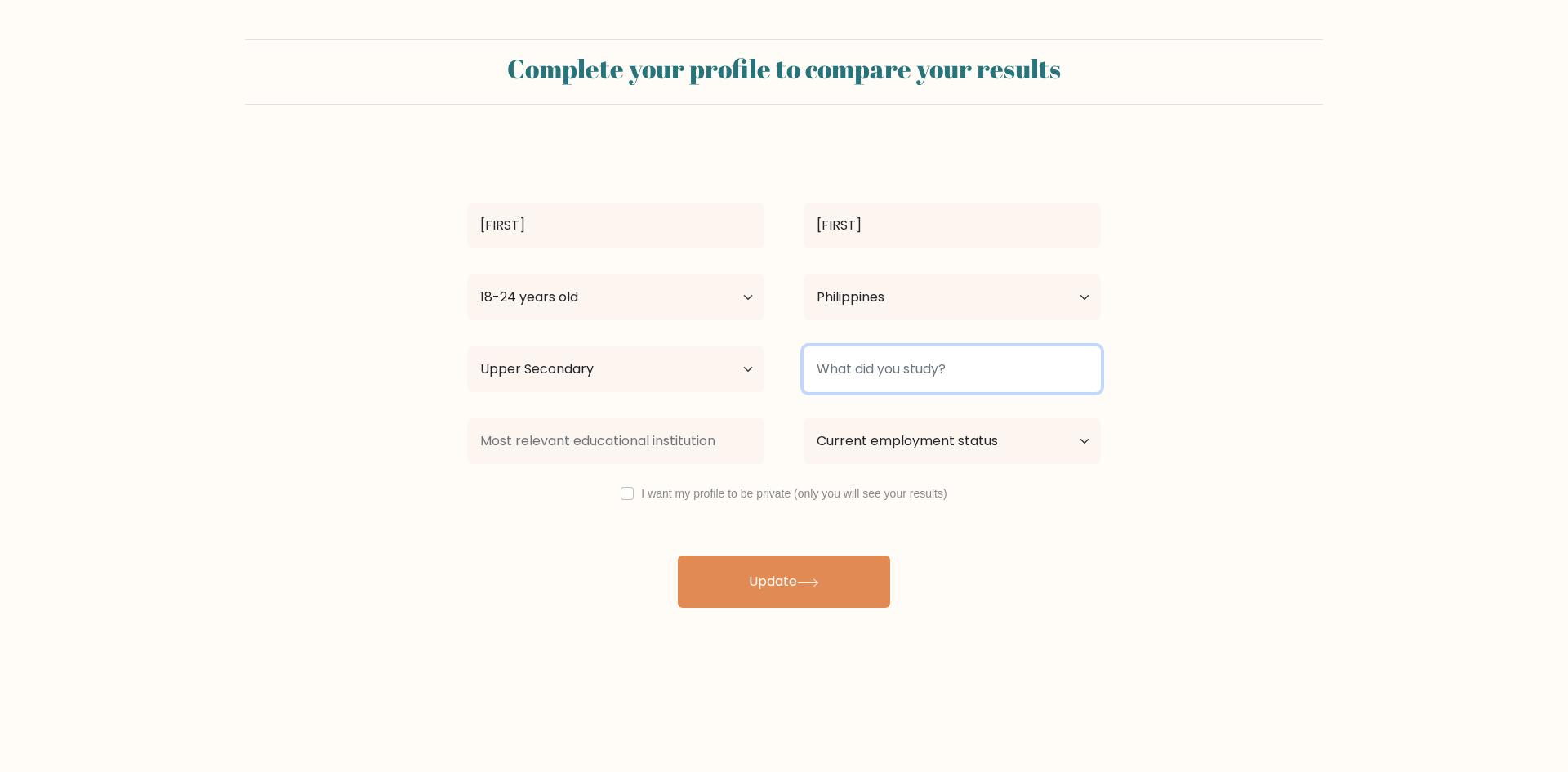 click at bounding box center [952, 369] 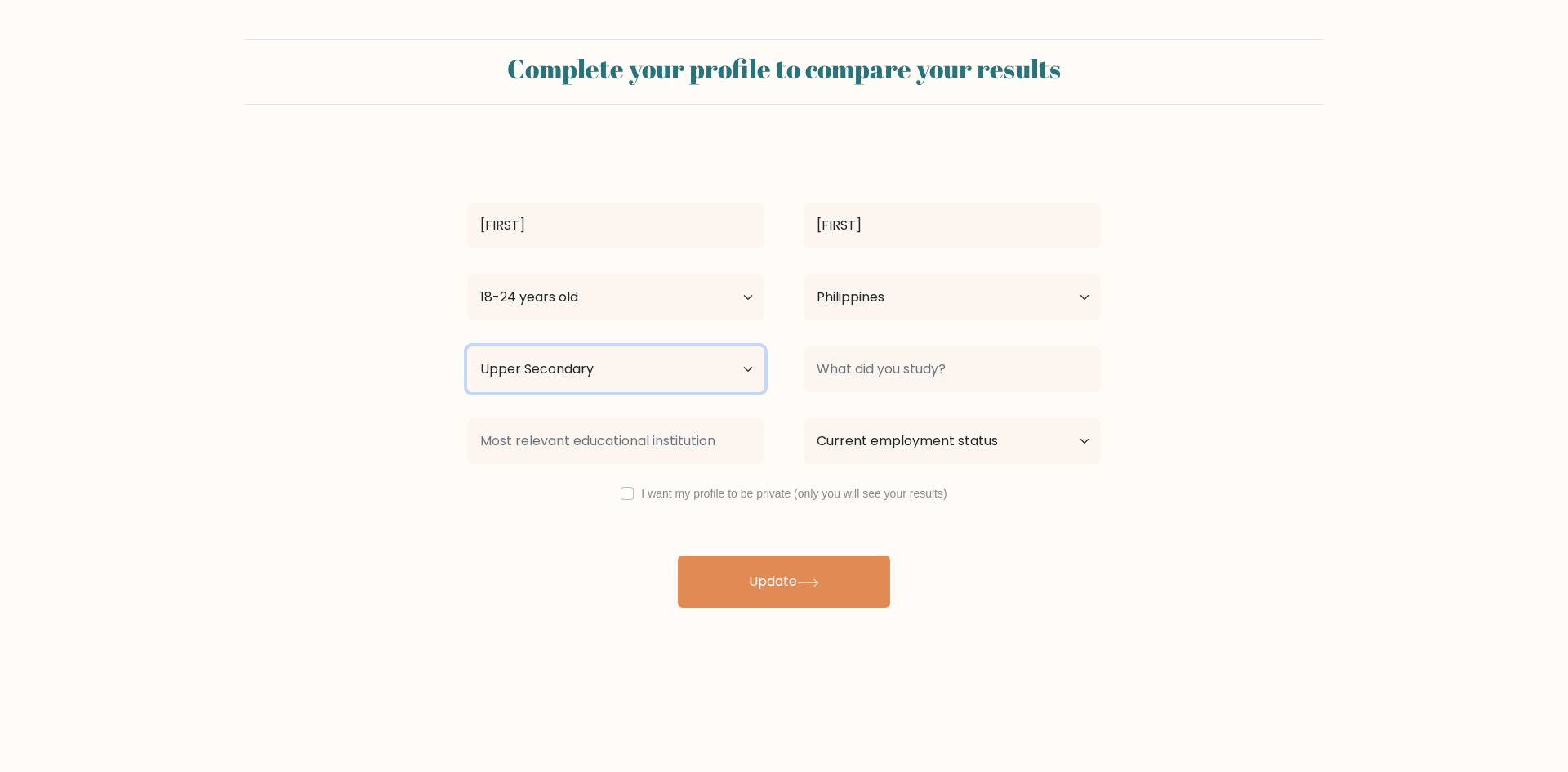 click on "Highest education level
No schooling
Primary
Lower Secondary
Upper Secondary
Occupation Specific
Bachelor's degree
Master's degree
Doctoral degree" at bounding box center (616, 369) 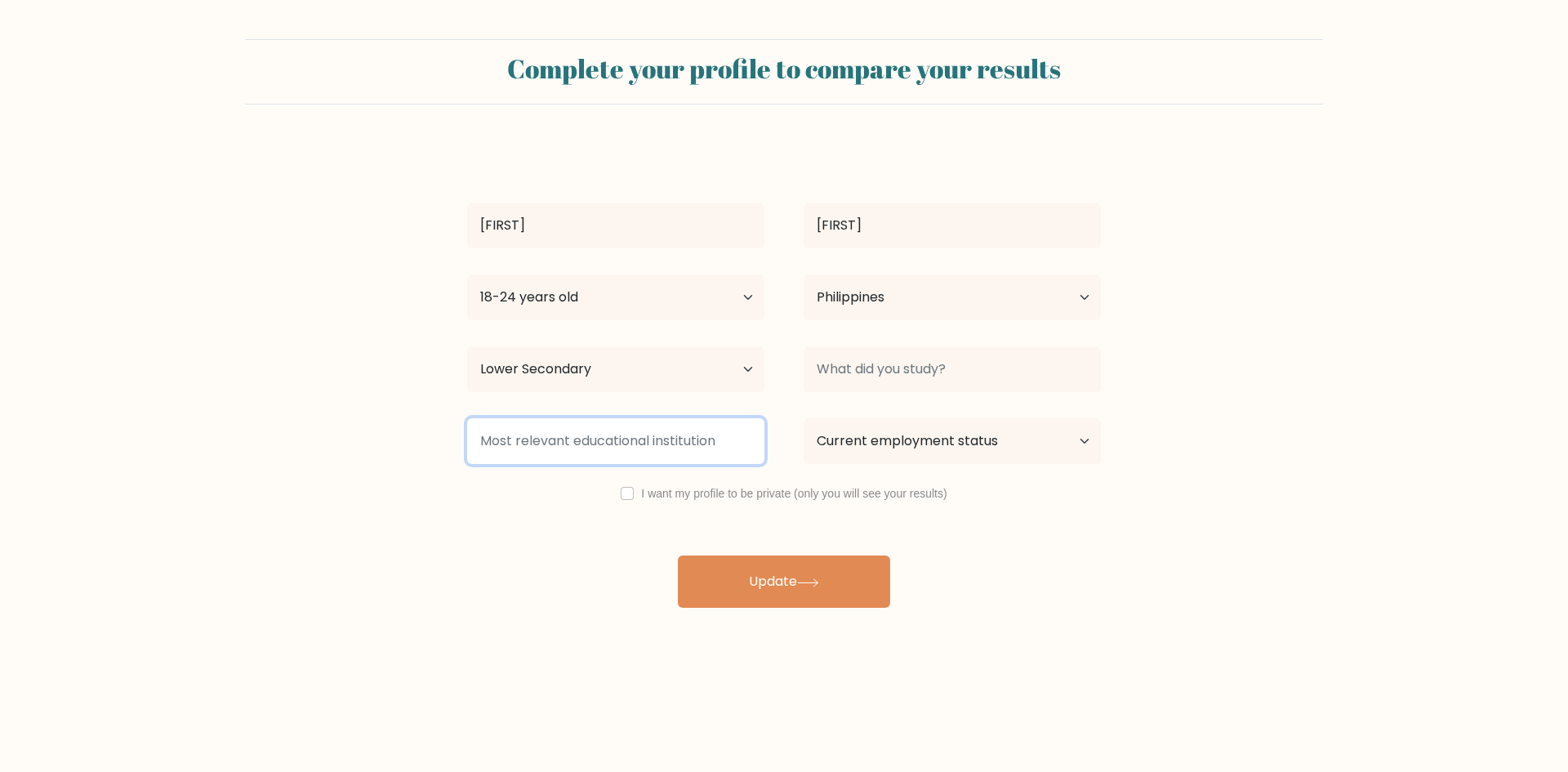 click at bounding box center (616, 441) 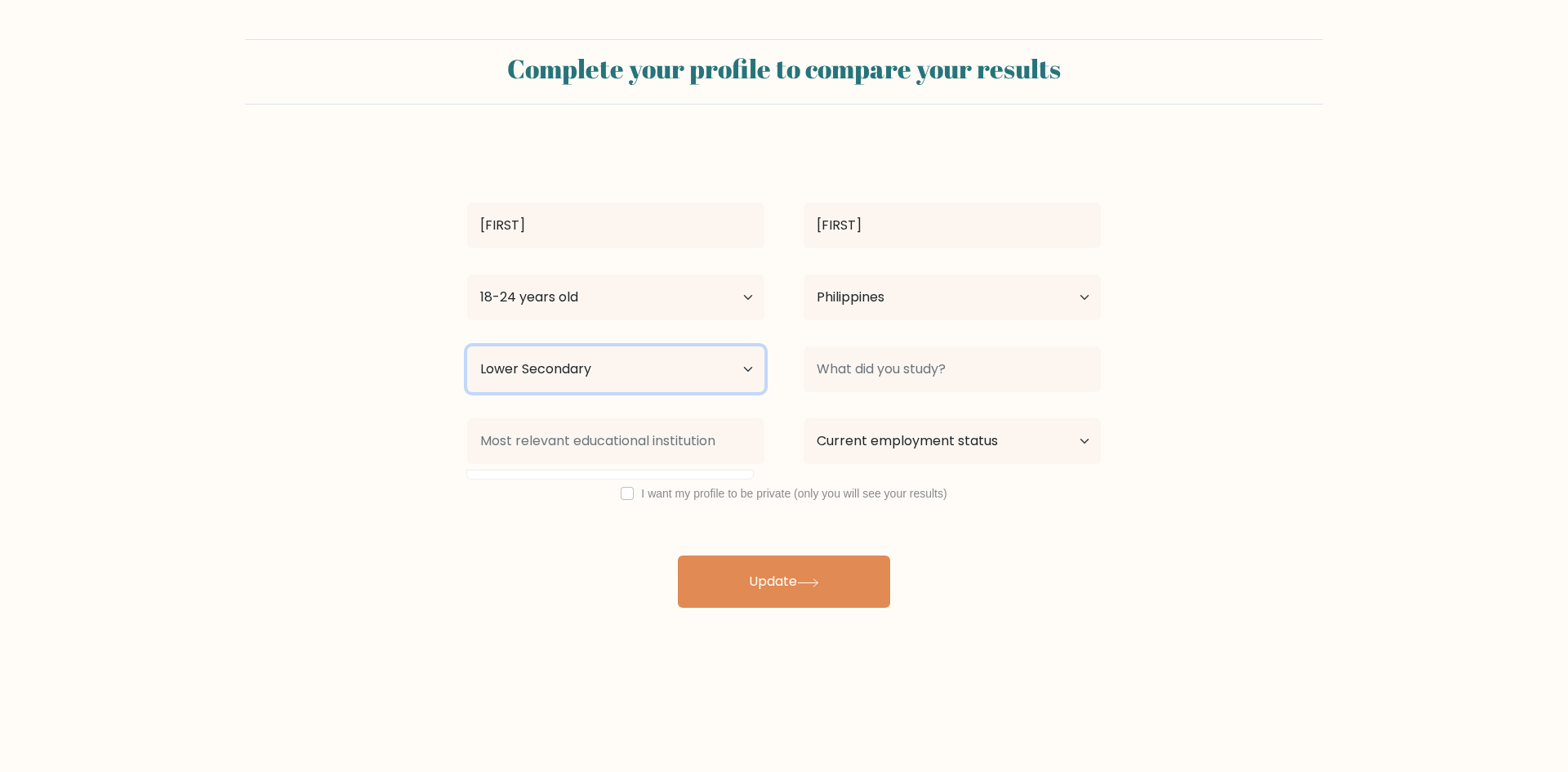 click on "Highest education level
No schooling
Primary
Lower Secondary
Upper Secondary
Occupation Specific
Bachelor's degree
Master's degree
Doctoral degree" at bounding box center [616, 369] 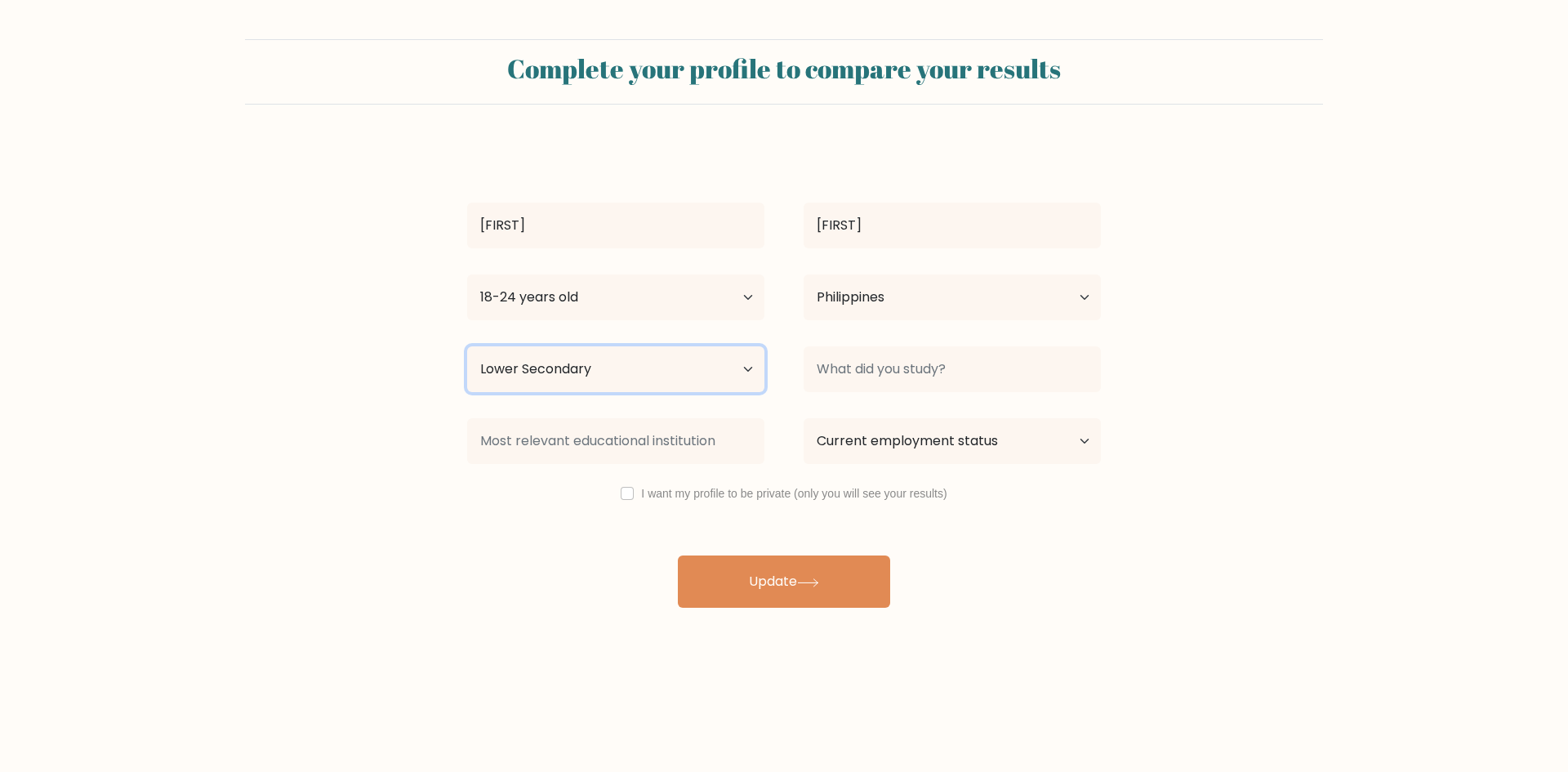 select on "occupation_specific" 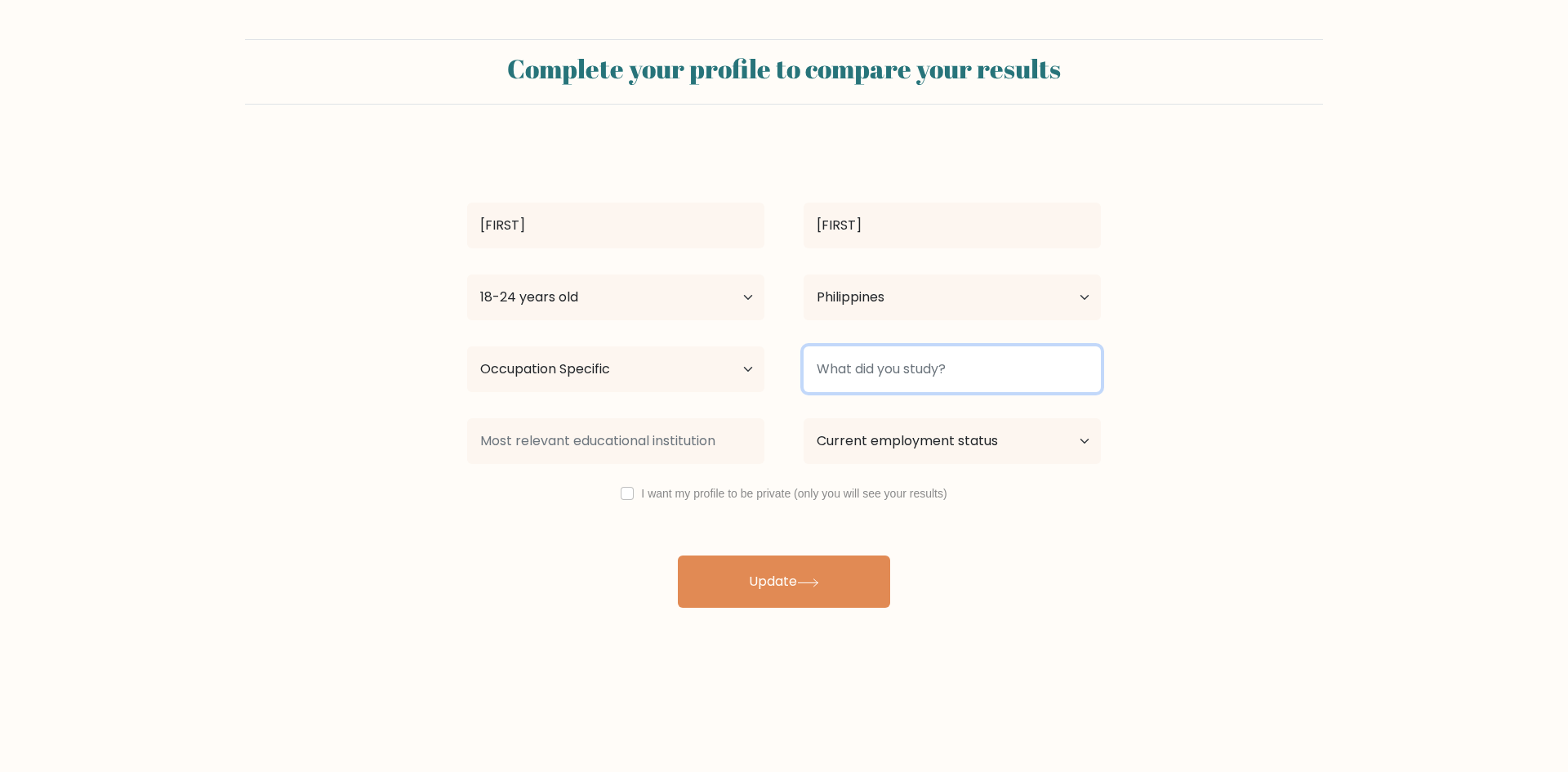 click at bounding box center [952, 369] 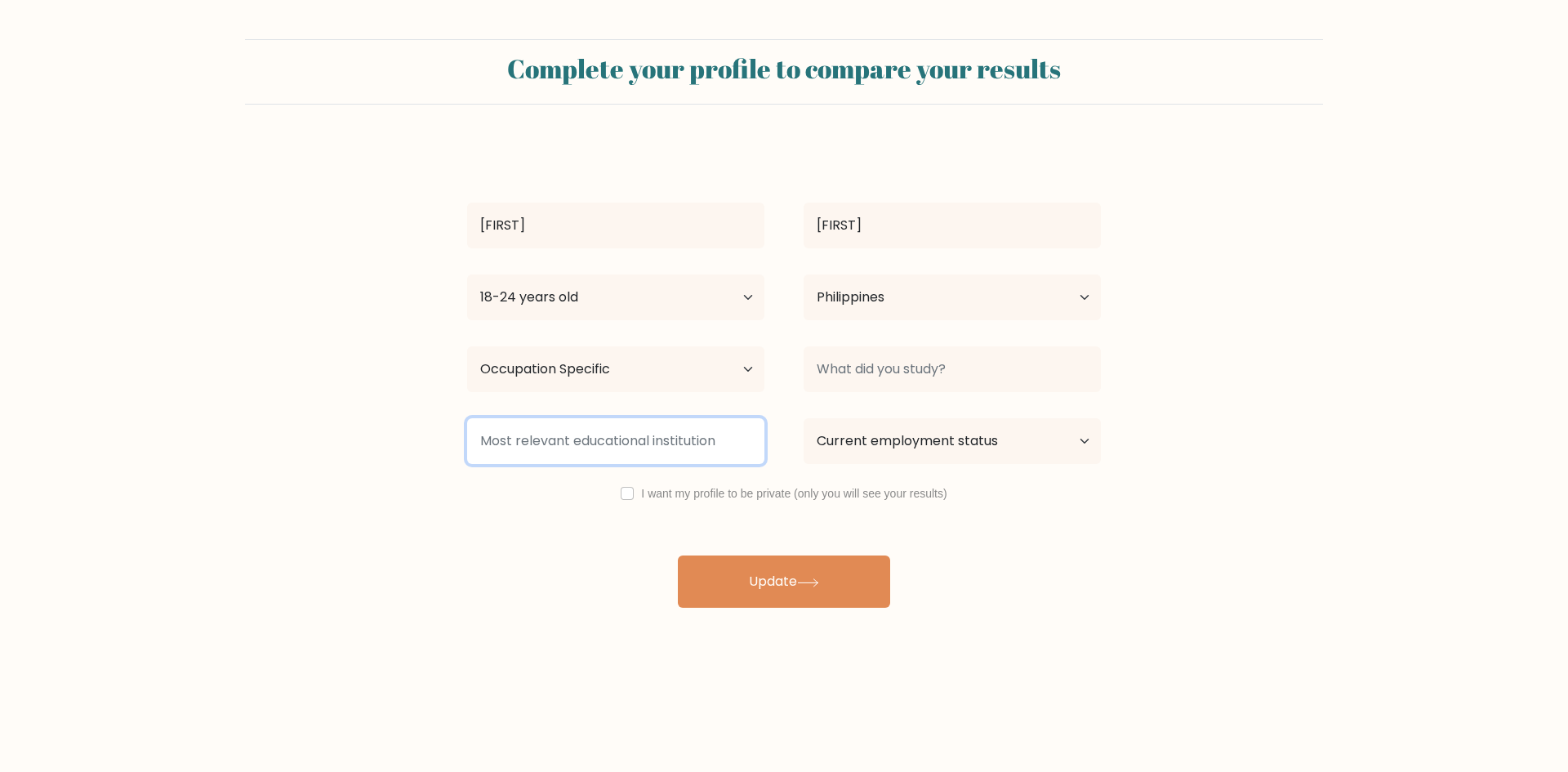 click at bounding box center [616, 441] 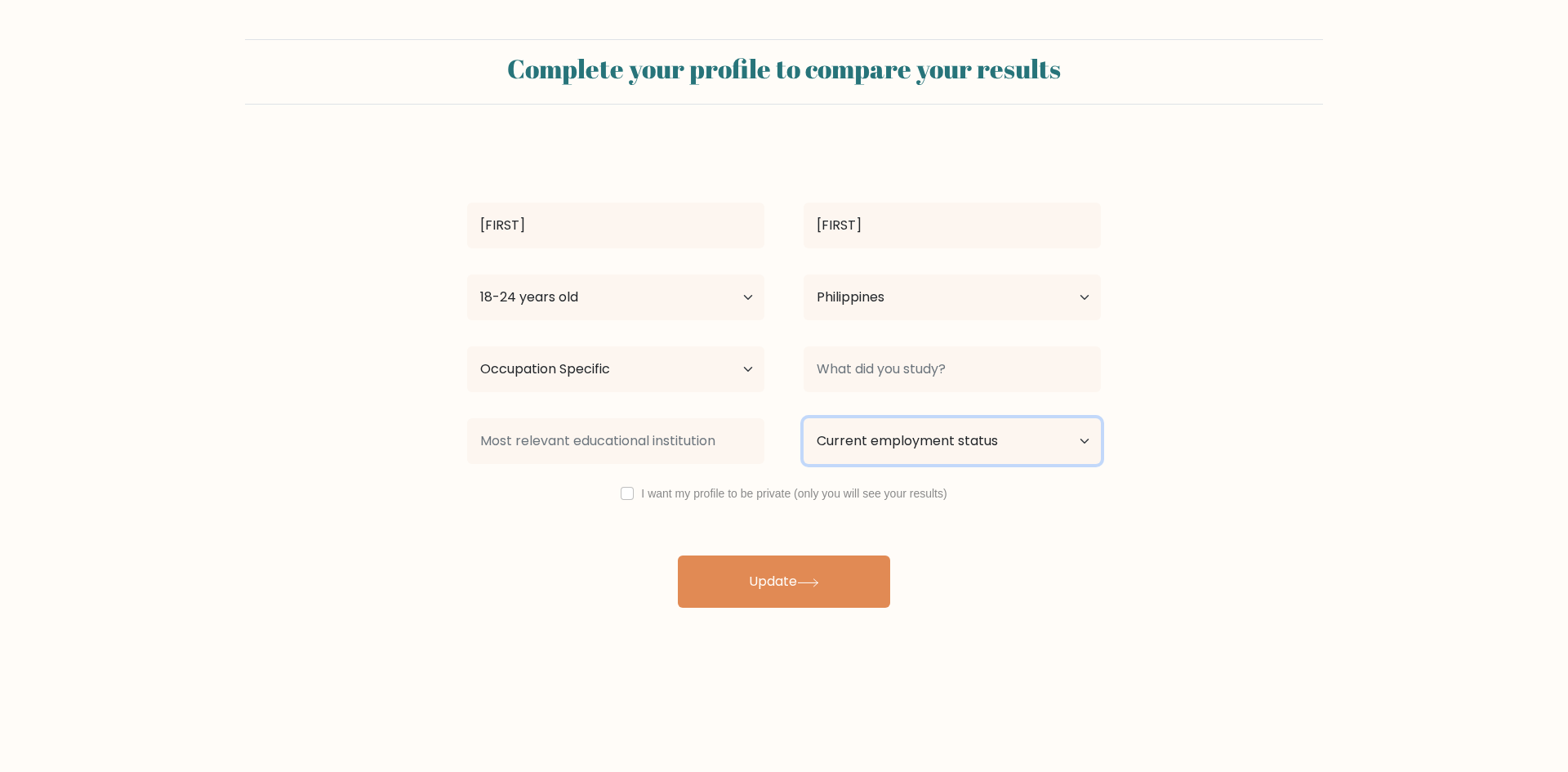 click on "Current employment status
Employed
Student
Retired
Other / prefer not to answer" at bounding box center [952, 441] 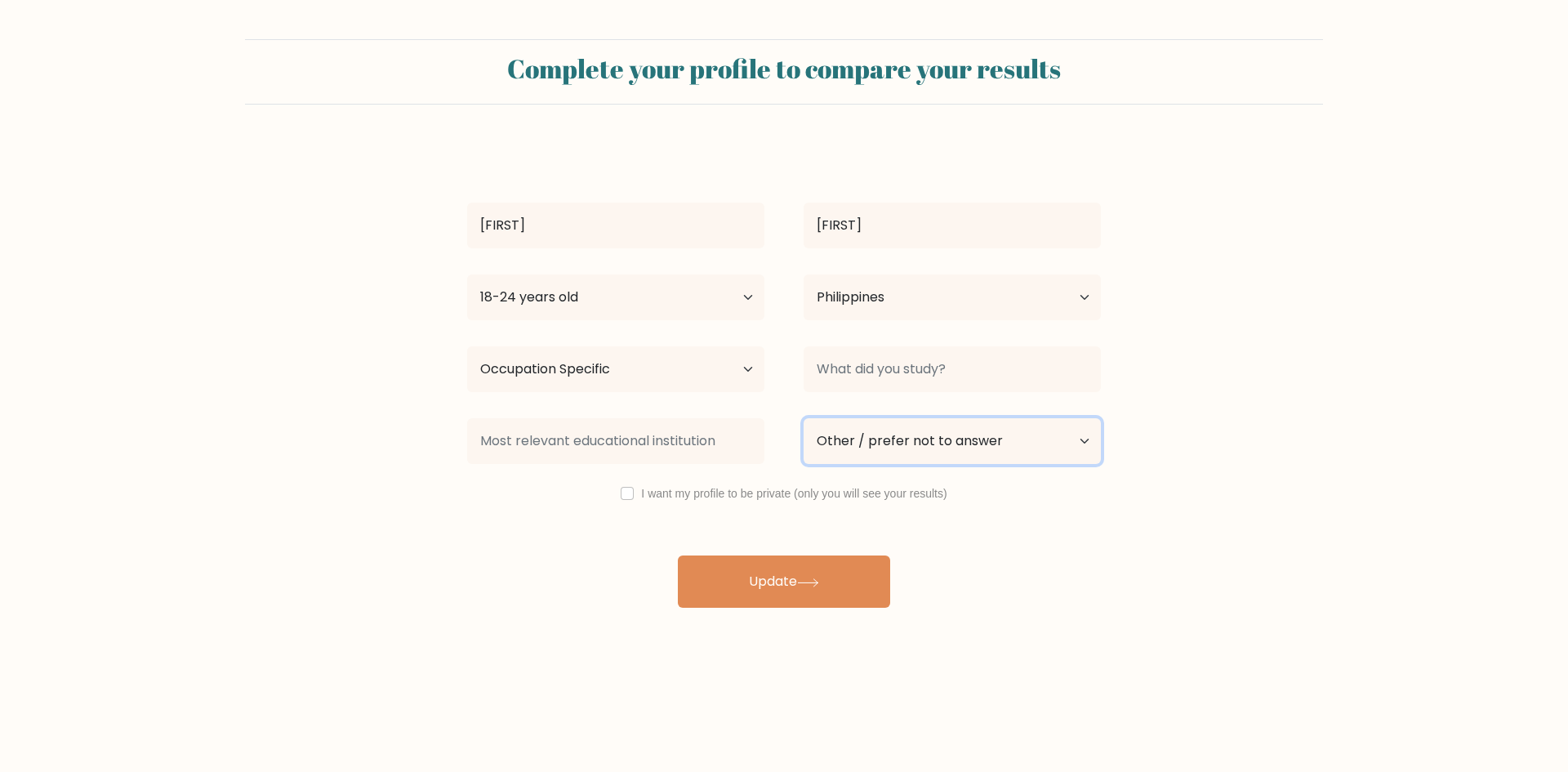 click on "Current employment status
Employed
Student
Retired
Other / prefer not to answer" at bounding box center (952, 441) 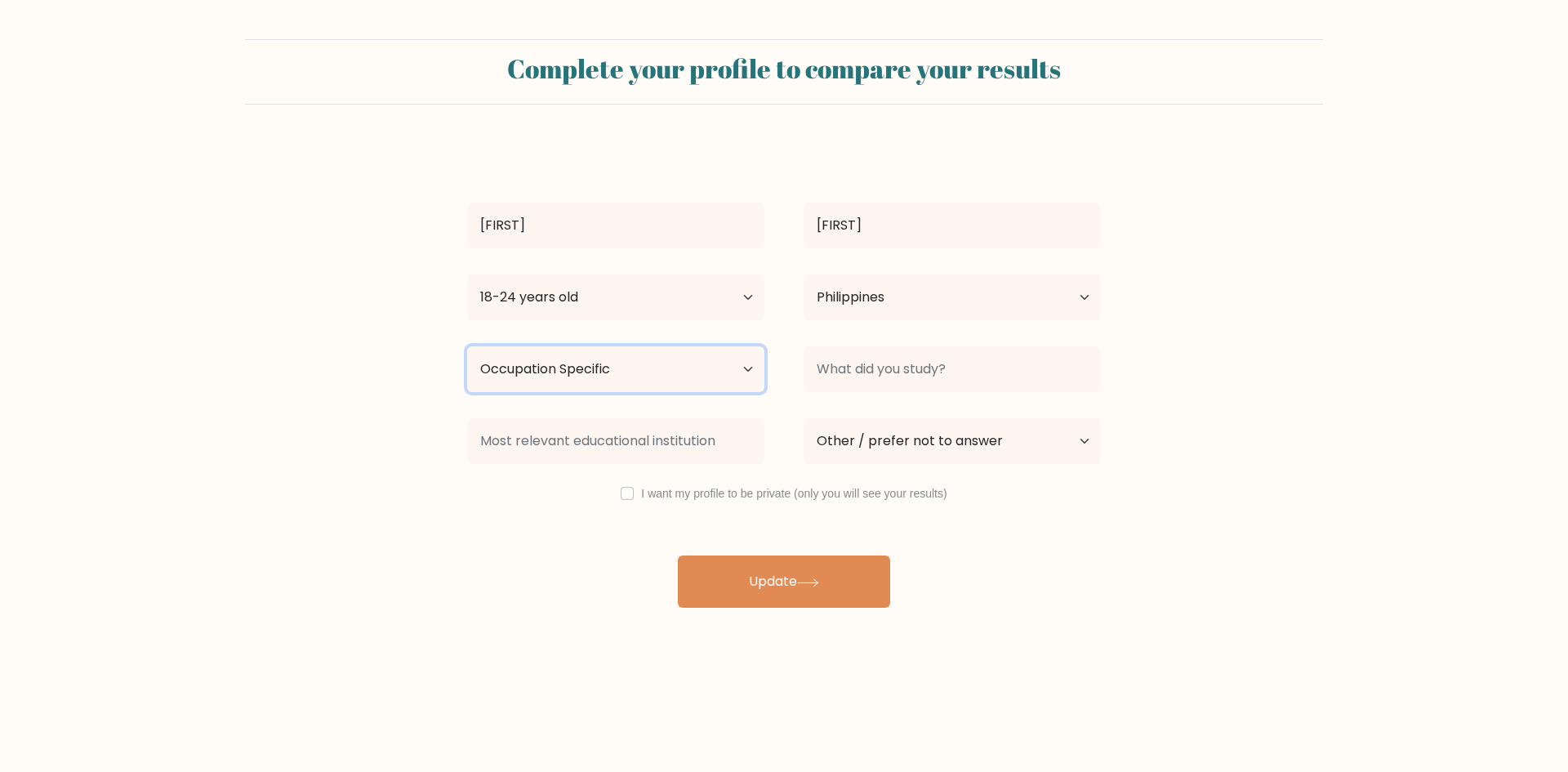 click on "Highest education level
No schooling
Primary
Lower Secondary
Upper Secondary
Occupation Specific
Bachelor's degree
Master's degree
Doctoral degree" at bounding box center (616, 369) 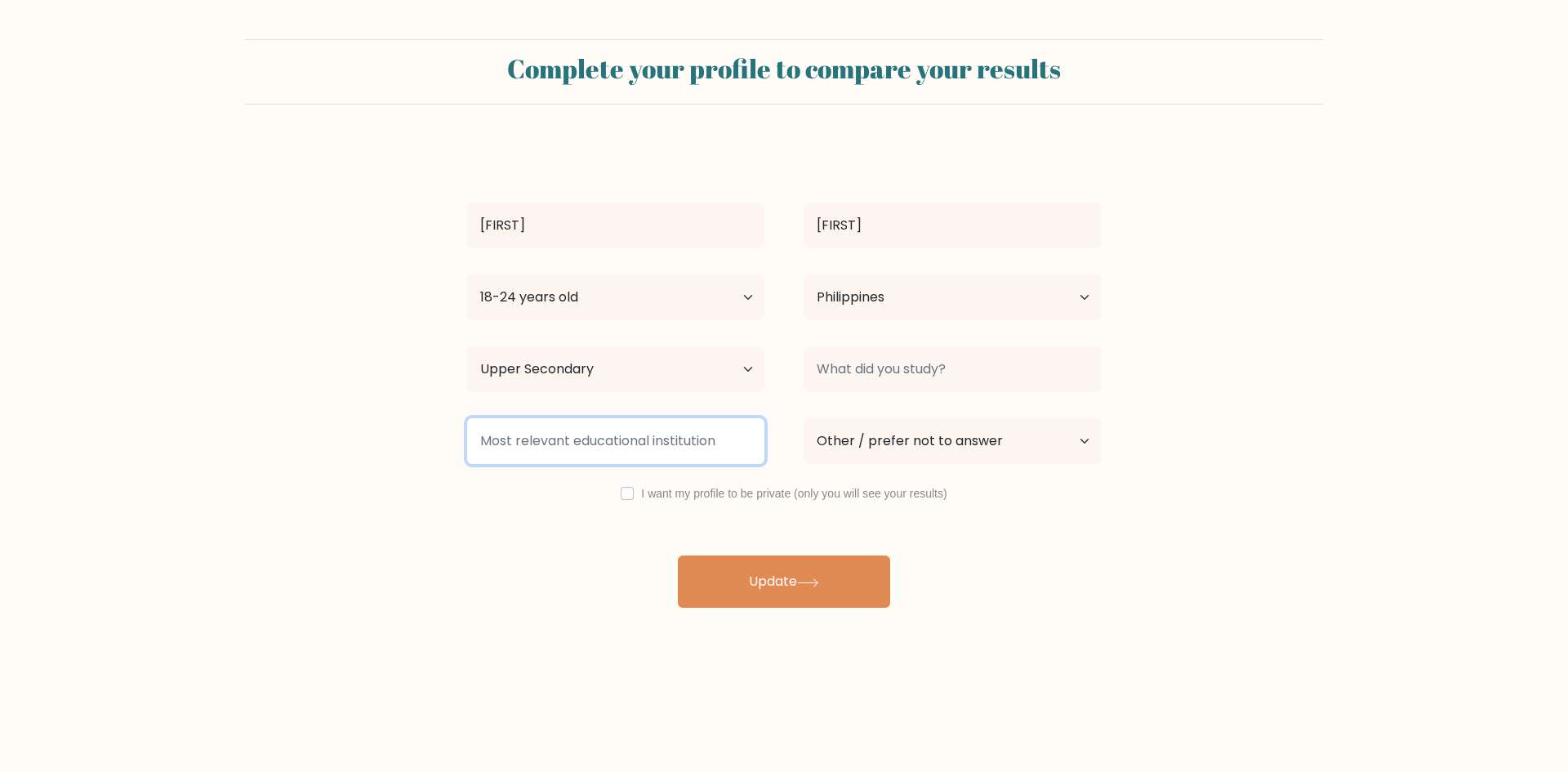 click at bounding box center [616, 441] 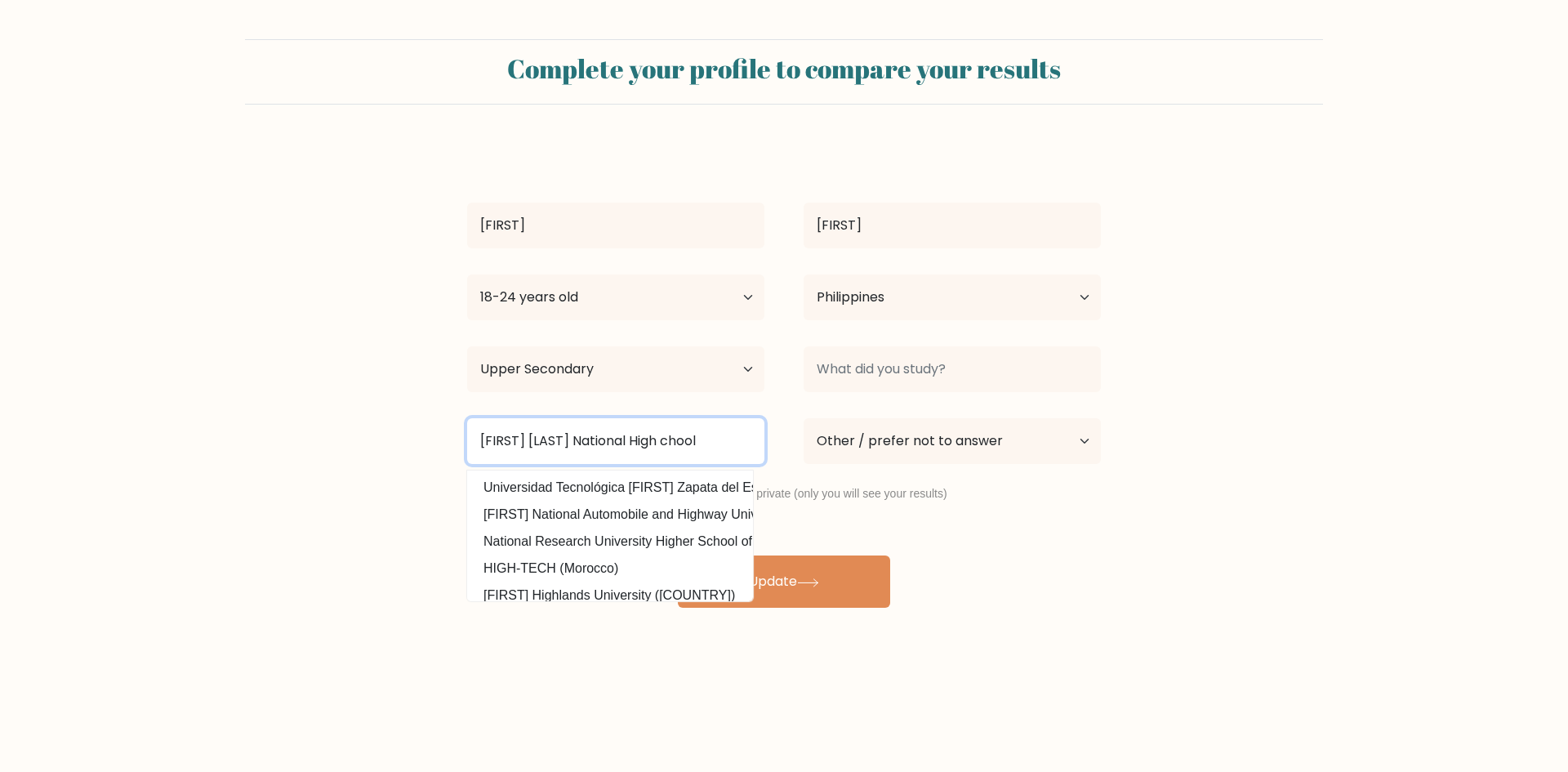click on "Emiliano Lizares NAtional High chool" at bounding box center [616, 441] 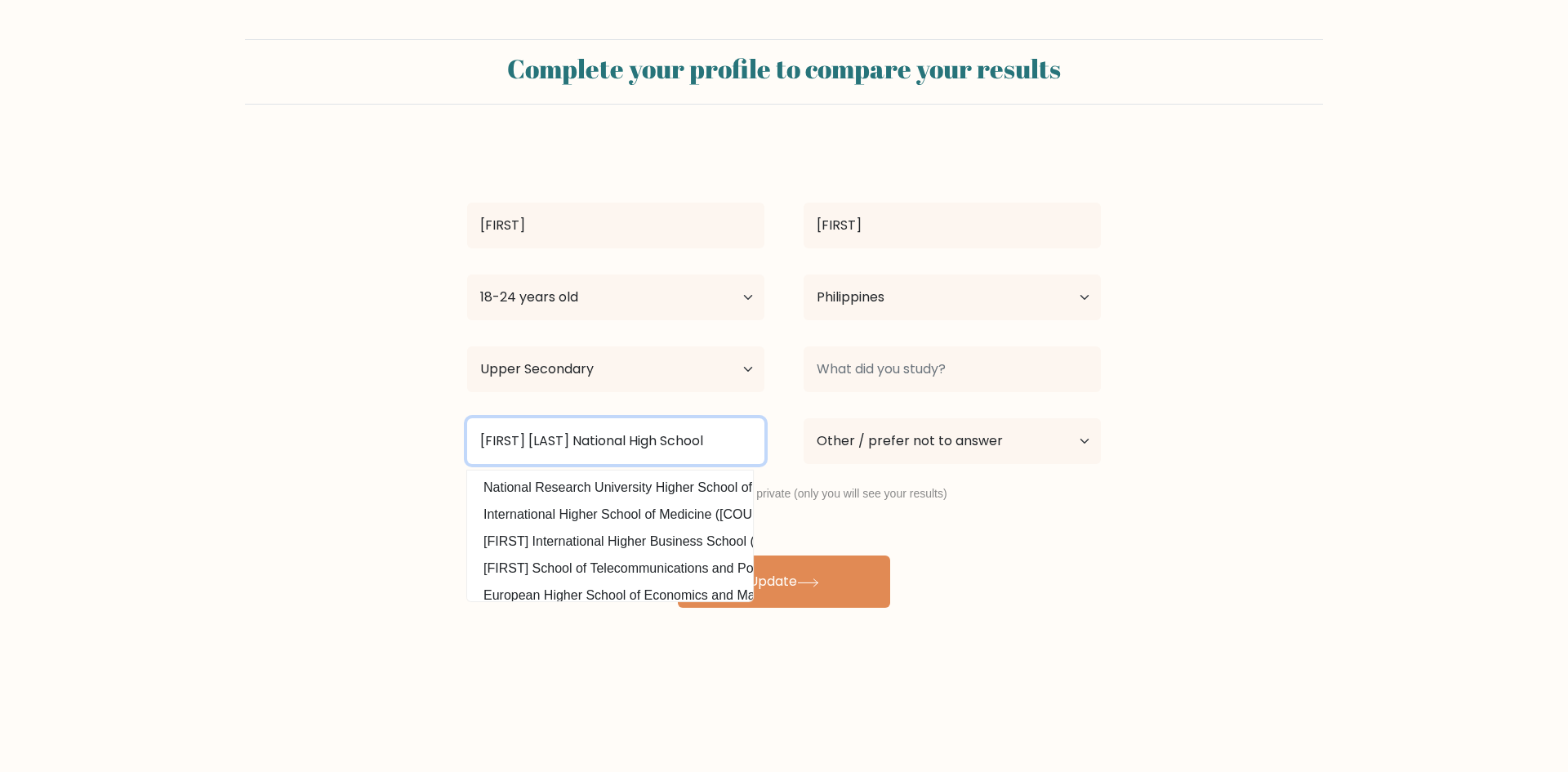 click on "Emiliano Lizares NAtional High School" at bounding box center (616, 441) 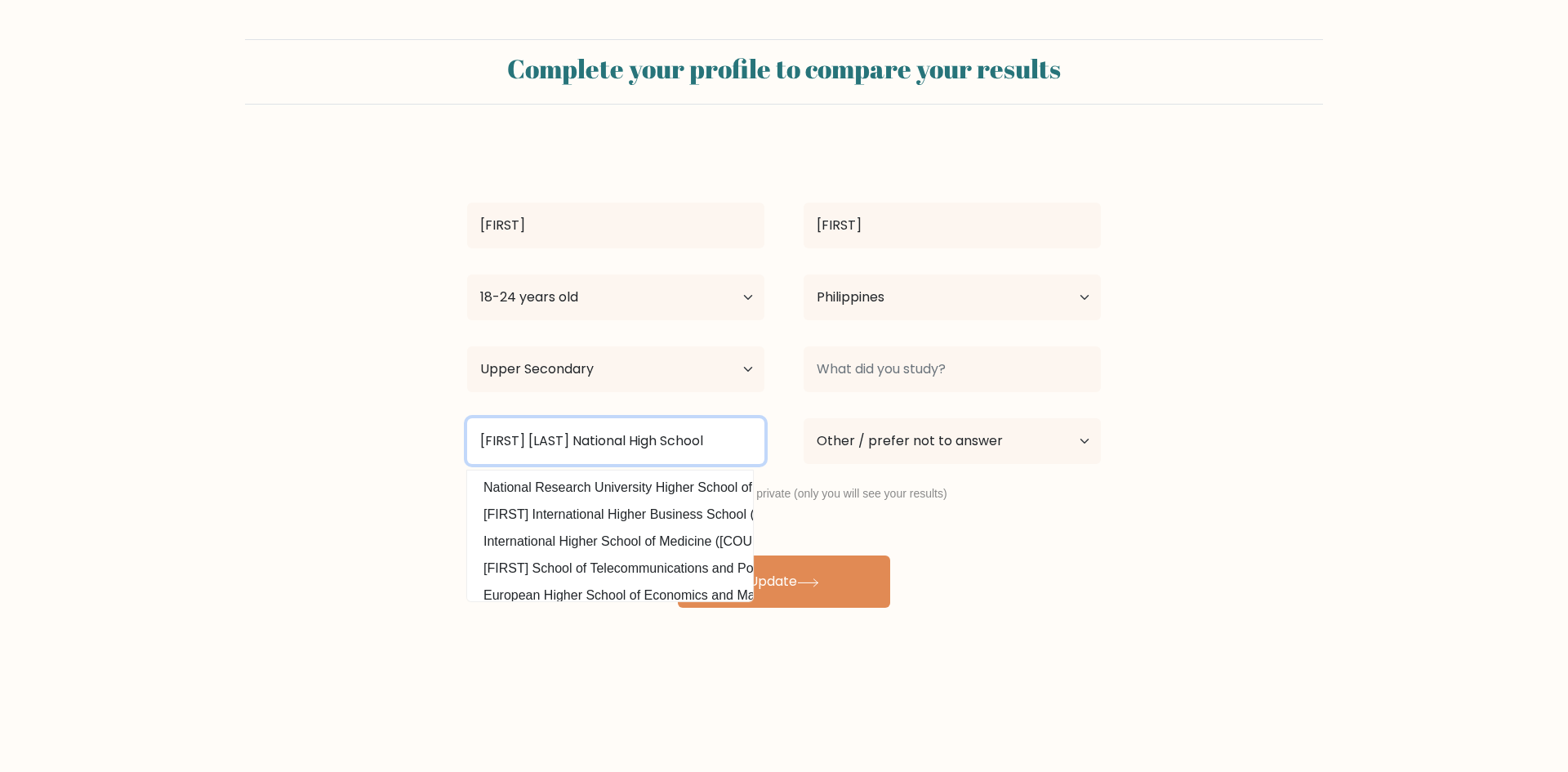 type on "Emiliano Lizares National High School" 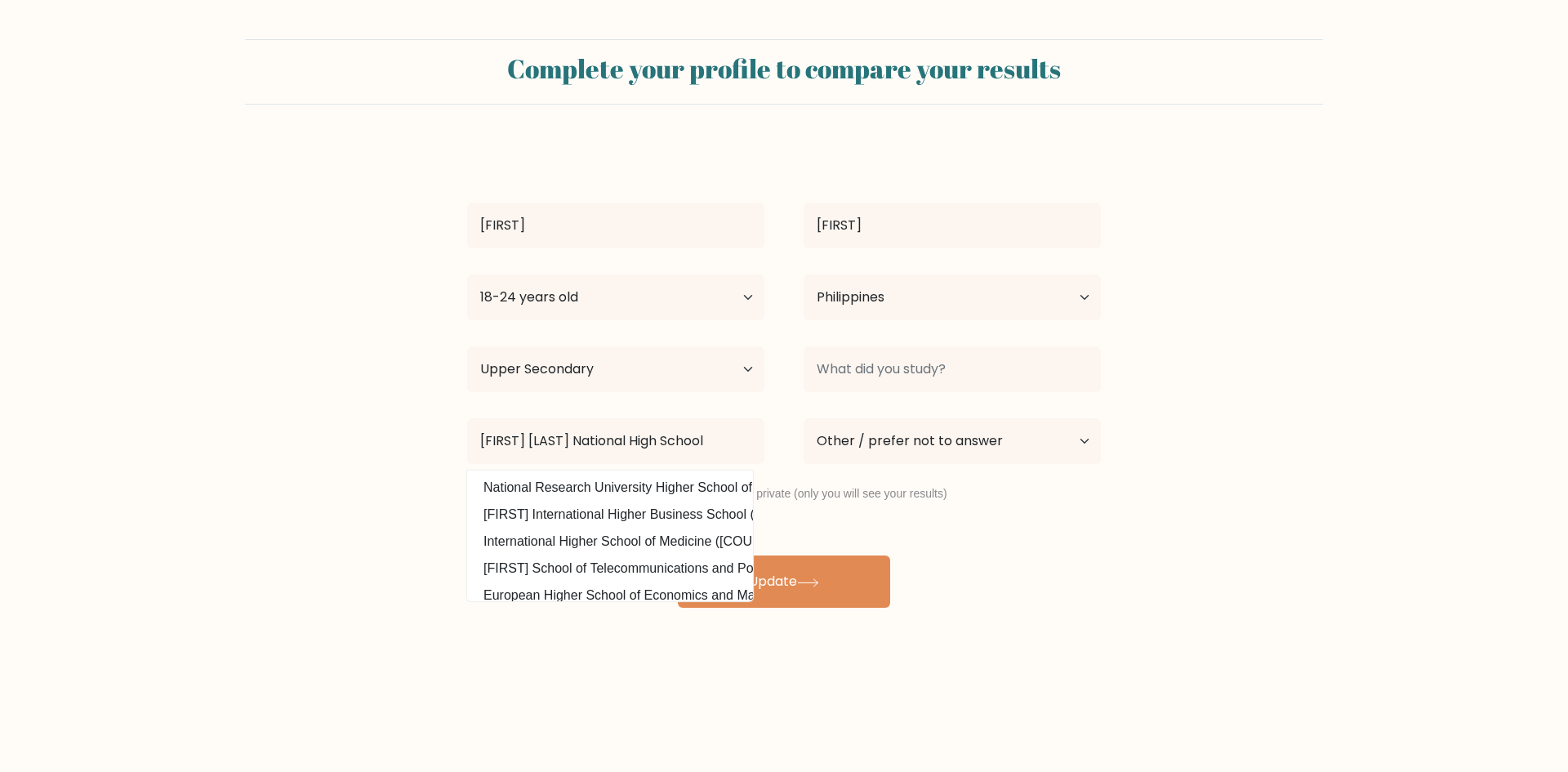 click on "Complete your profile to compare your results
Ariane
Tacuyan
Age
Under 18 years old
18-24 years old
25-34 years old
35-44 years old
45-54 years old
55-64 years old
65 years old and above
Country
Afghanistan
Albania
Algeria
American Samoa" at bounding box center (784, 324) 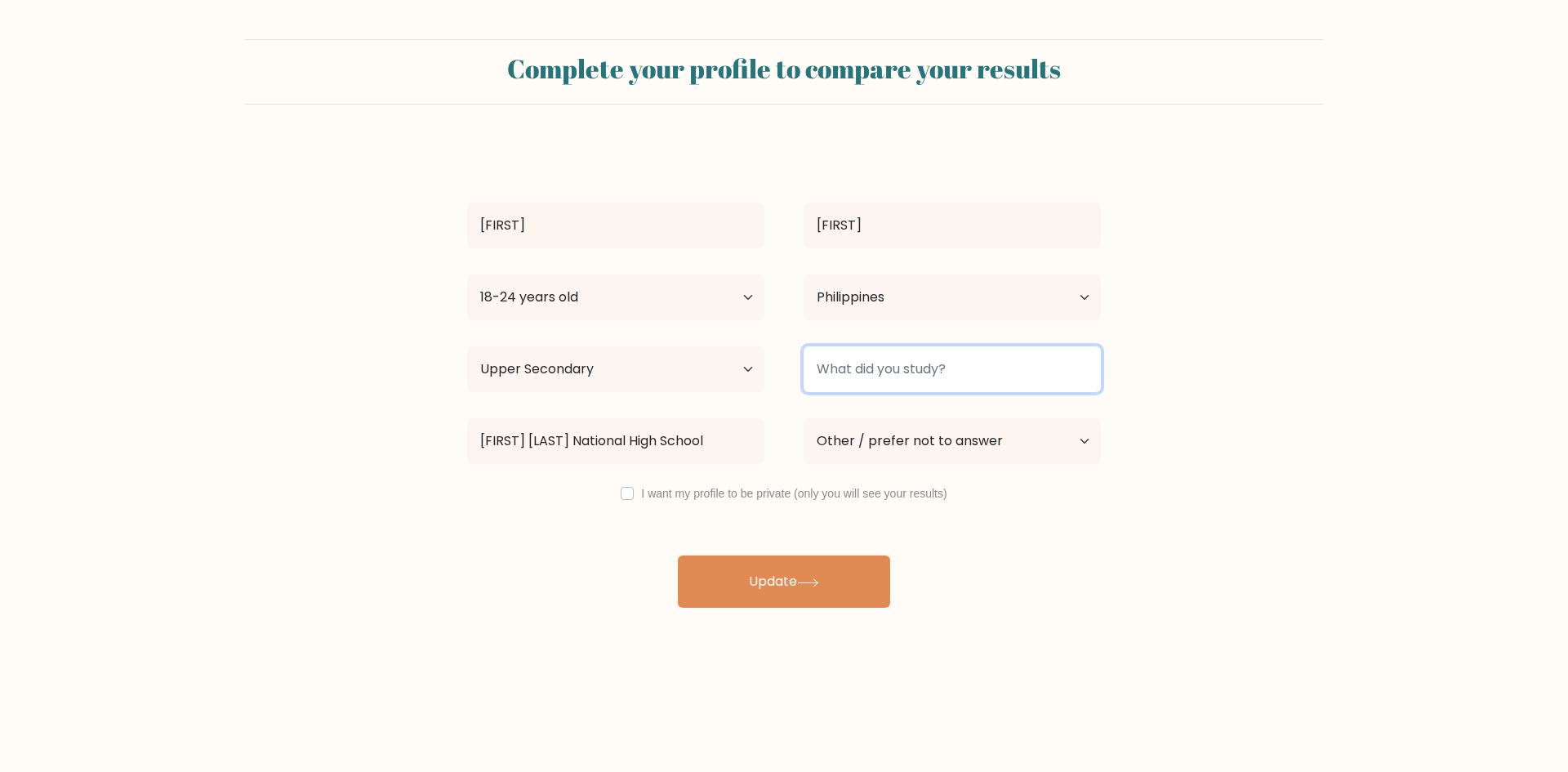 click at bounding box center (952, 369) 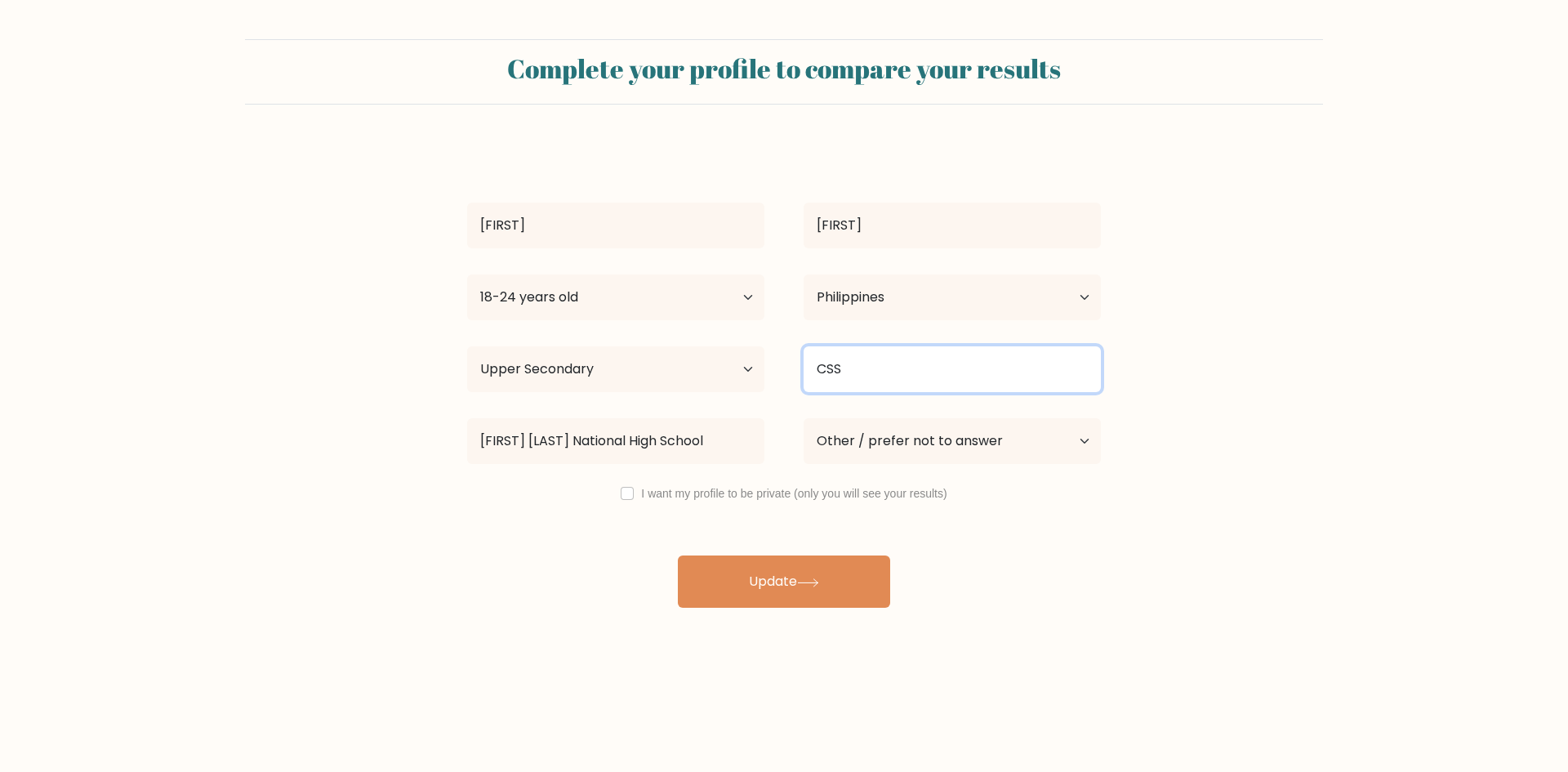 type on "CSS" 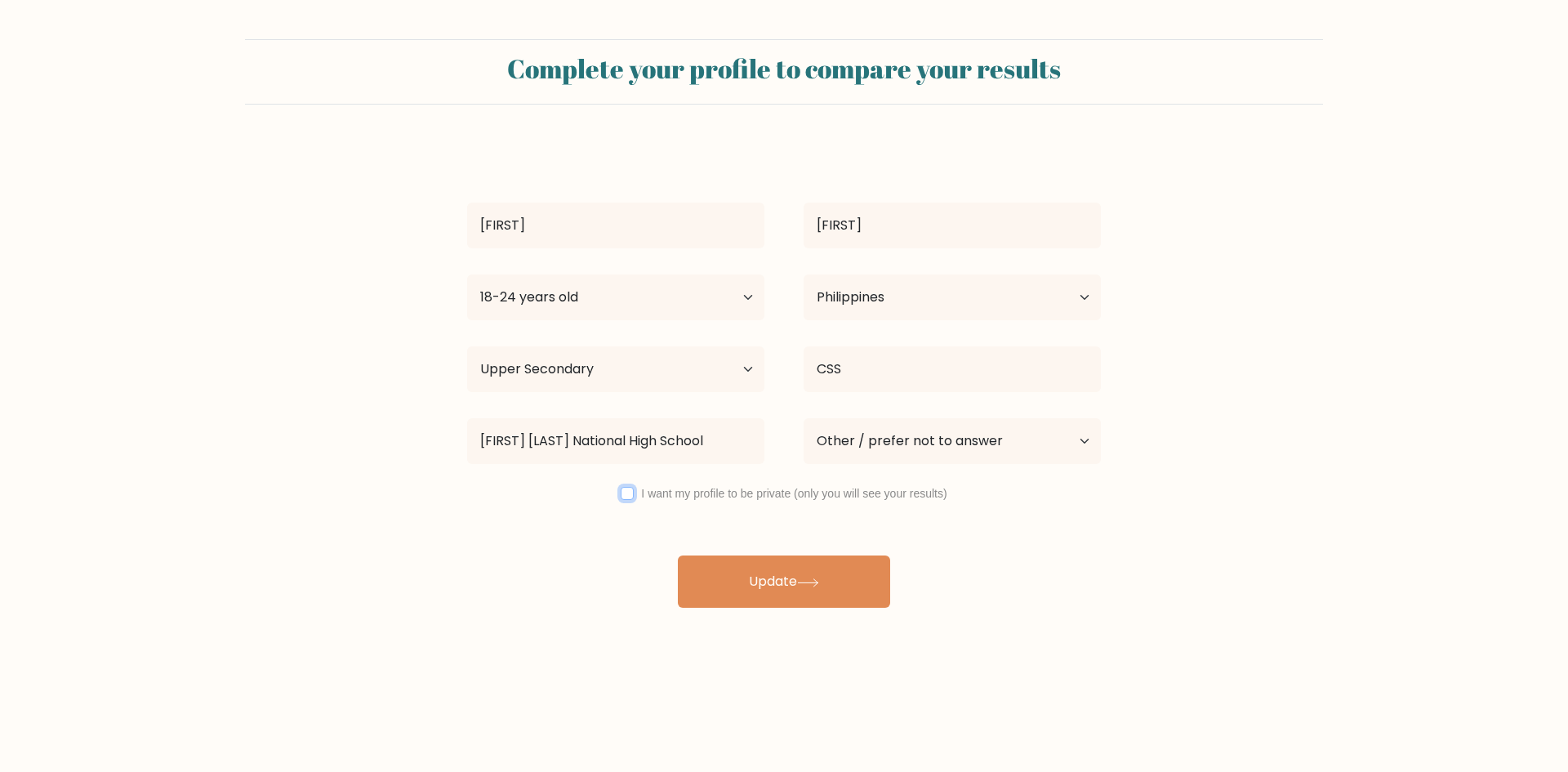 click at bounding box center [627, 493] 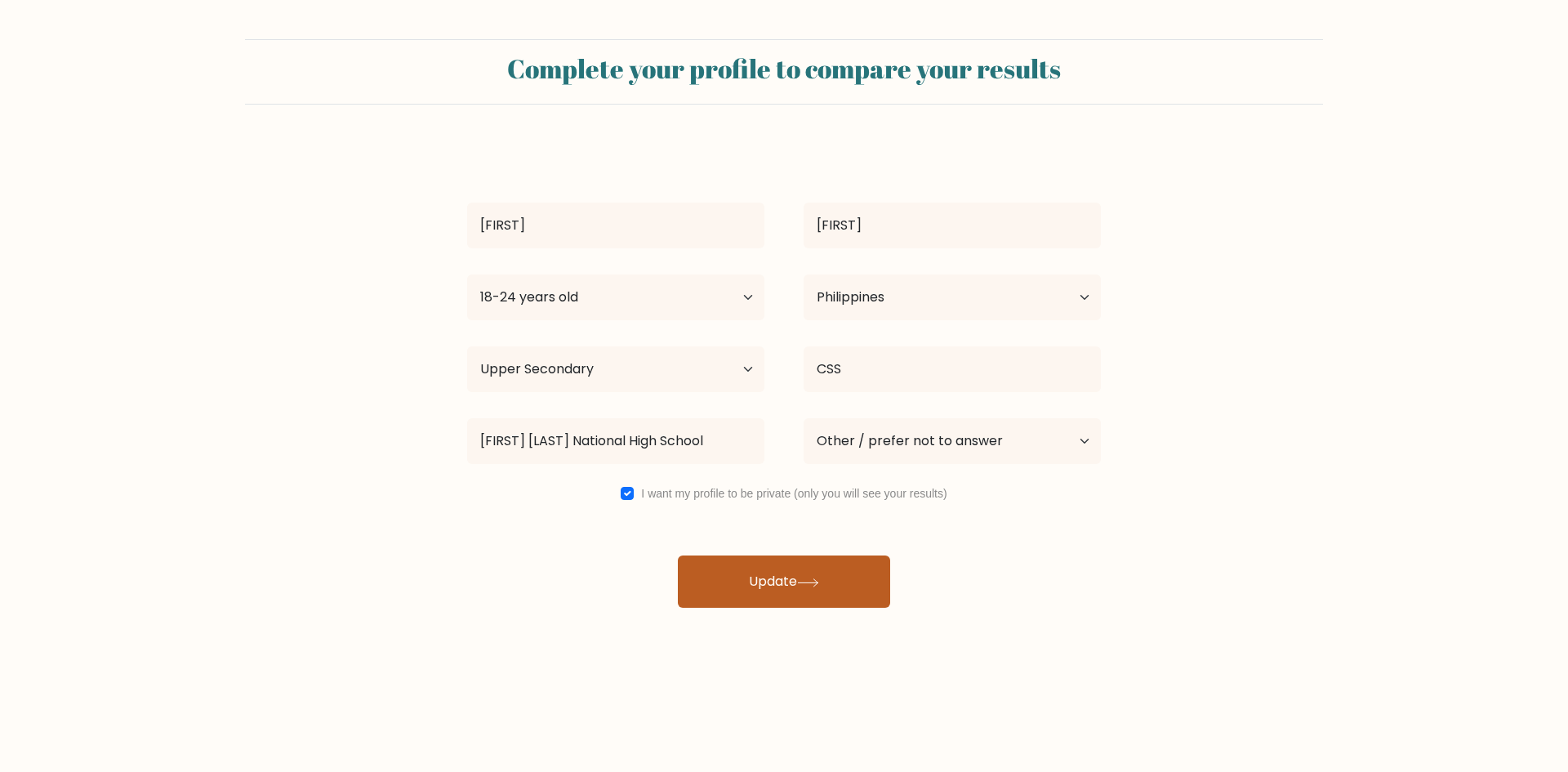 click on "Update" at bounding box center (784, 582) 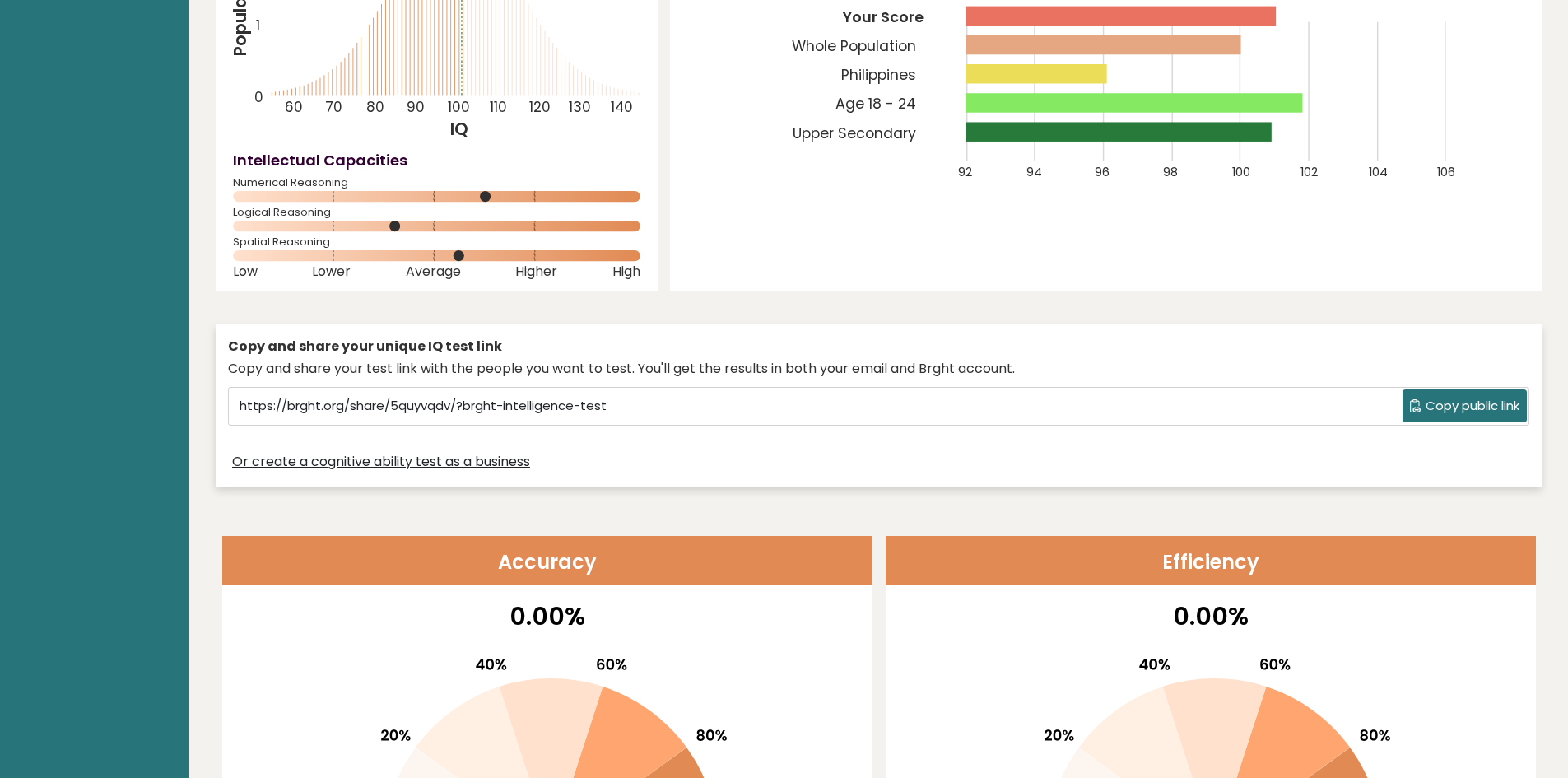 scroll, scrollTop: 0, scrollLeft: 0, axis: both 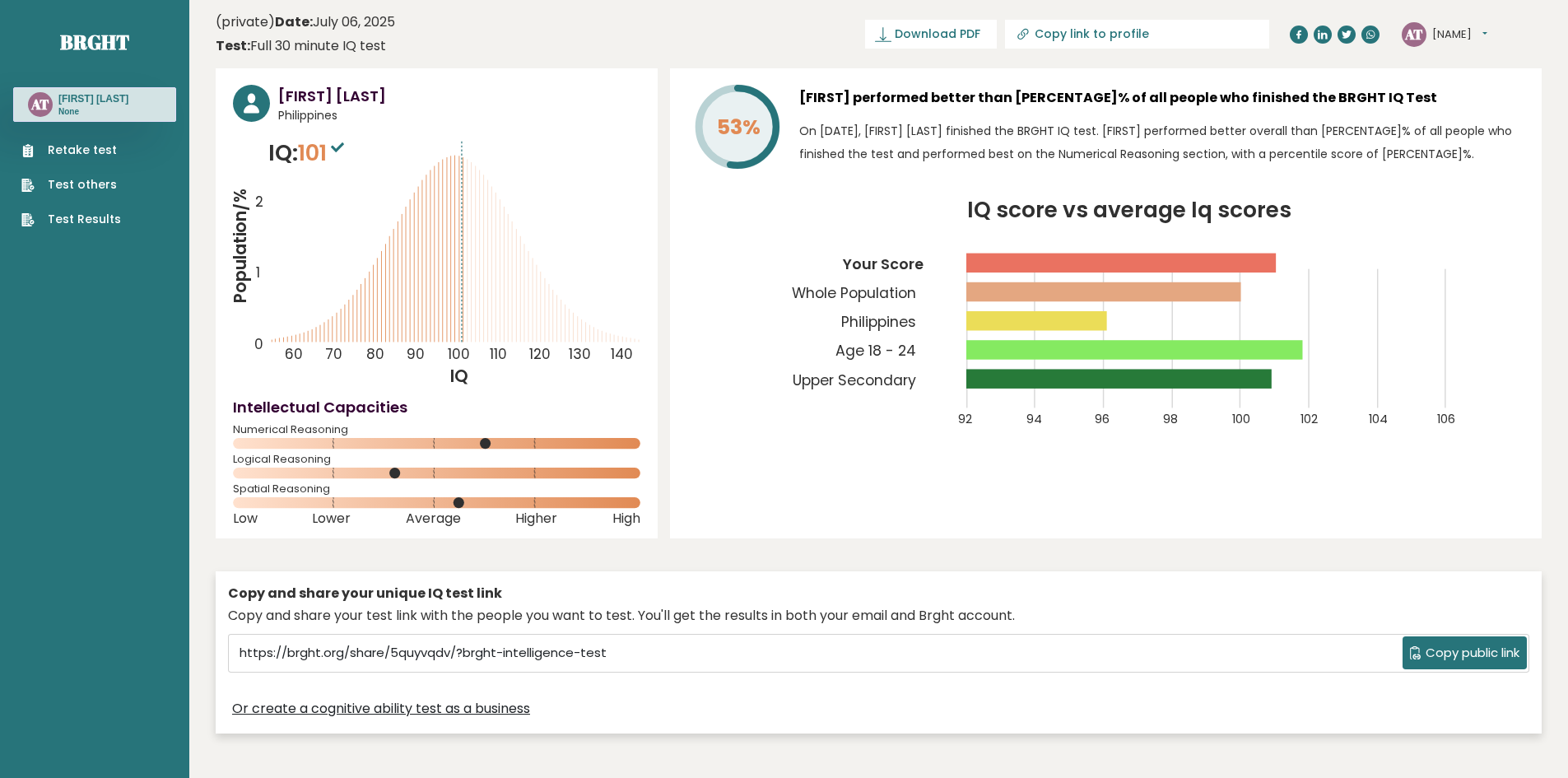 click on "Retake test" at bounding box center (71, 150) 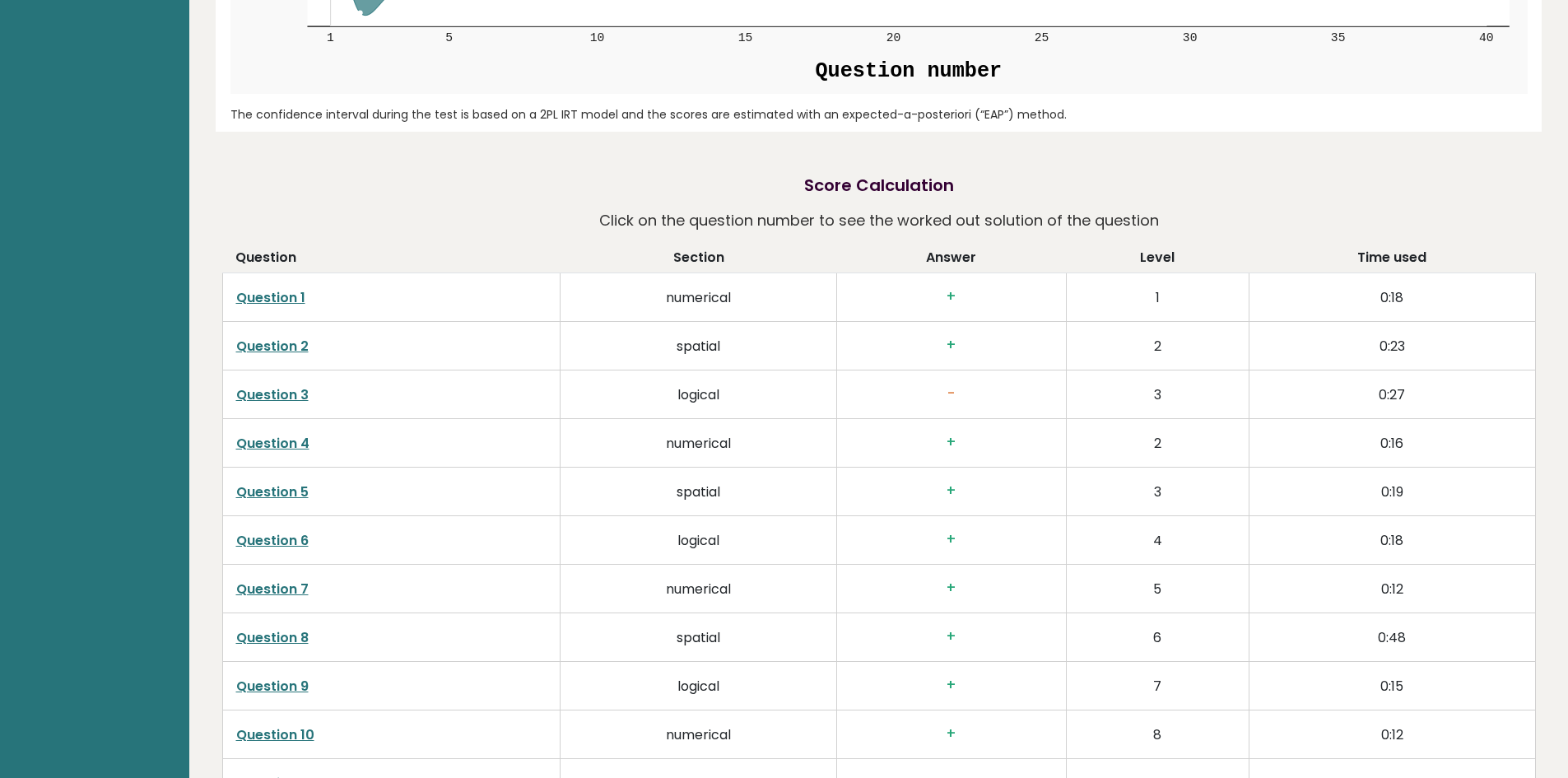 scroll, scrollTop: 2616, scrollLeft: 0, axis: vertical 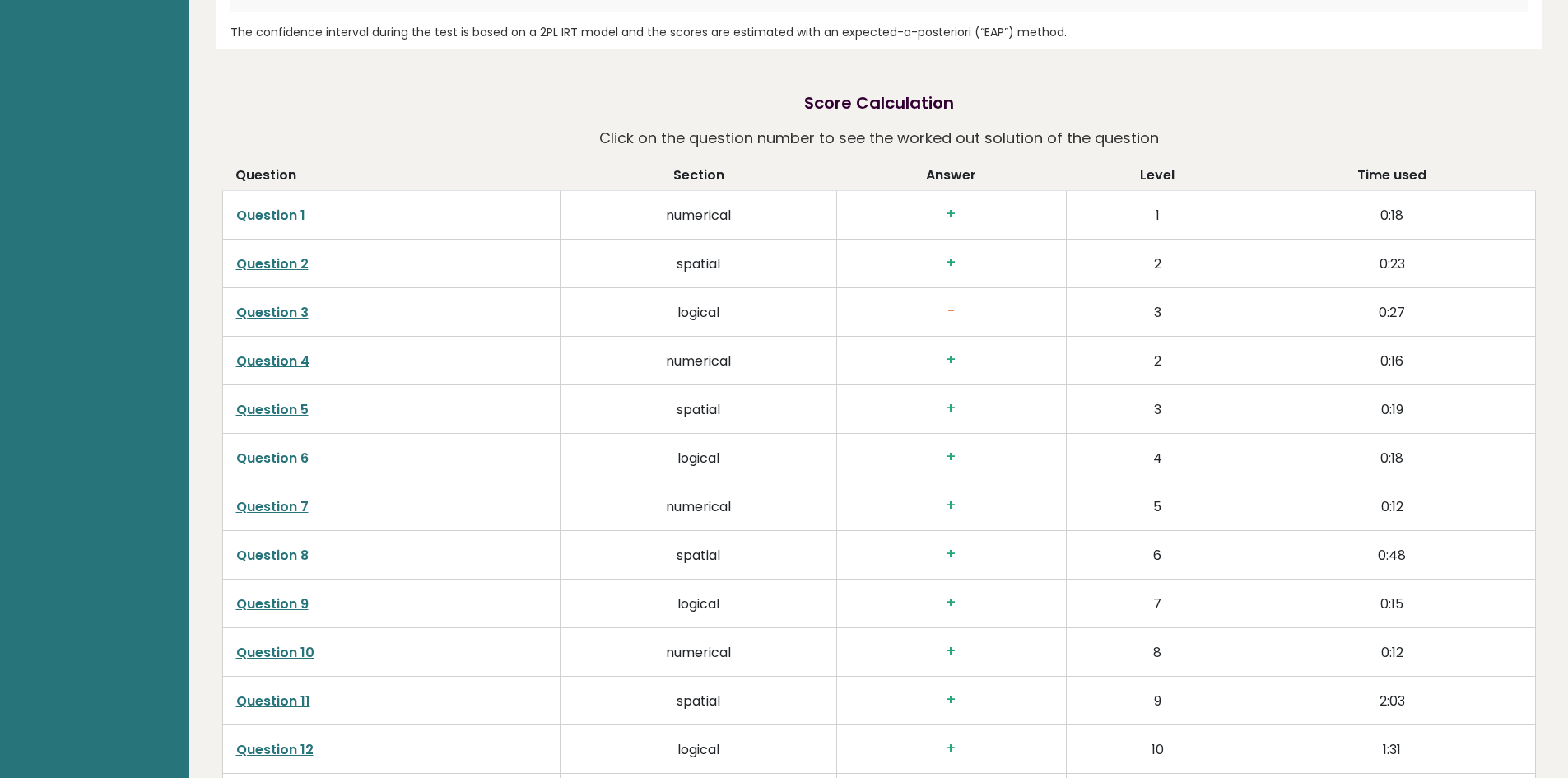 click on "Question
3" at bounding box center [272, 312] 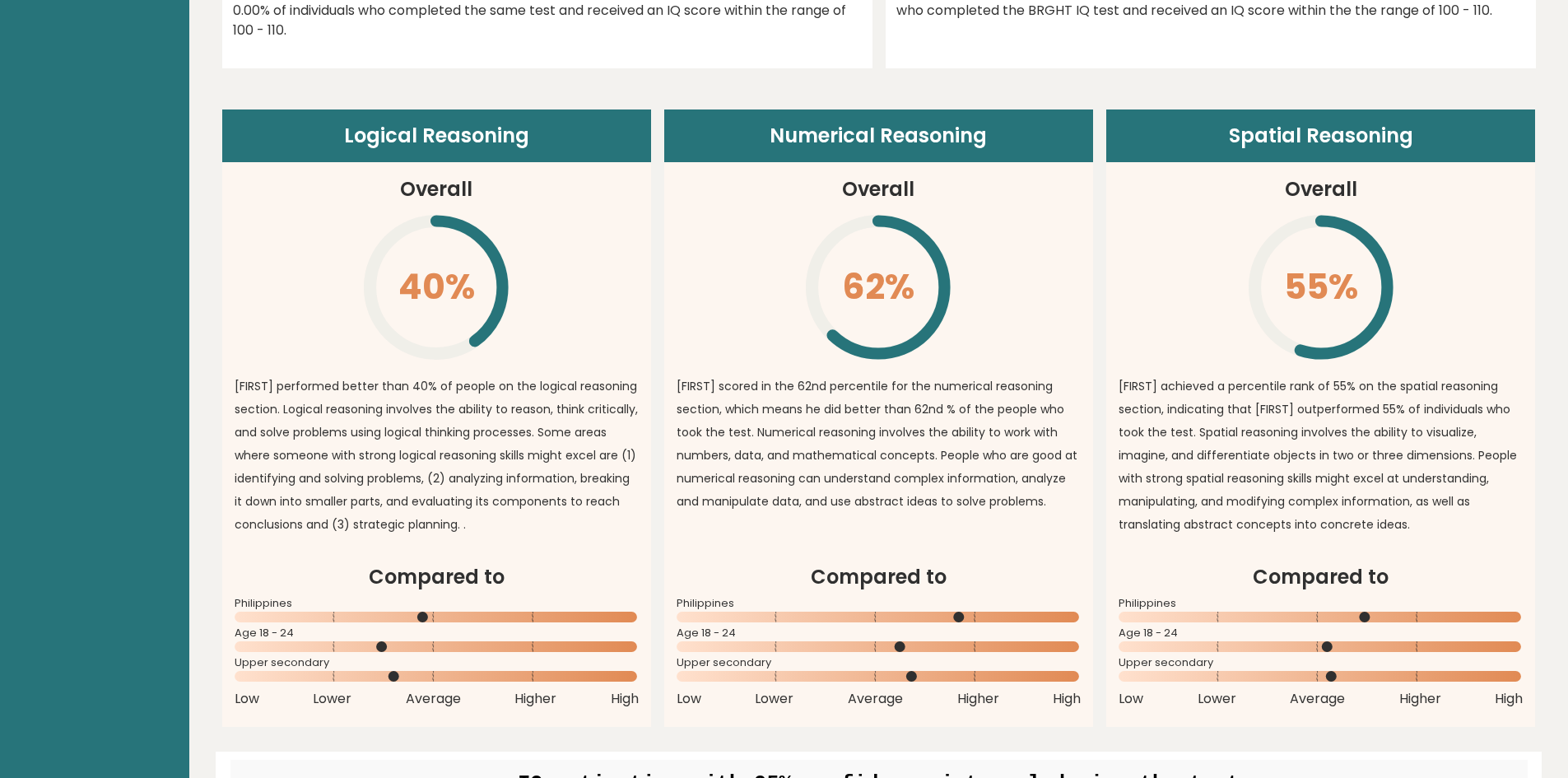 scroll, scrollTop: 823, scrollLeft: 0, axis: vertical 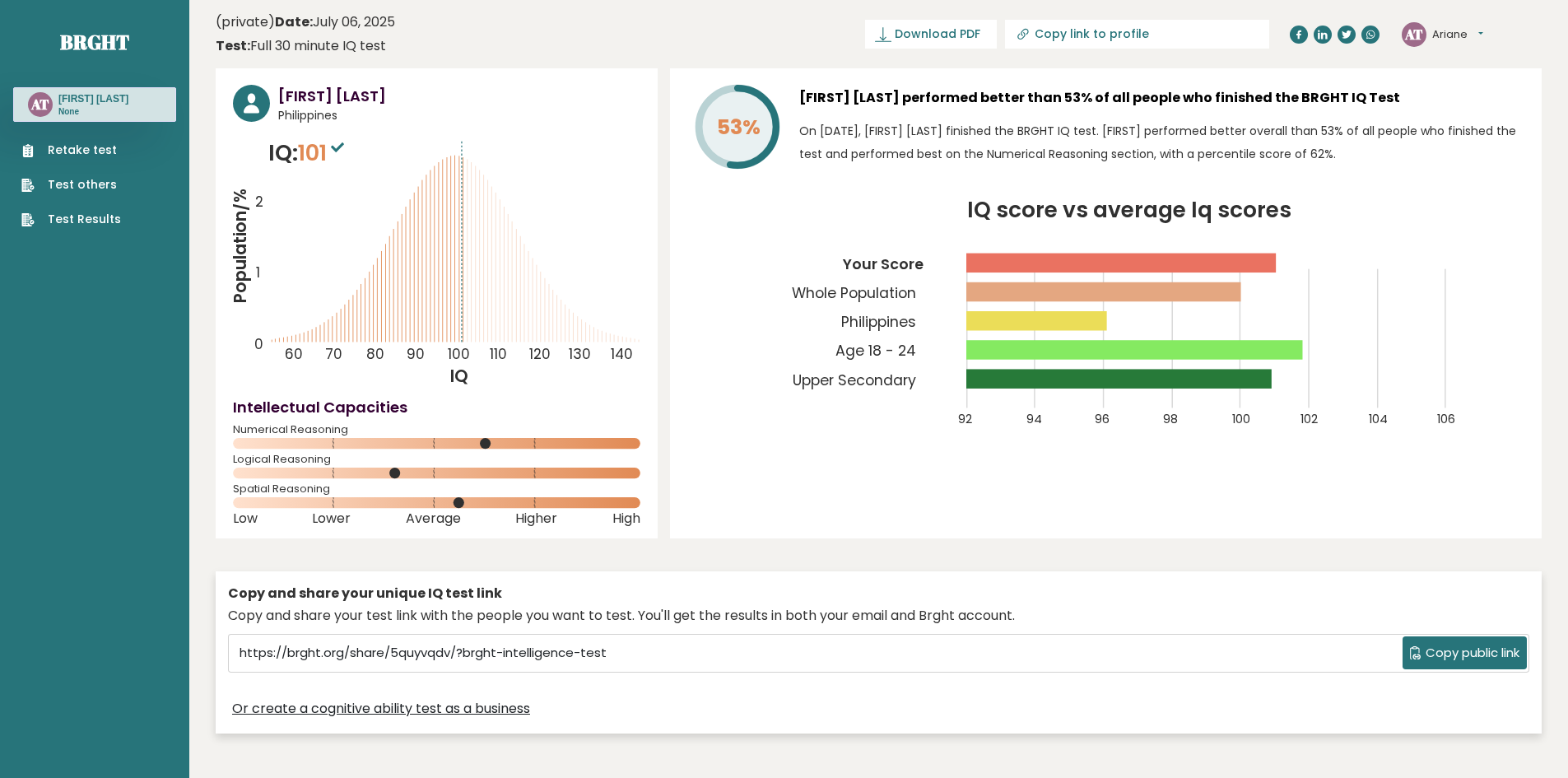 click on "None" at bounding box center [93, 112] 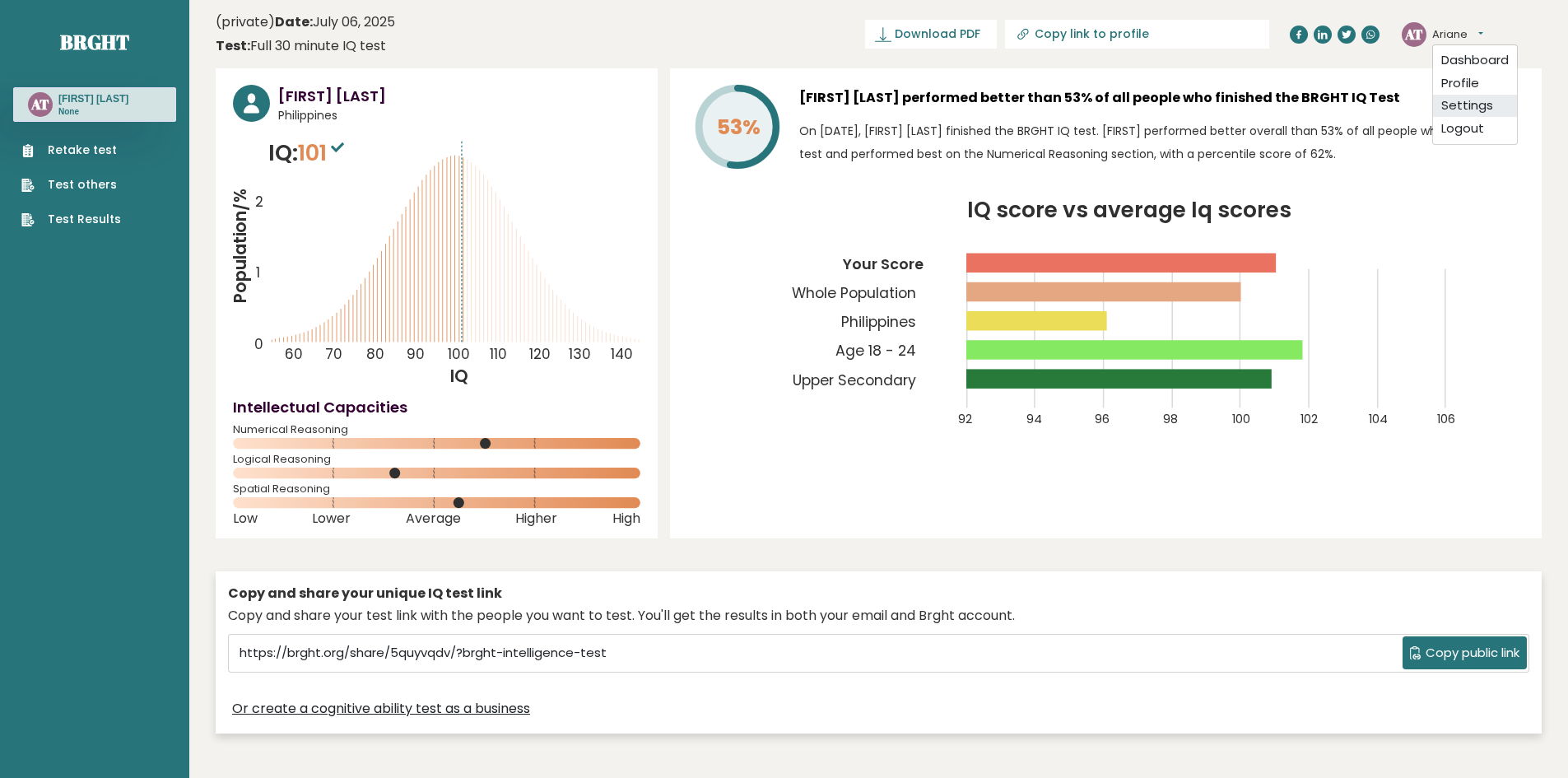 click on "Settings" at bounding box center (1475, 106) 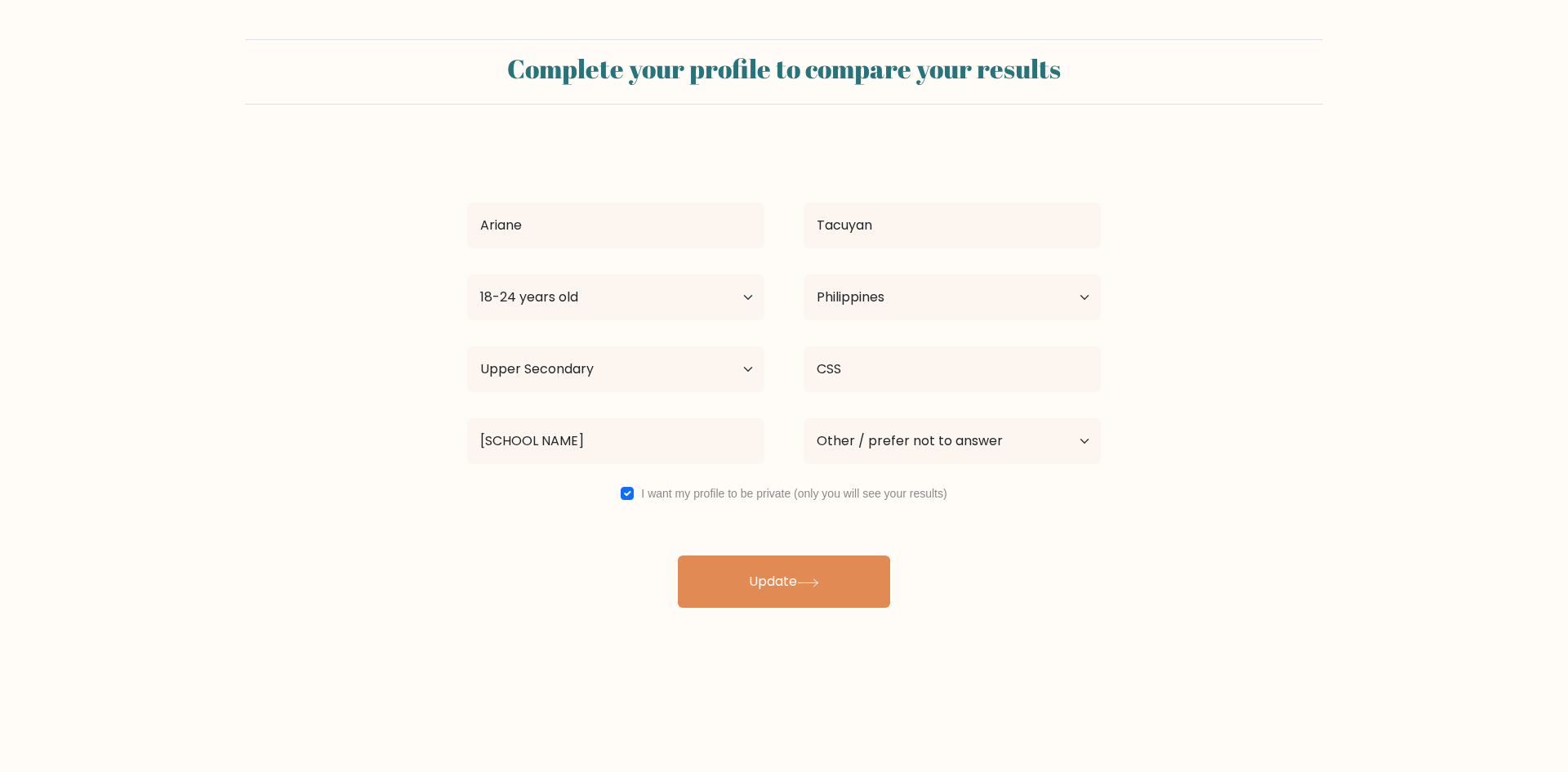 scroll, scrollTop: 0, scrollLeft: 0, axis: both 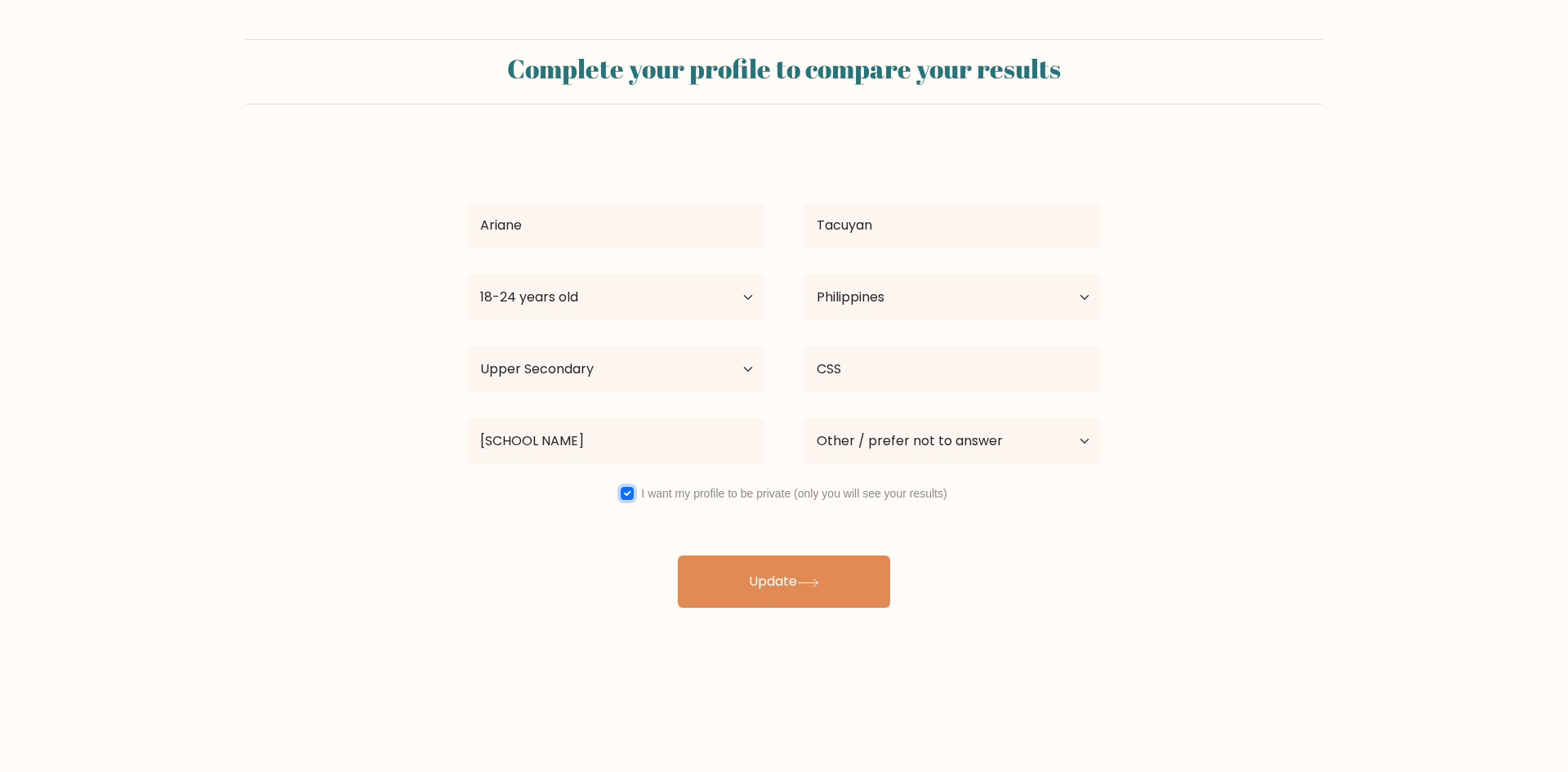 click at bounding box center (627, 493) 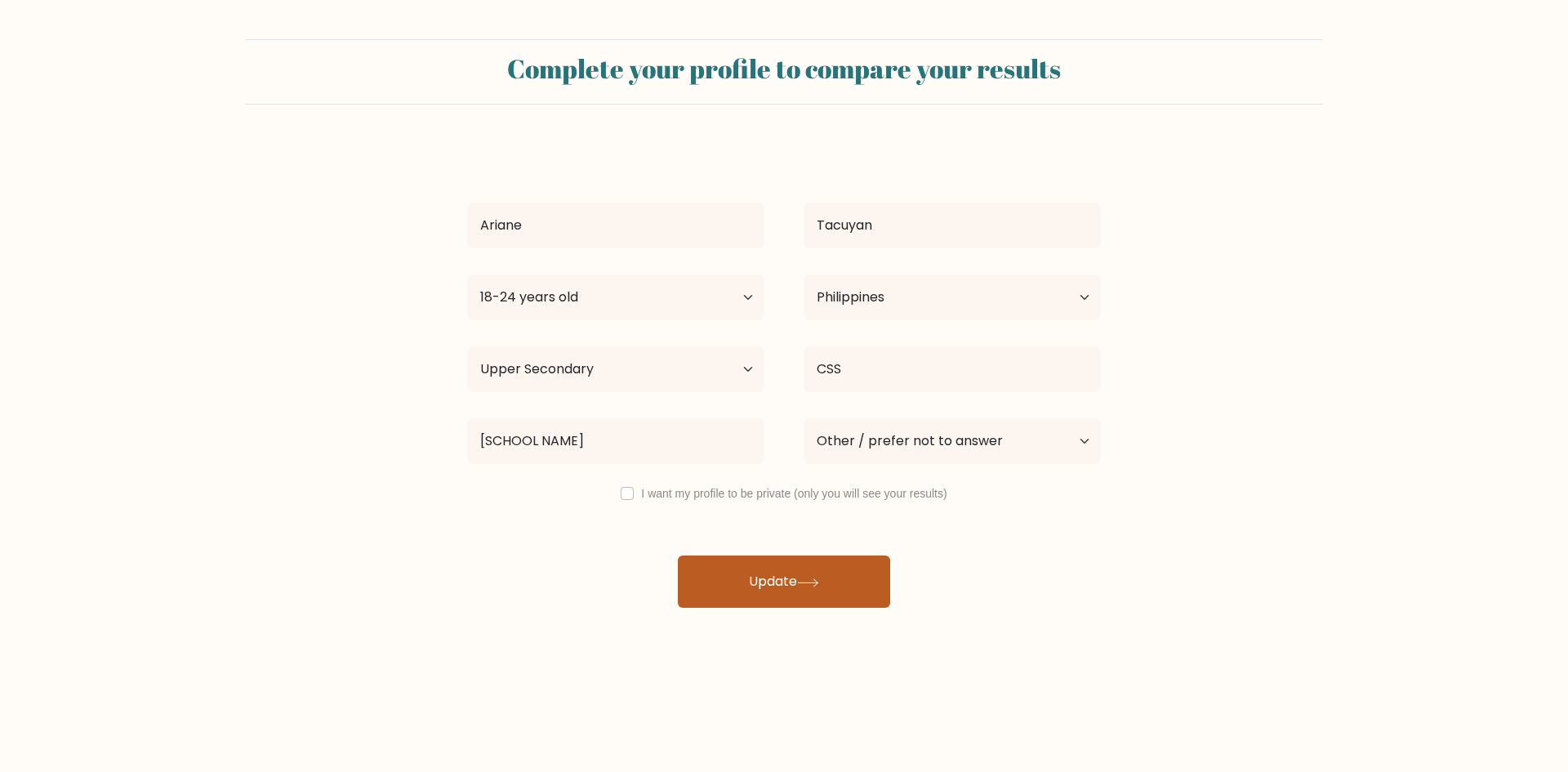 click on "Update" at bounding box center [784, 582] 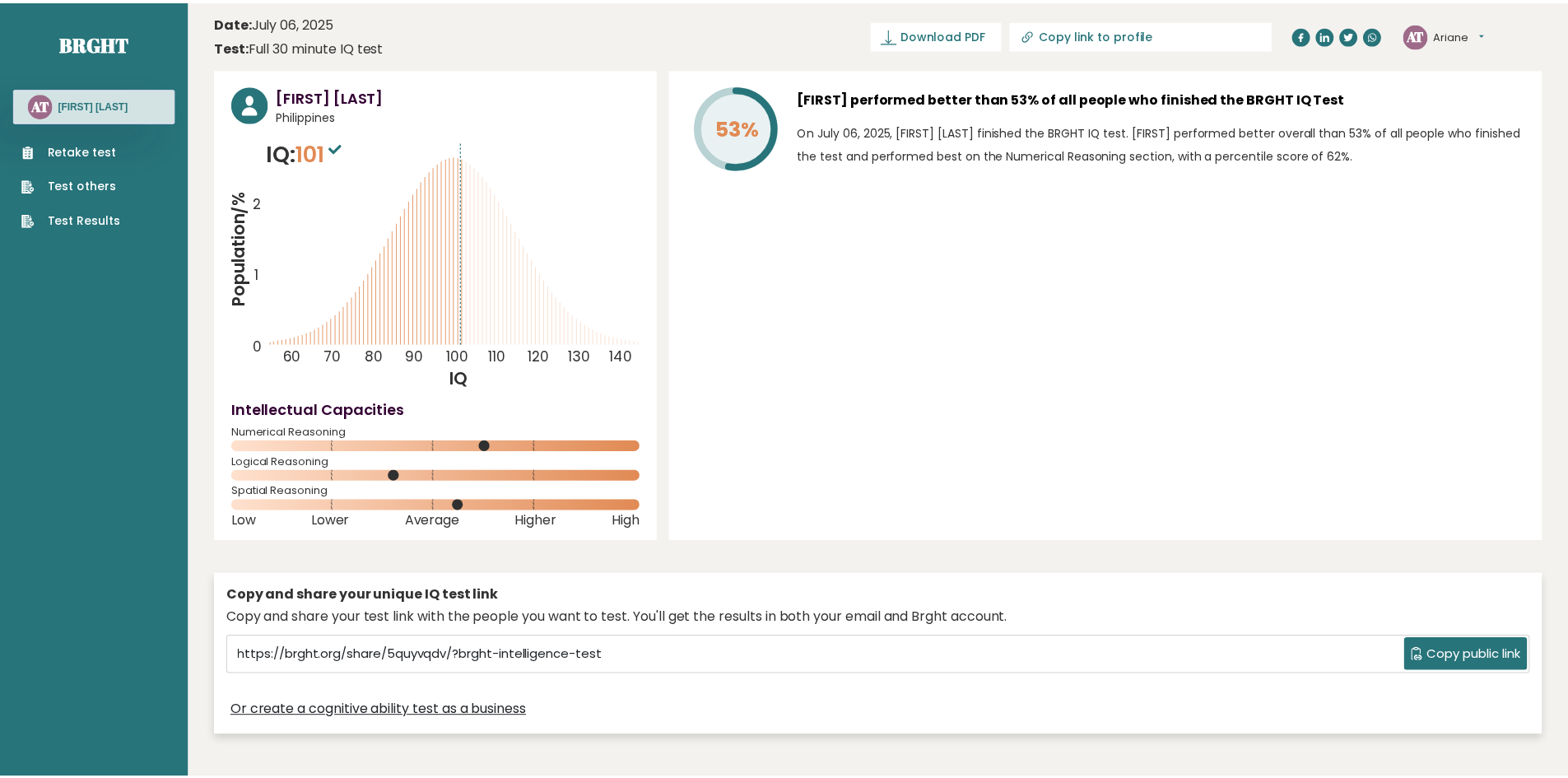 scroll, scrollTop: 0, scrollLeft: 0, axis: both 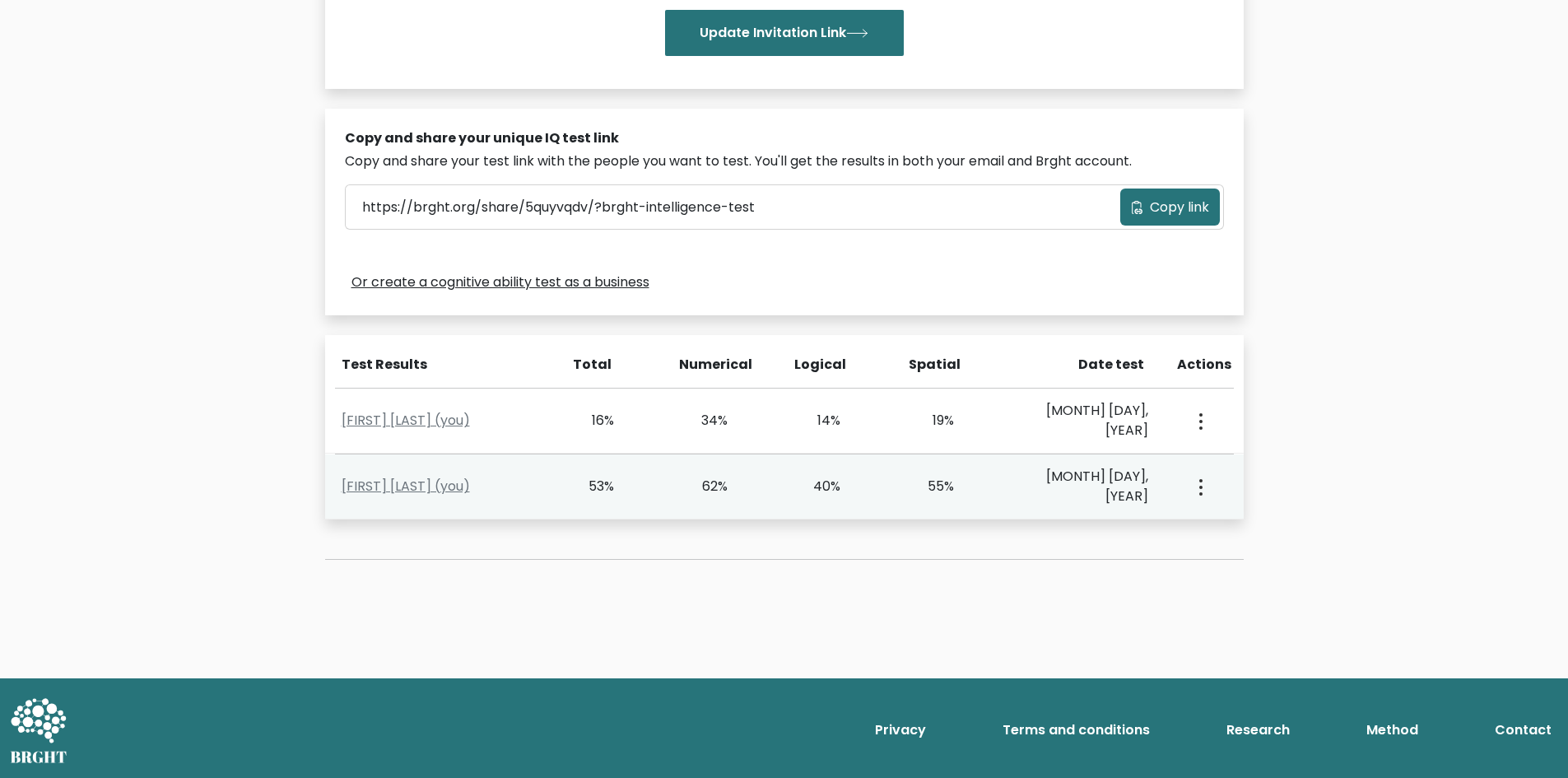 click at bounding box center (1199, 421) 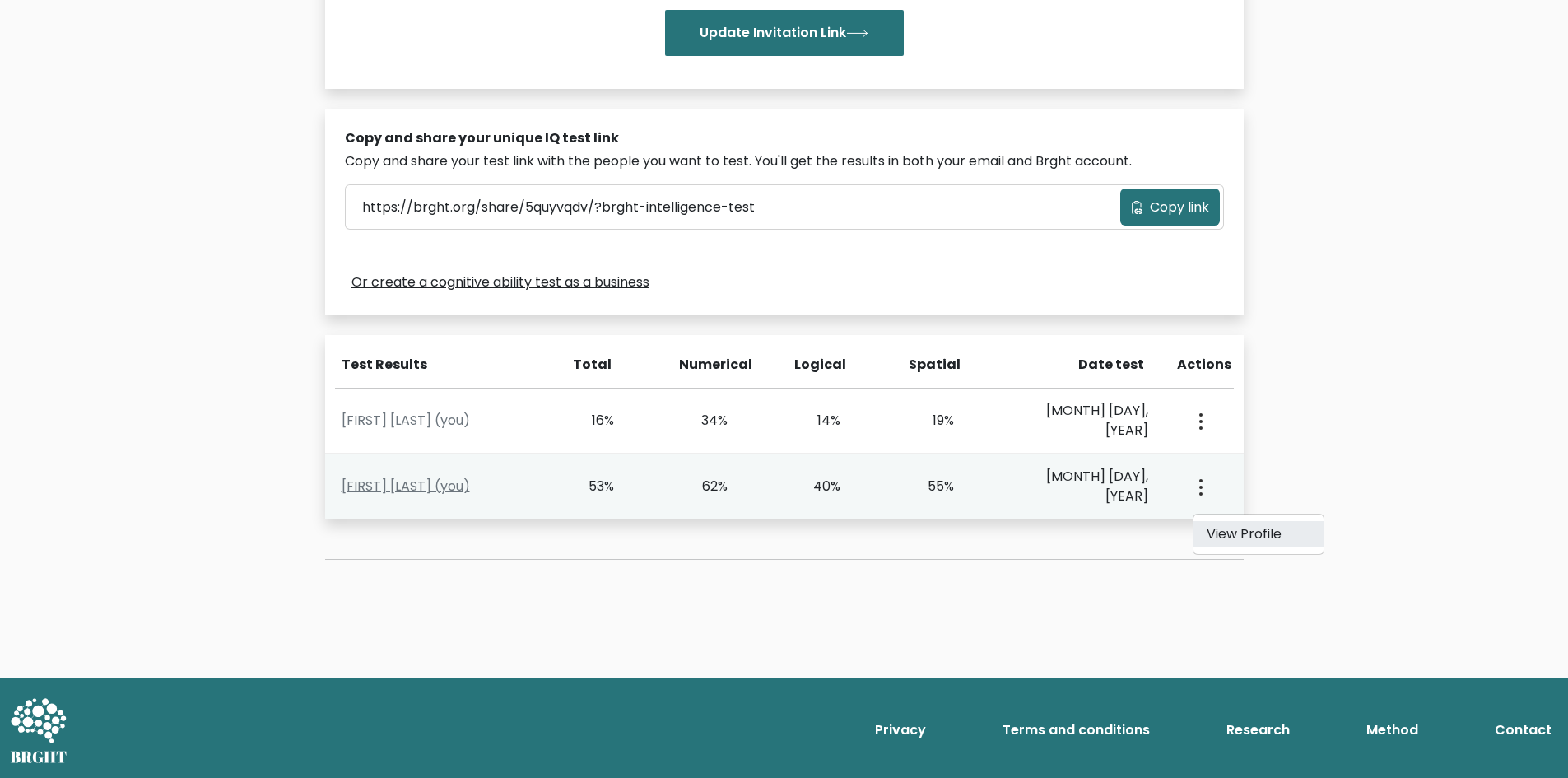 click on "View Profile" at bounding box center [1259, 534] 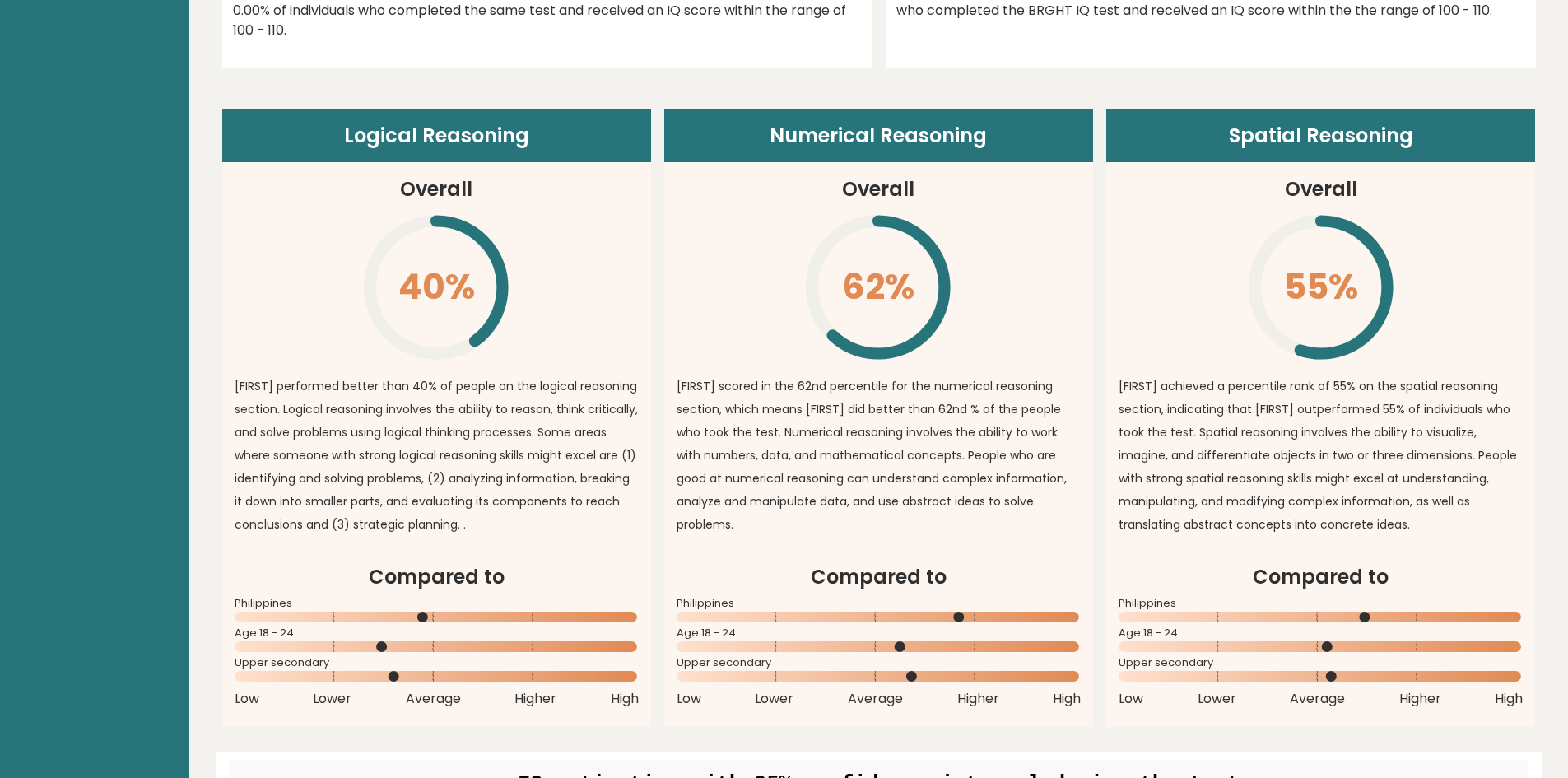scroll, scrollTop: 1482, scrollLeft: 0, axis: vertical 